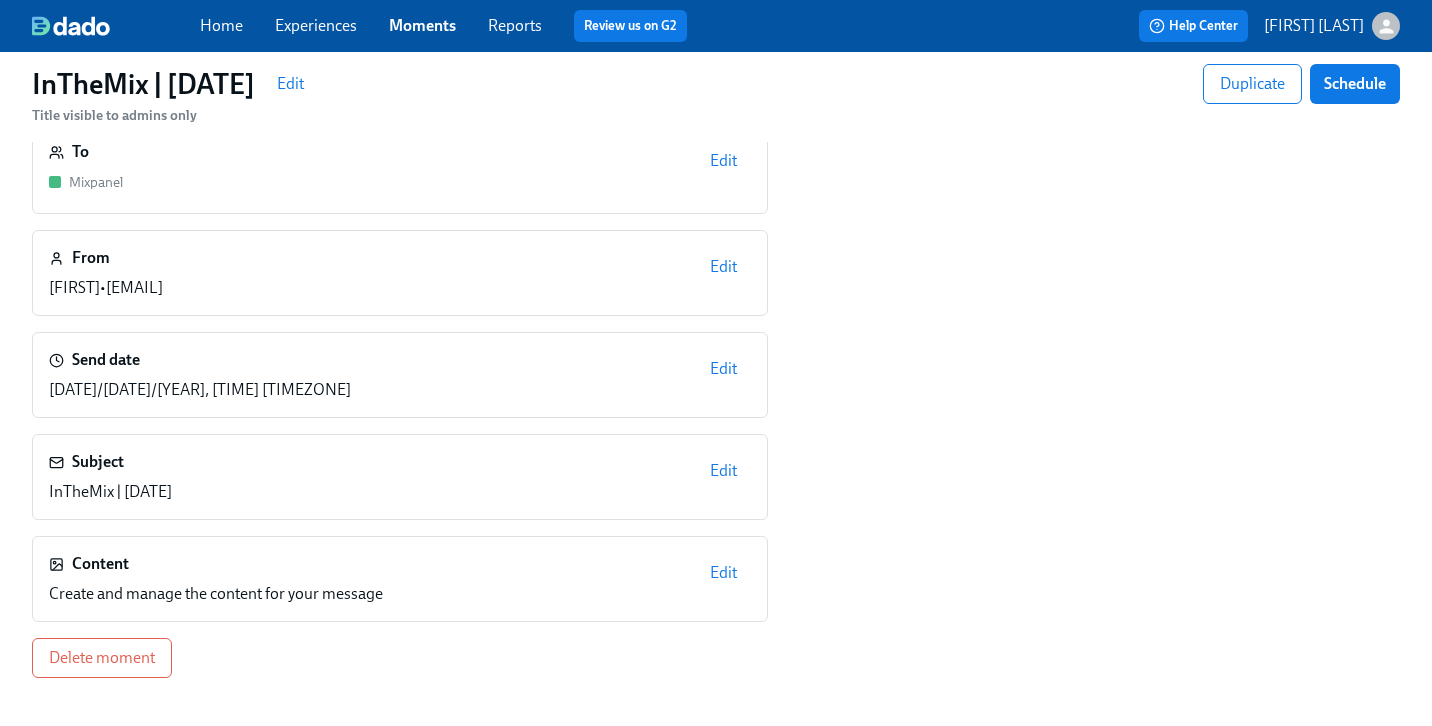 scroll, scrollTop: 59, scrollLeft: 0, axis: vertical 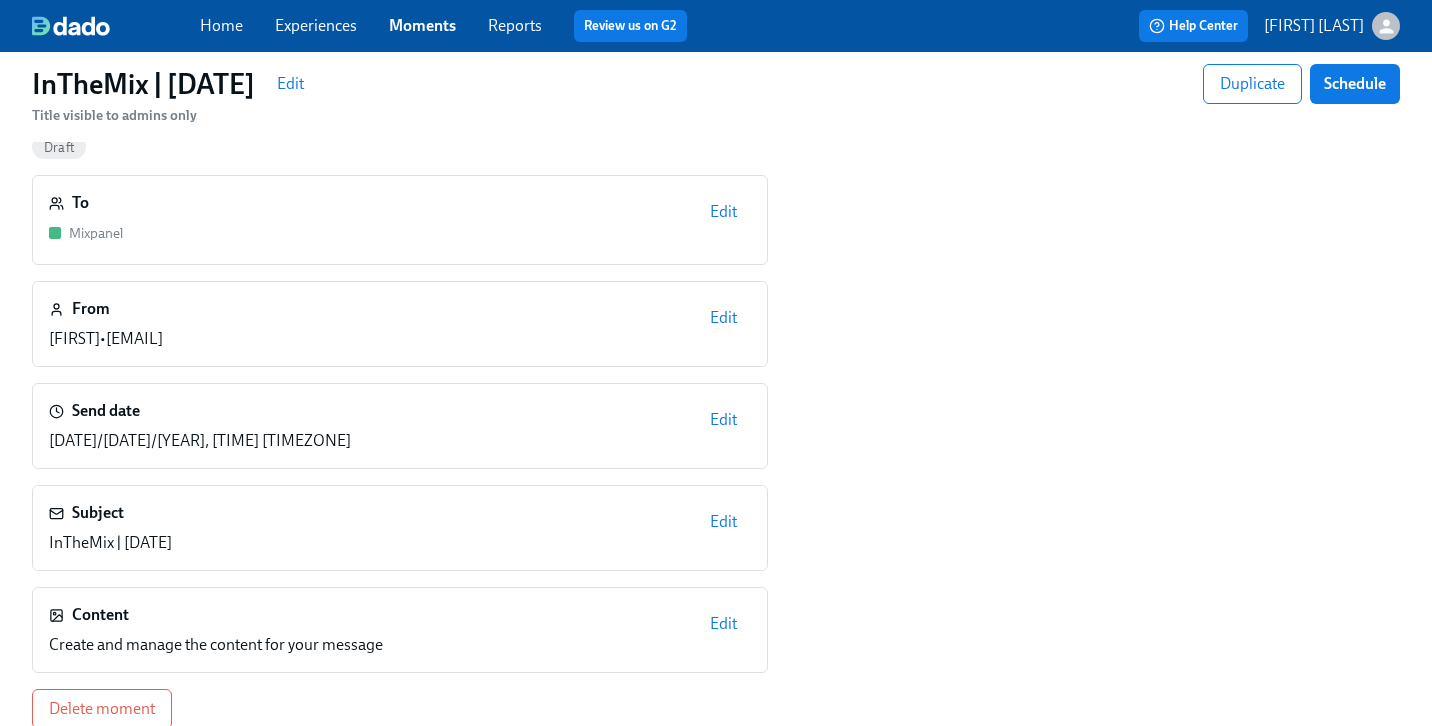 click on "Edit" at bounding box center (723, 624) 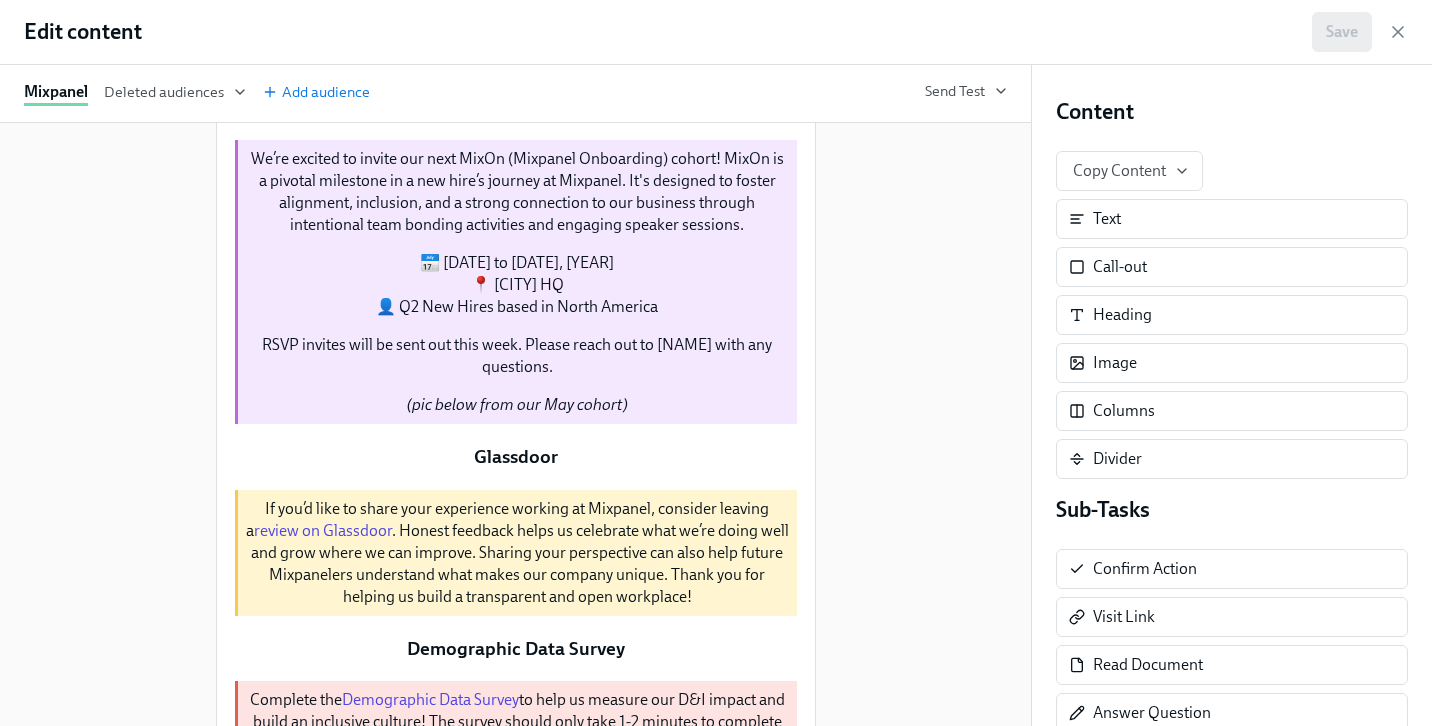 scroll, scrollTop: 564, scrollLeft: 0, axis: vertical 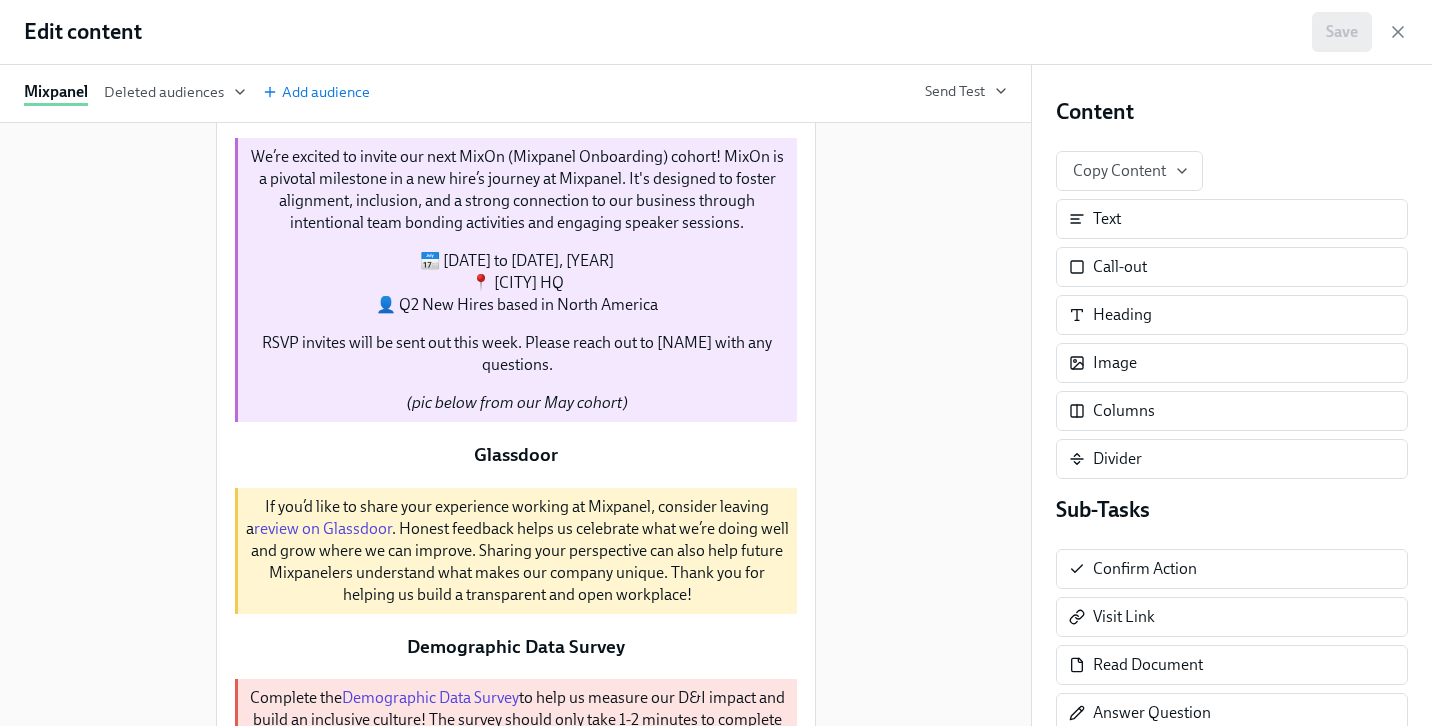 click on "Duplicate" at bounding box center (699, 84) 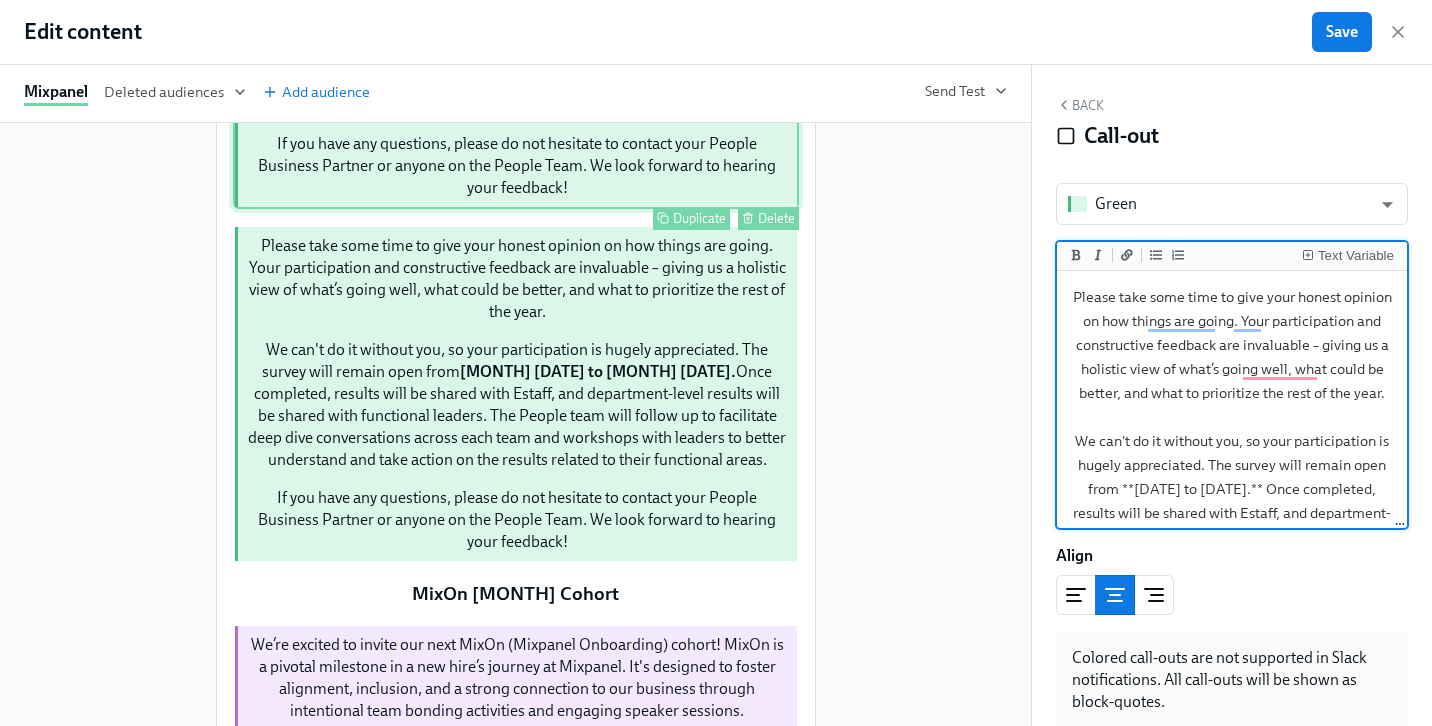 scroll, scrollTop: 418, scrollLeft: 0, axis: vertical 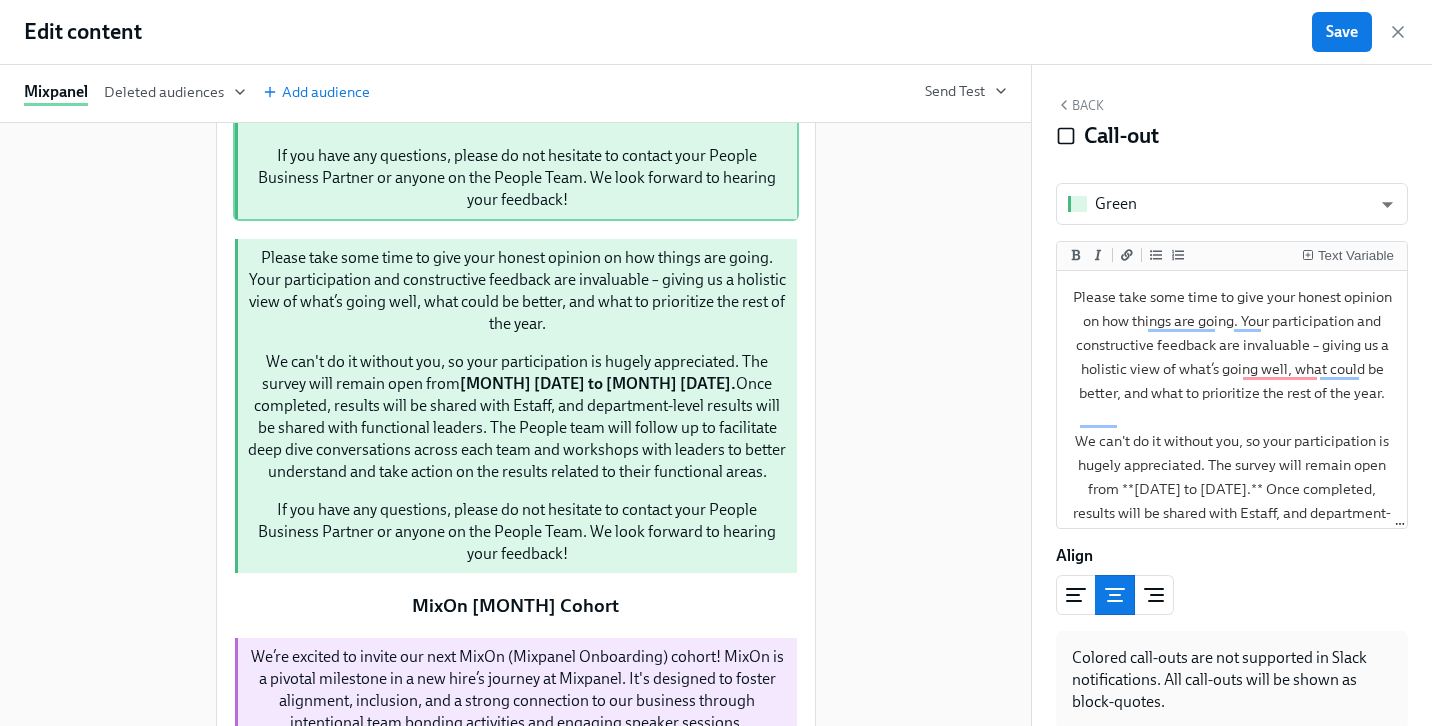 click on "Duplicate" at bounding box center (699, -124) 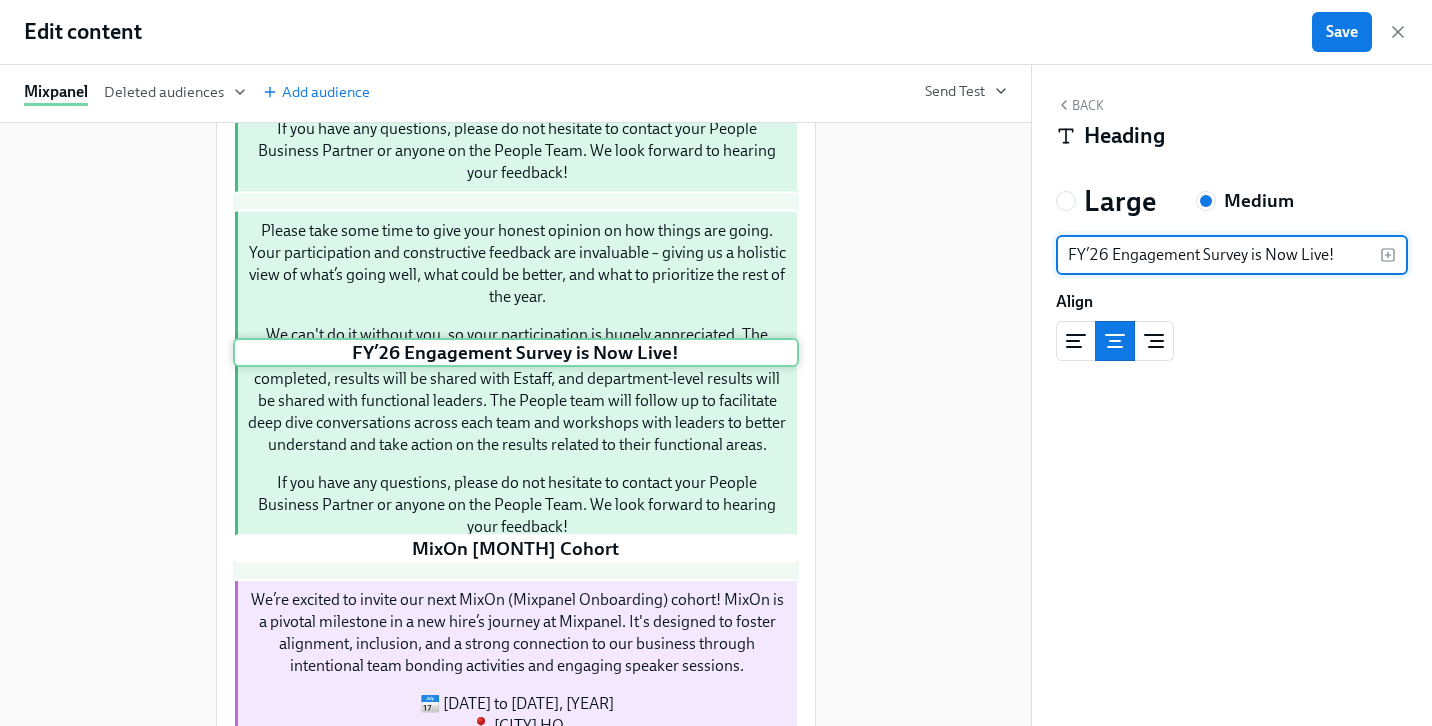 scroll, scrollTop: 473, scrollLeft: 0, axis: vertical 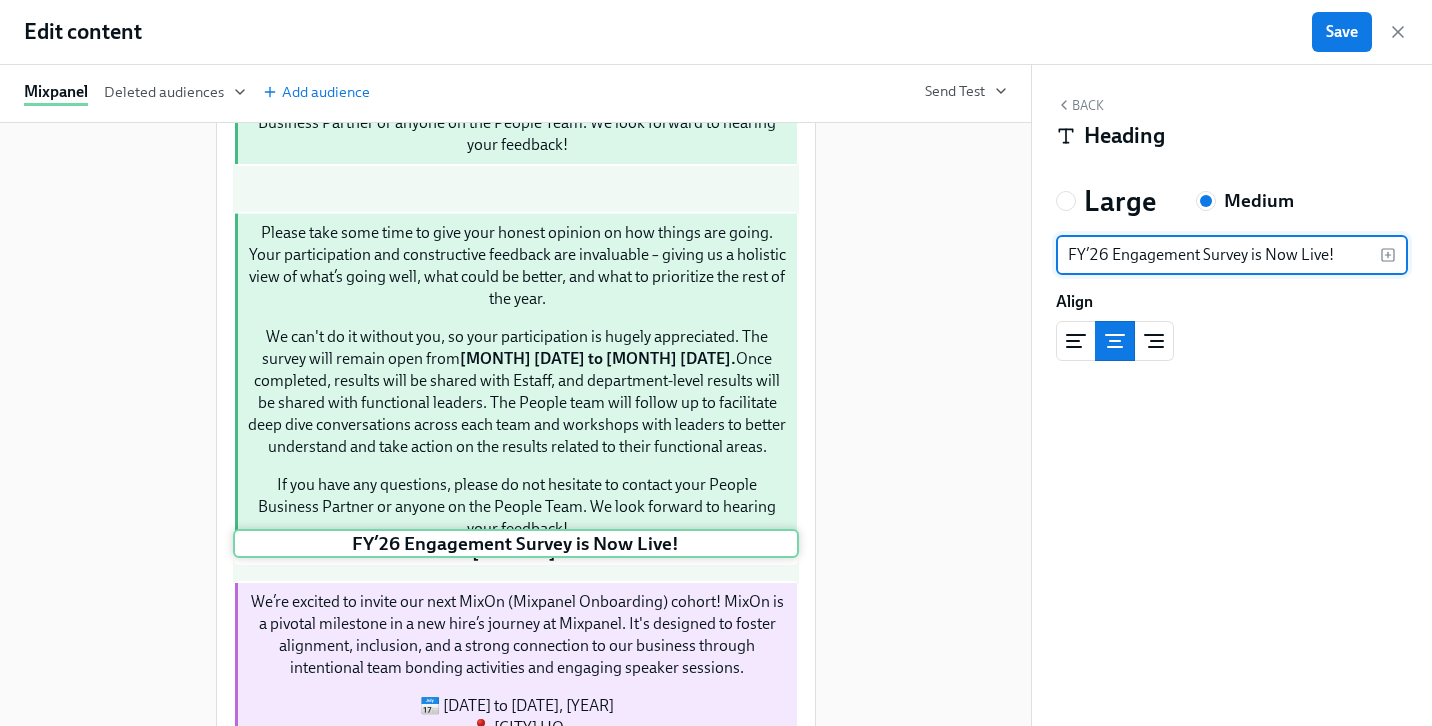 drag, startPoint x: 604, startPoint y: 229, endPoint x: 604, endPoint y: 583, distance: 354 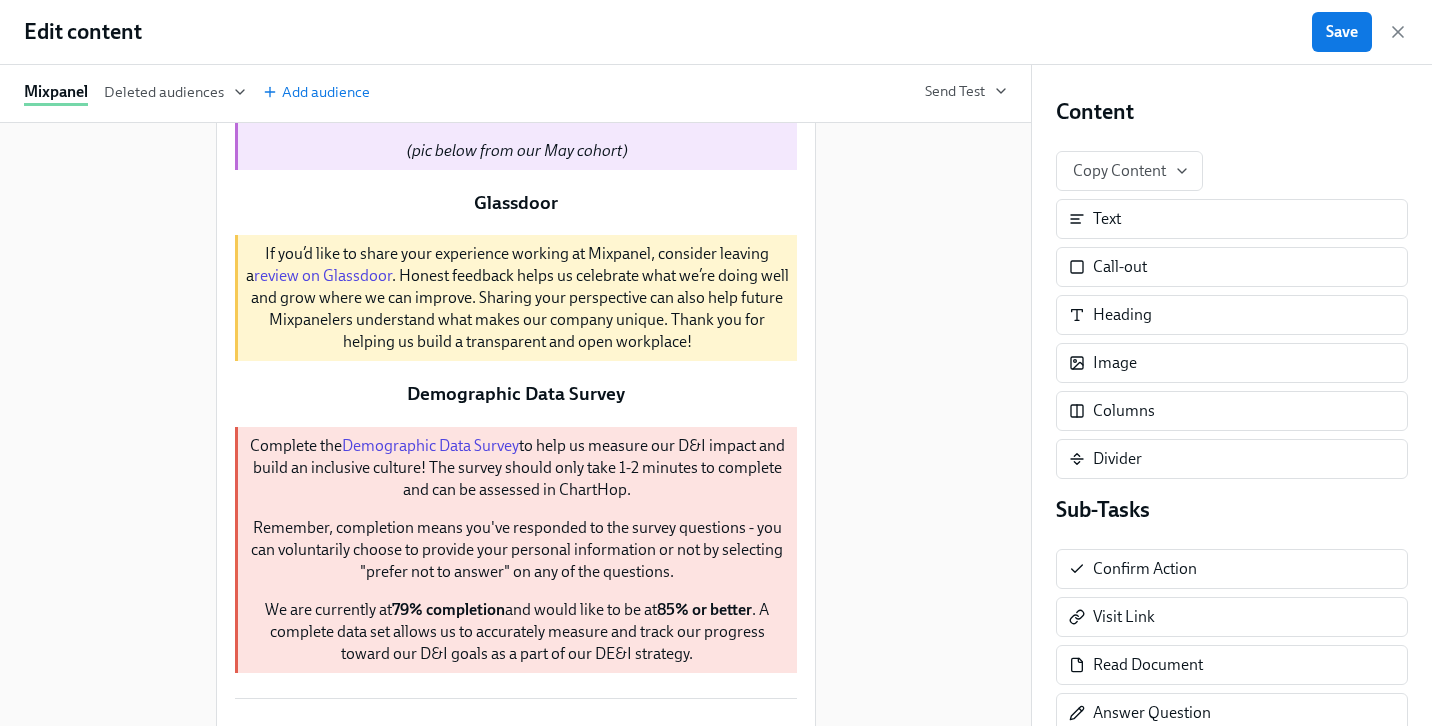 scroll, scrollTop: 884, scrollLeft: 0, axis: vertical 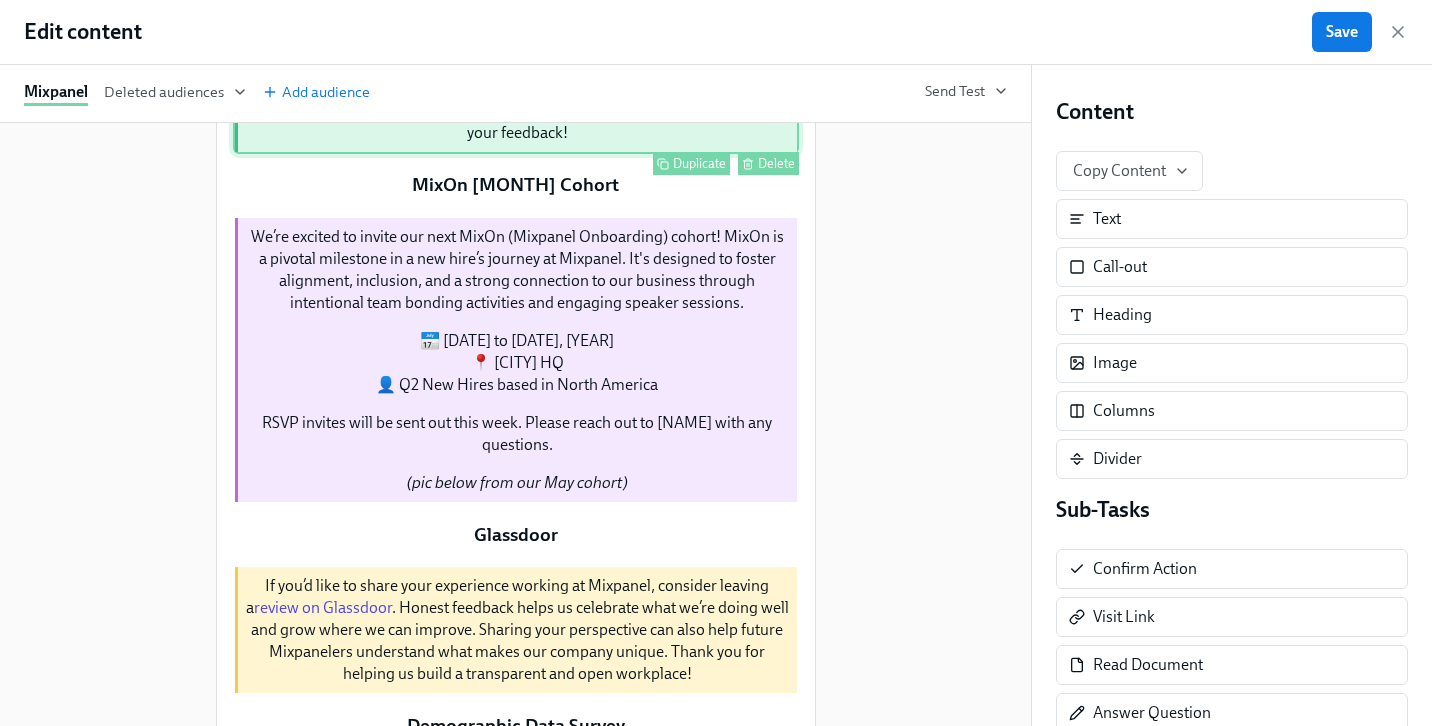 click on "Please take some time to give your honest opinion on how things are going. Your participation and constructive feedback are invaluable – giving us a holistic view of what’s going well, what could be better, and what to prioritize the rest of the year.
We can't do it without you, so your participation is hugely appreciated. The survey will remain open from  [DATE] to [DATE].  Once completed, results will be shared with Estaff, and department-level results will be shared with functional leaders. The People team will follow up to facilitate deep dive conversations across each team and workshops with leaders to better understand and take action on the results related to their functional areas.
If you have any questions, please do not hesitate to contact your People Business Partner or anyone on the People Team. We look forward to hearing your feedback!   Duplicate   Delete" at bounding box center (516, -15) 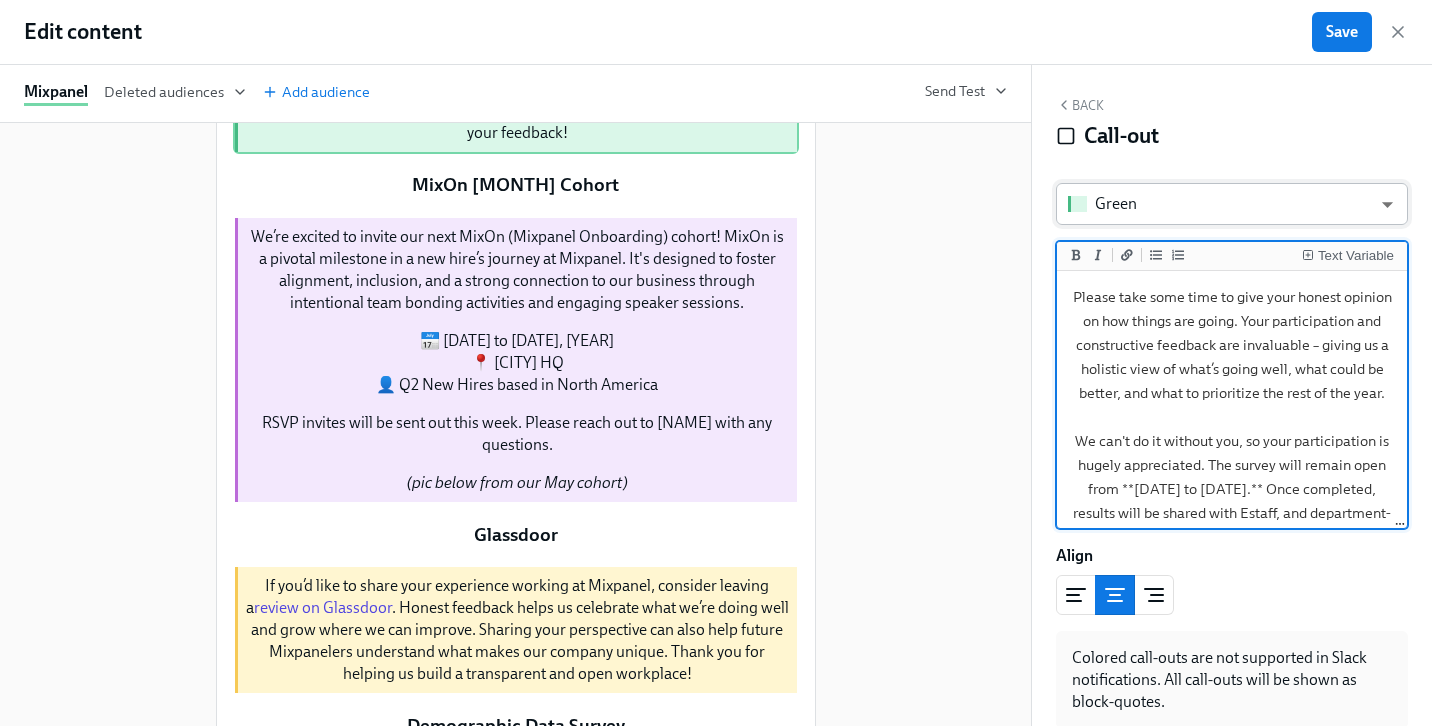 click on "Home Experiences Moments Reports Review us on G2 Help Center [FIRST] [LAST] InTheMix | [MONTH] [YEAR] Edit Title visible to admins only Duplicate Schedule Draft To Mixpanel Edit From [FIRST] • [EMAIL] Edit Send date [DATE]/[DATE]/[YEAR], [TIME] [TIMEZONE] Edit Subject InTheMix | [MONTH] [YEAR] Edit Content Create and manage the content for your message Cancel Save Delete moment
Close cross-small Edit content Save Mixpanel Deleted audiences Add audience Send Test   Duplicate   Delete   Duplicate   Delete FY’26 Engagement Survey is Now Live!   Duplicate   Delete Please take some time to give your honest opinion on how things are going. Your participation and constructive feedback are invaluable – giving us a holistic view of what’s going well, what could be better, and what to prioritize the rest of the year.
We can't do it without you, so your participation is hugely appreciated. The survey will remain open from  [MONTH] [DATE] to [MONTH] [DATE].
Duplicate" at bounding box center [716, 399] 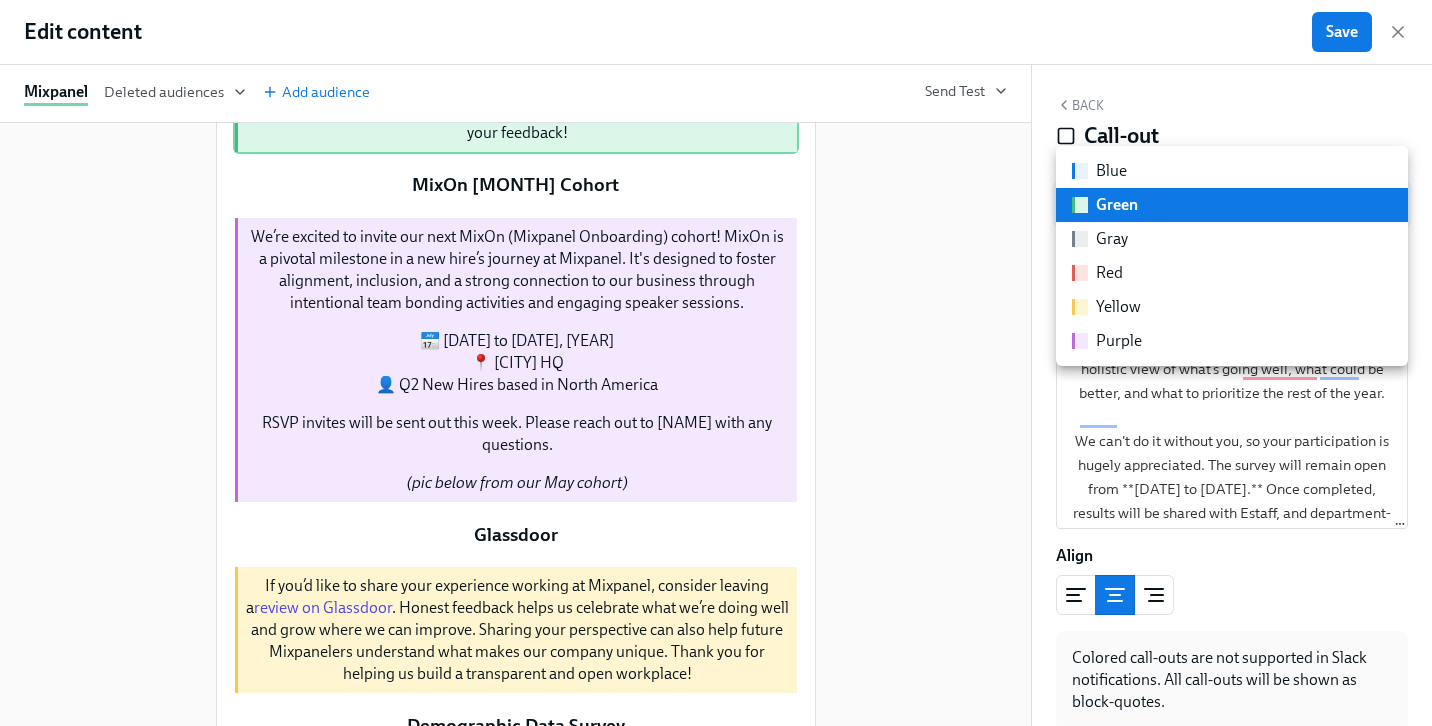 click on "Red" at bounding box center (1232, 273) 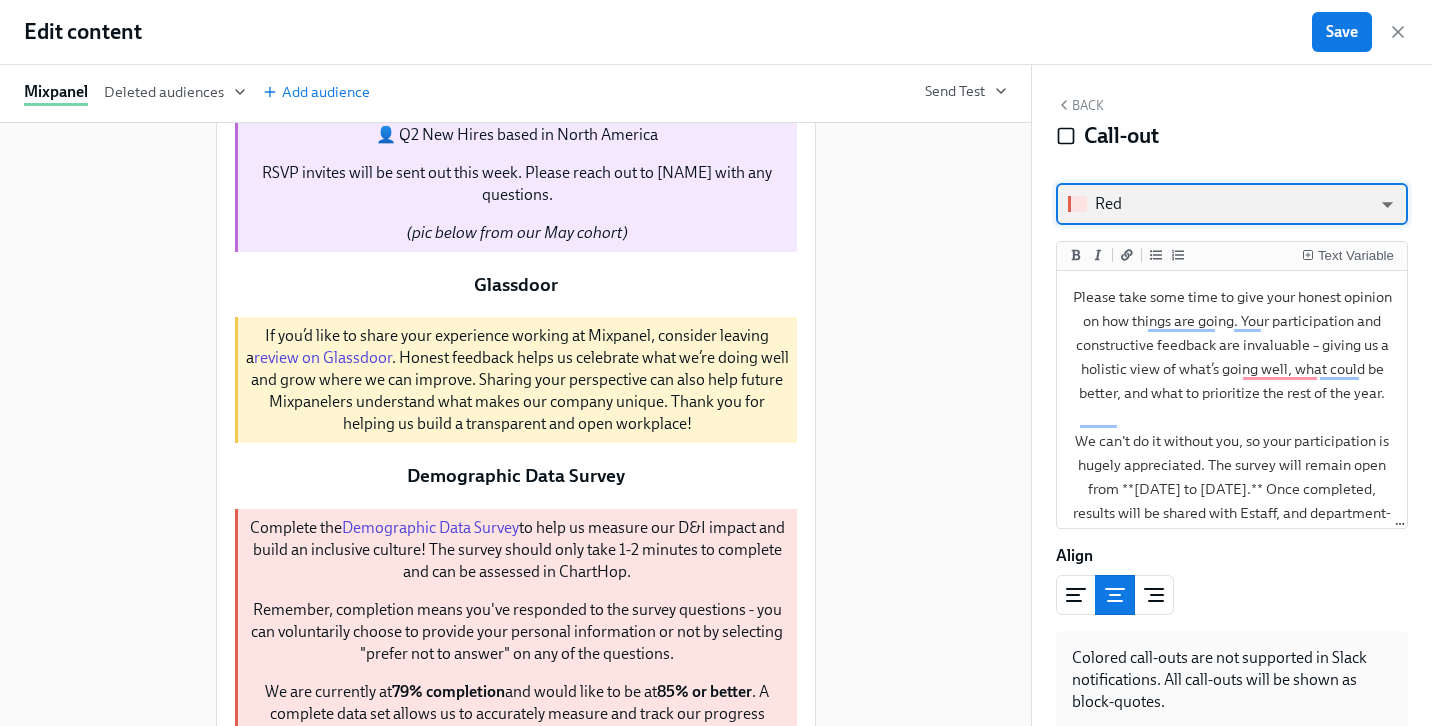 scroll, scrollTop: 1107, scrollLeft: 0, axis: vertical 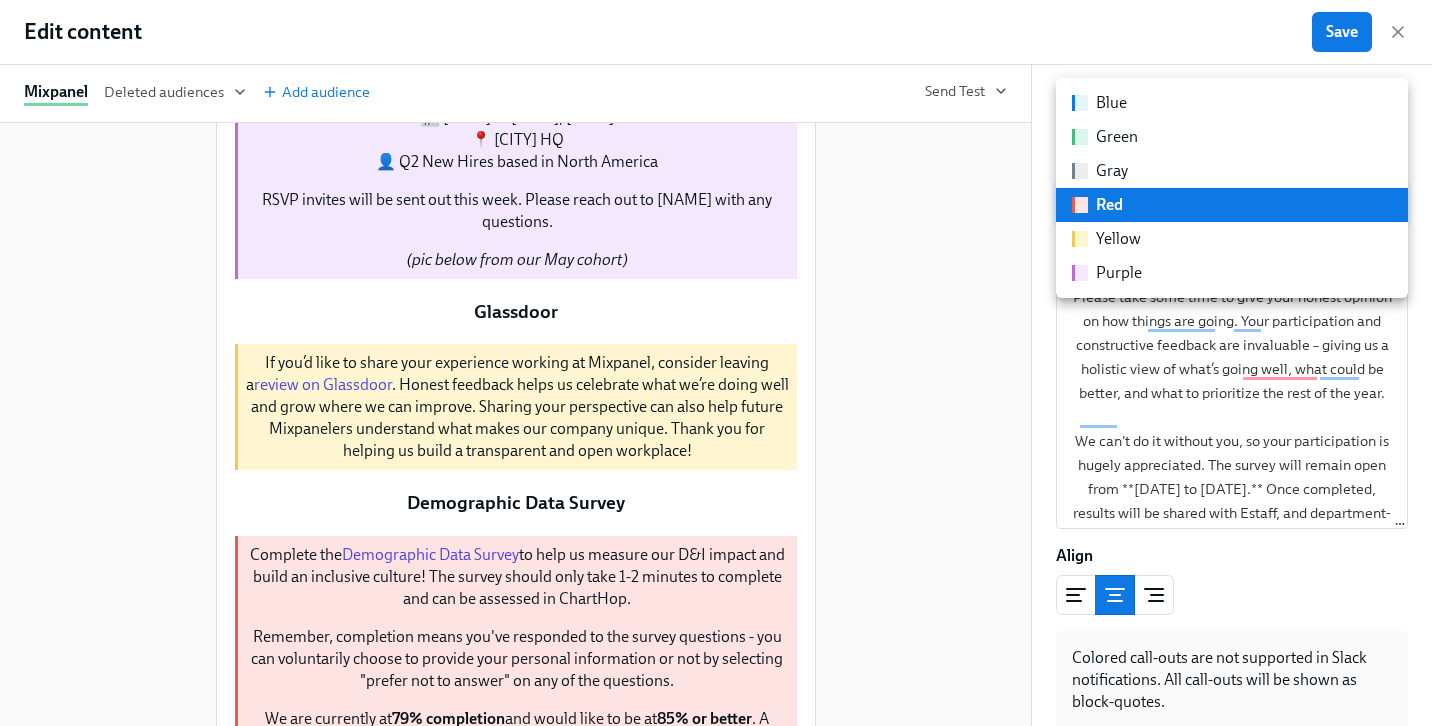 click on "Home Experiences Moments Reports Review us on G2 Help Center [FIRST] [LAST] InTheMix | [MONTH] [YEAR] Edit Title visible to admins only Duplicate Schedule Draft To Mixpanel Edit From [FIRST] • [EMAIL] Edit Send date [DATE]/[DATE]/[YEAR], [TIME] [TIMEZONE] Edit Subject InTheMix | [MONTH] [YEAR] Edit Content Create and manage the content for your message Cancel Save Delete moment
Close cross-small Edit content Save Mixpanel Deleted audiences Add audience Send Test   Duplicate   Delete   Duplicate   Delete FY’26 Engagement Survey is Now Live!   Duplicate   Delete Please take some time to give your honest opinion on how things are going. Your participation and constructive feedback are invaluable – giving us a holistic view of what’s going well, what could be better, and what to prioritize the rest of the year.
We can't do it without you, so your participation is hugely appreciated. The survey will remain open from  [MONTH] [DATE] to [MONTH] [DATE].
Duplicate" at bounding box center [716, 399] 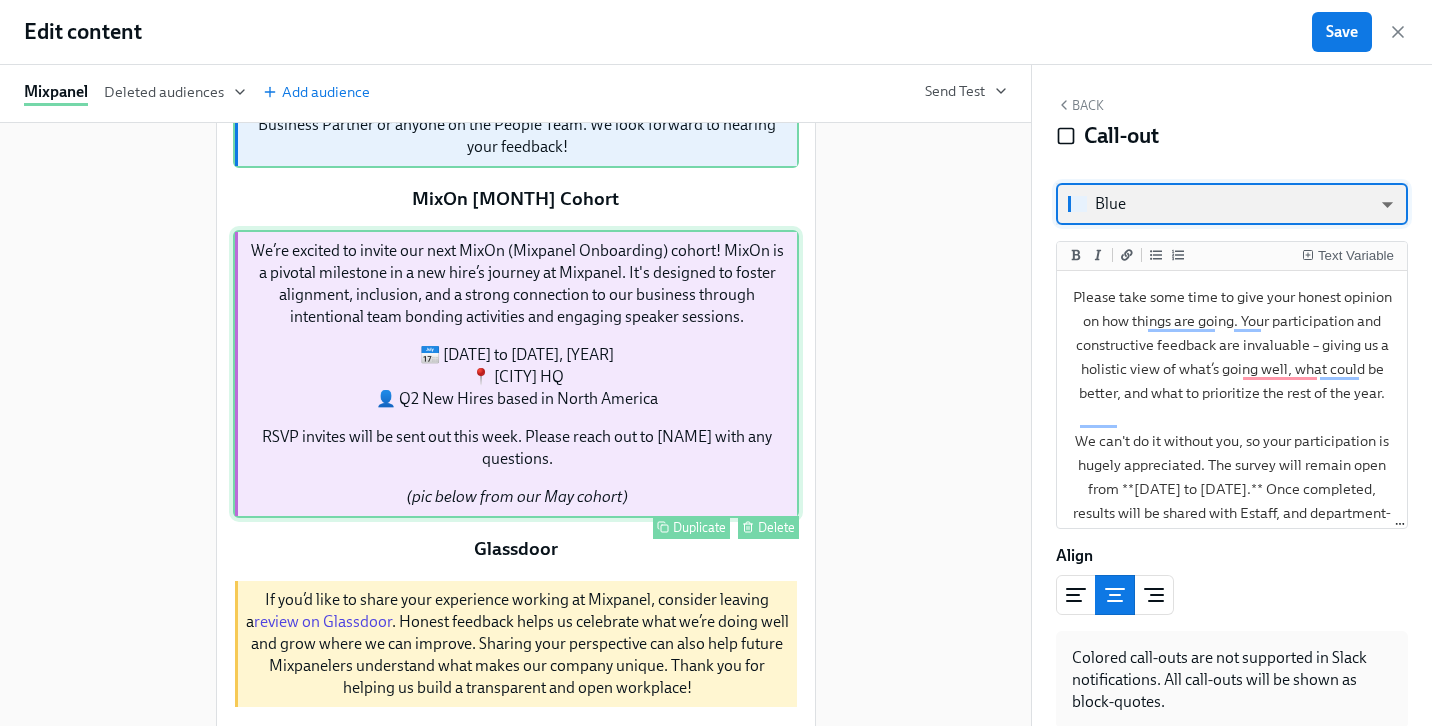 scroll, scrollTop: 710, scrollLeft: 0, axis: vertical 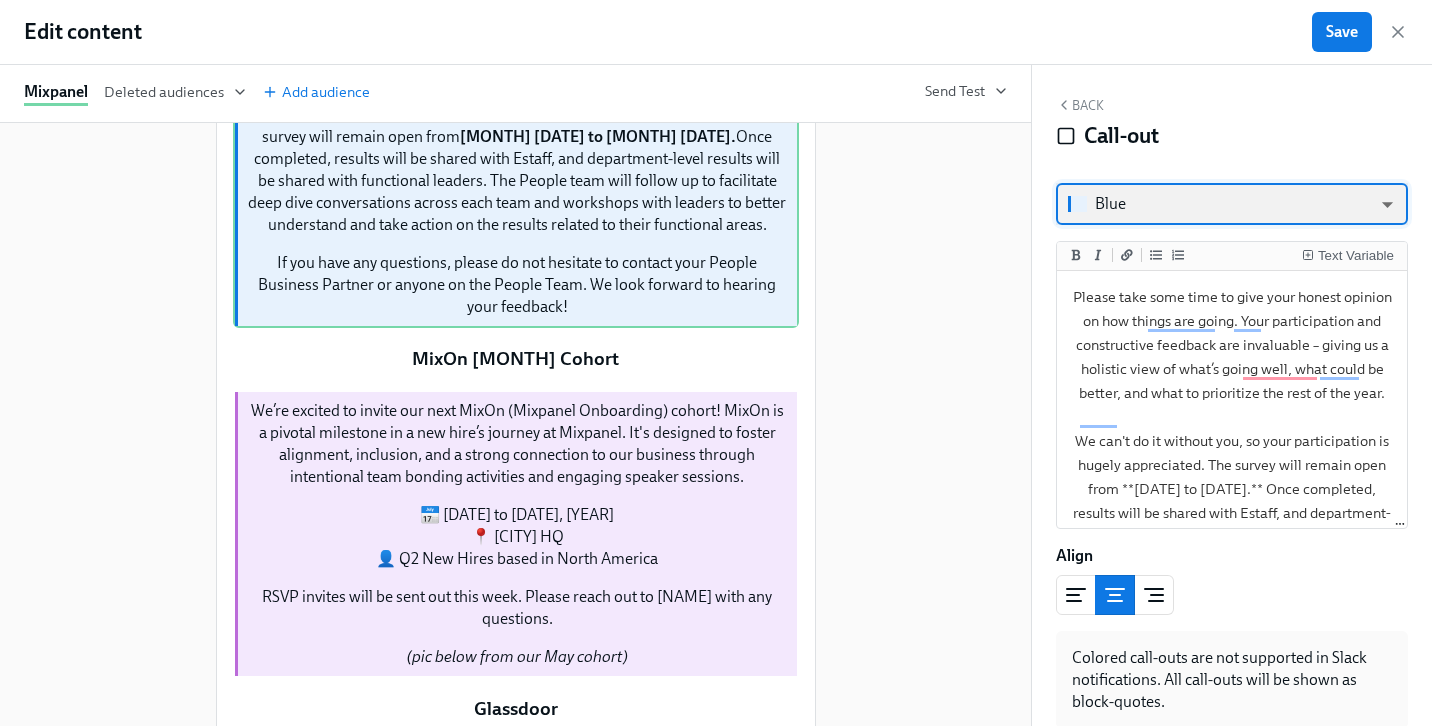 click on "FY’26 Engagement Survey is Now Live!   Duplicate   Delete" at bounding box center [516, -40] 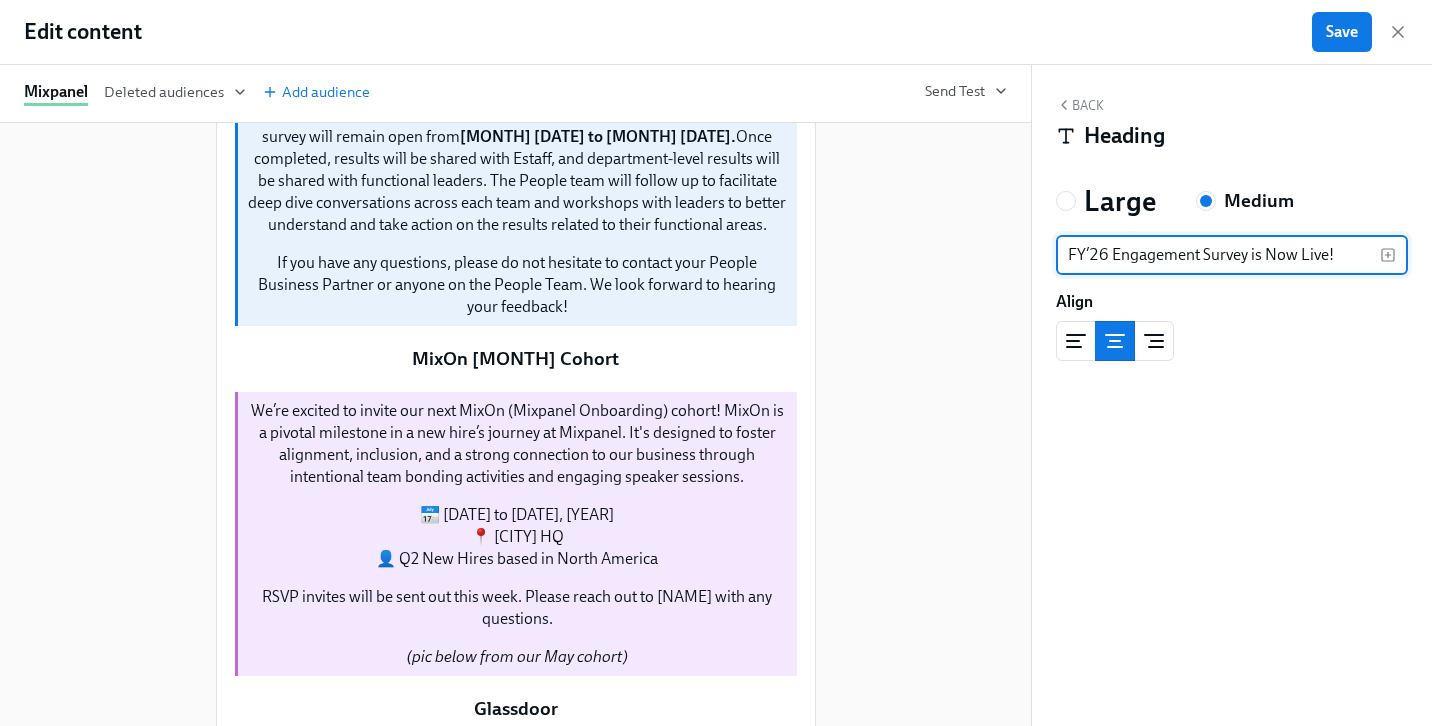click on "FY’26 Engagement Survey is Now Live!" at bounding box center (1218, 255) 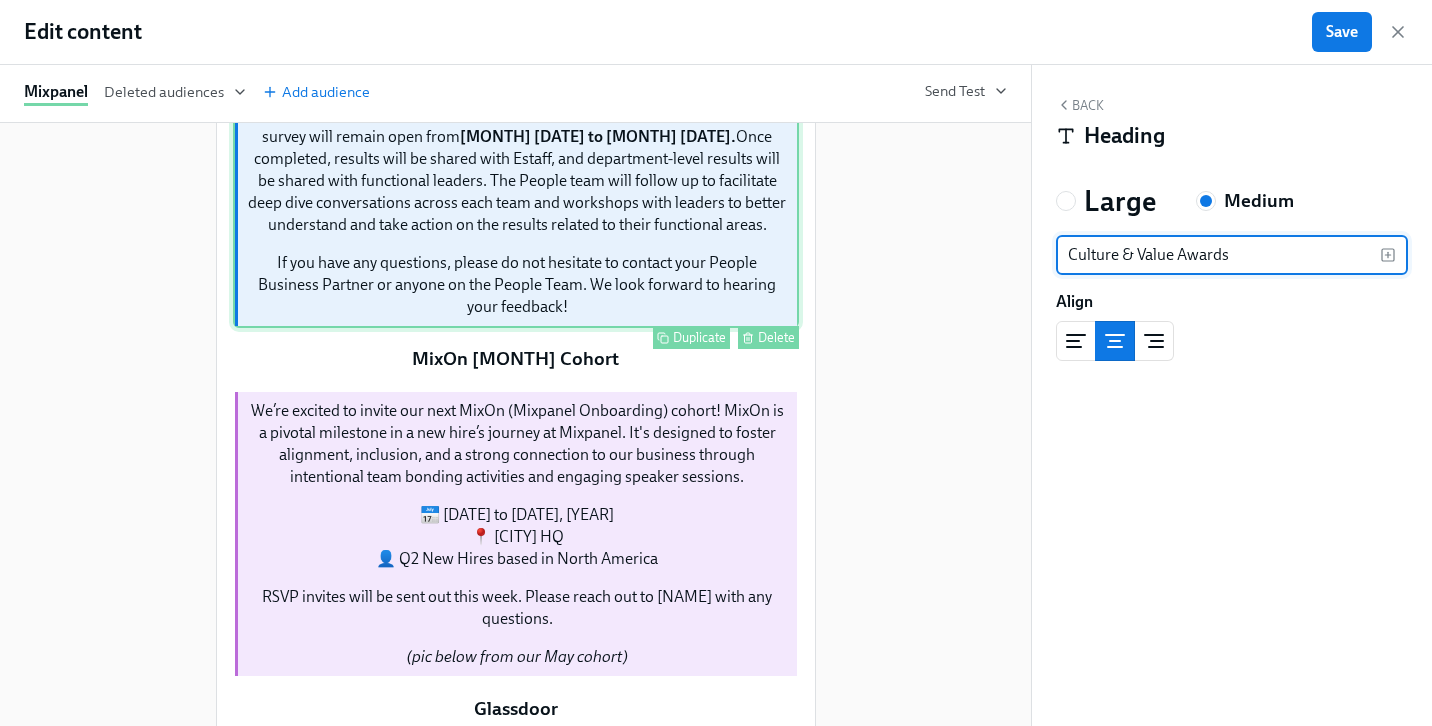 type on "Culture & Value Awards" 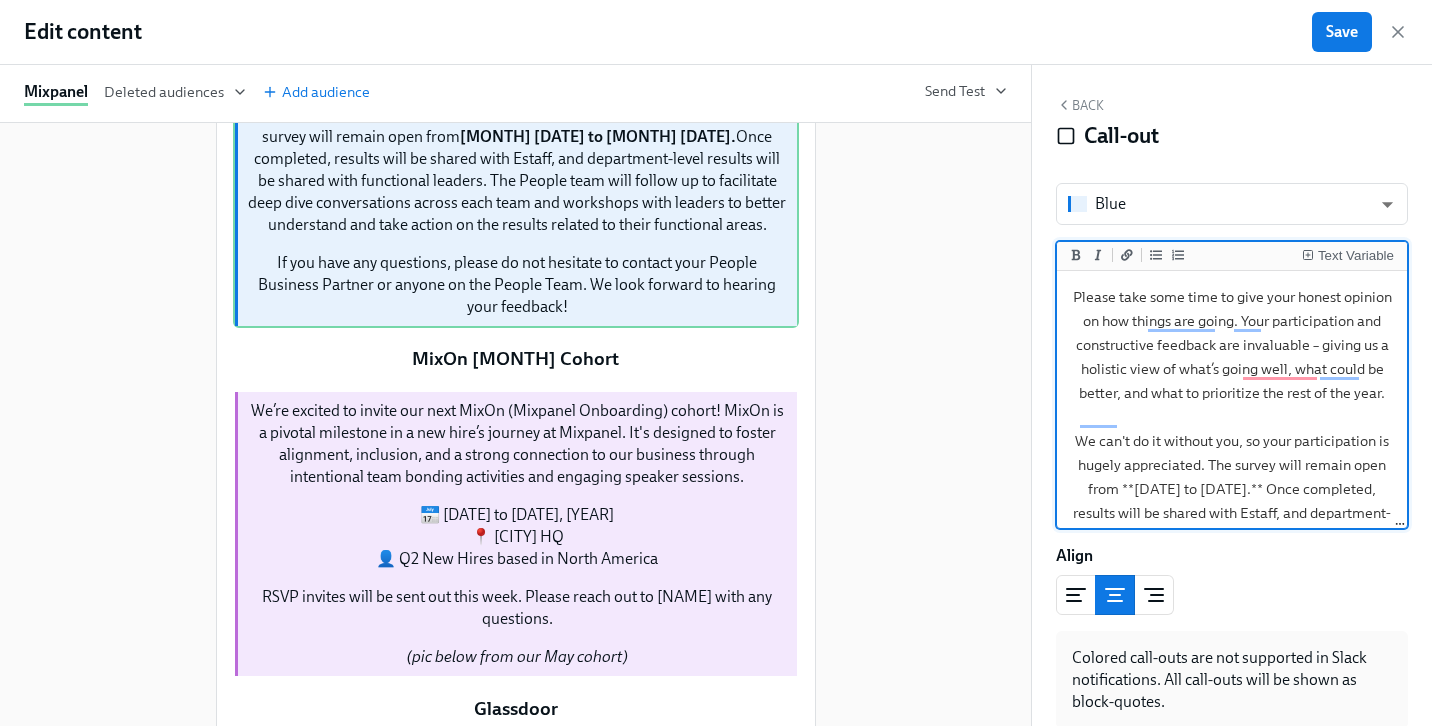 scroll, scrollTop: 321, scrollLeft: 0, axis: vertical 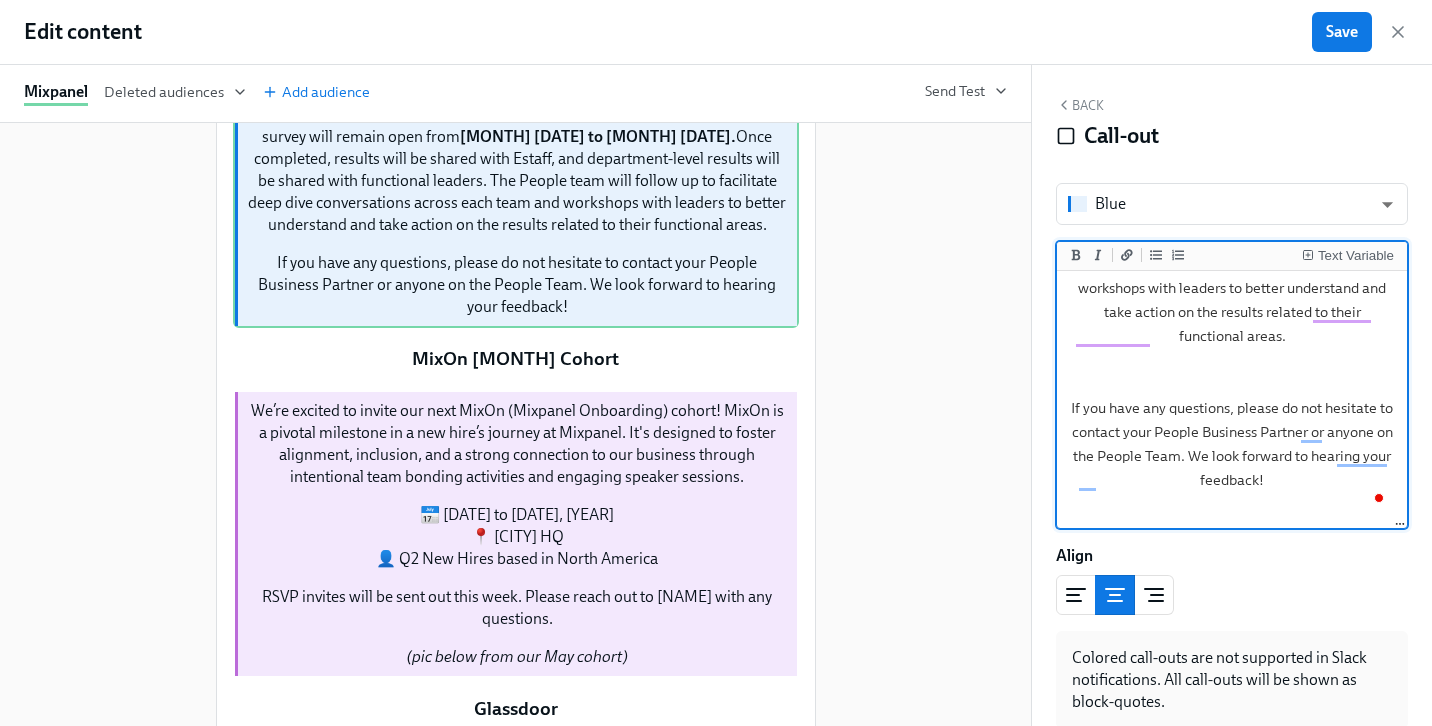 drag, startPoint x: 1157, startPoint y: 295, endPoint x: 1260, endPoint y: 601, distance: 322.86993 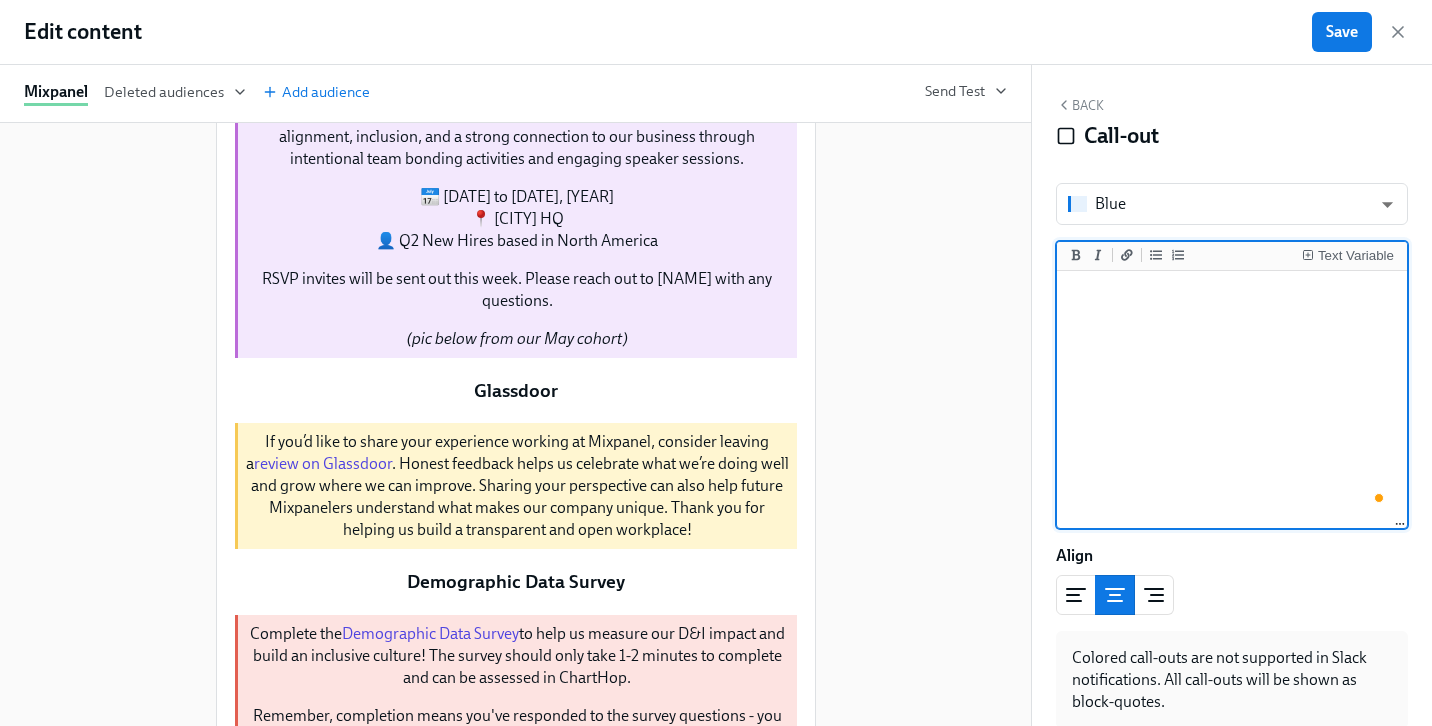 scroll, scrollTop: 0, scrollLeft: 0, axis: both 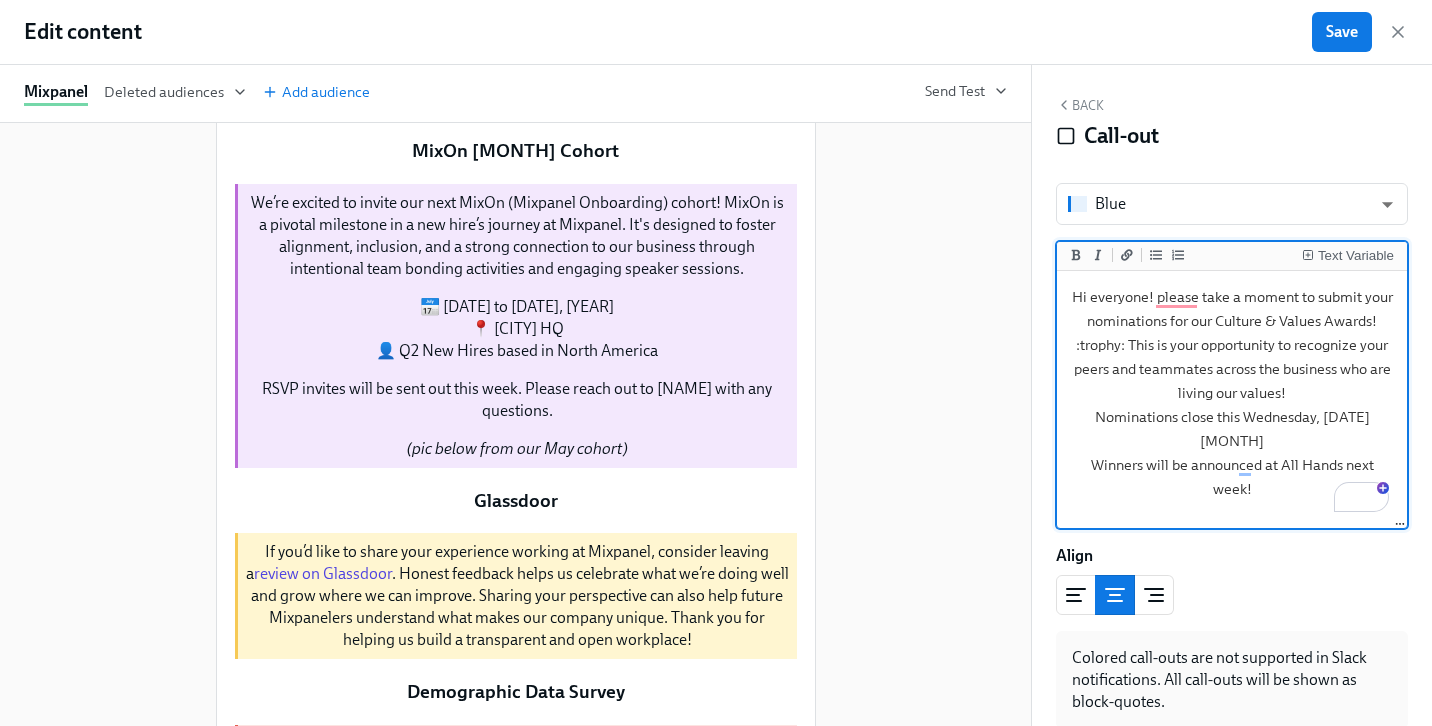 drag, startPoint x: 1072, startPoint y: 346, endPoint x: 1125, endPoint y: 344, distance: 53.037724 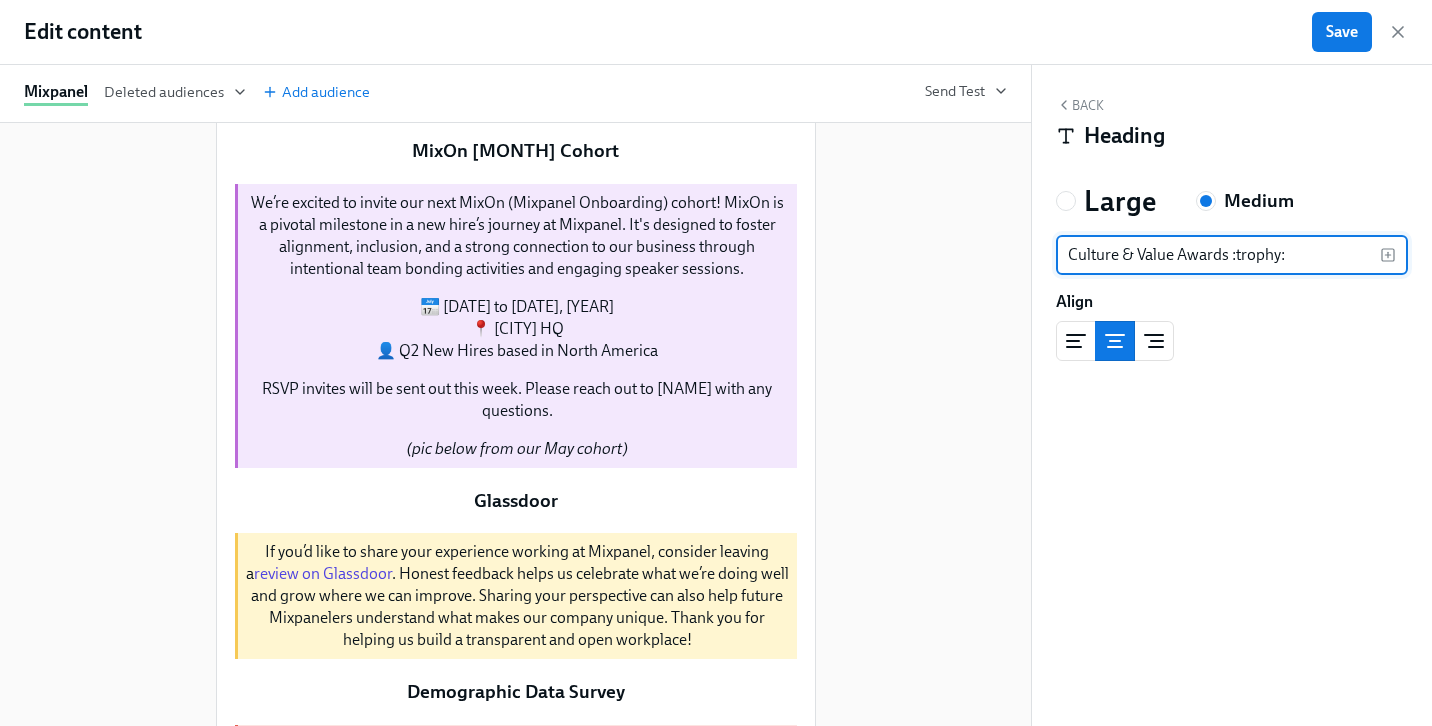 click on "Culture & Value Awards :trophy:" at bounding box center (1218, 255) 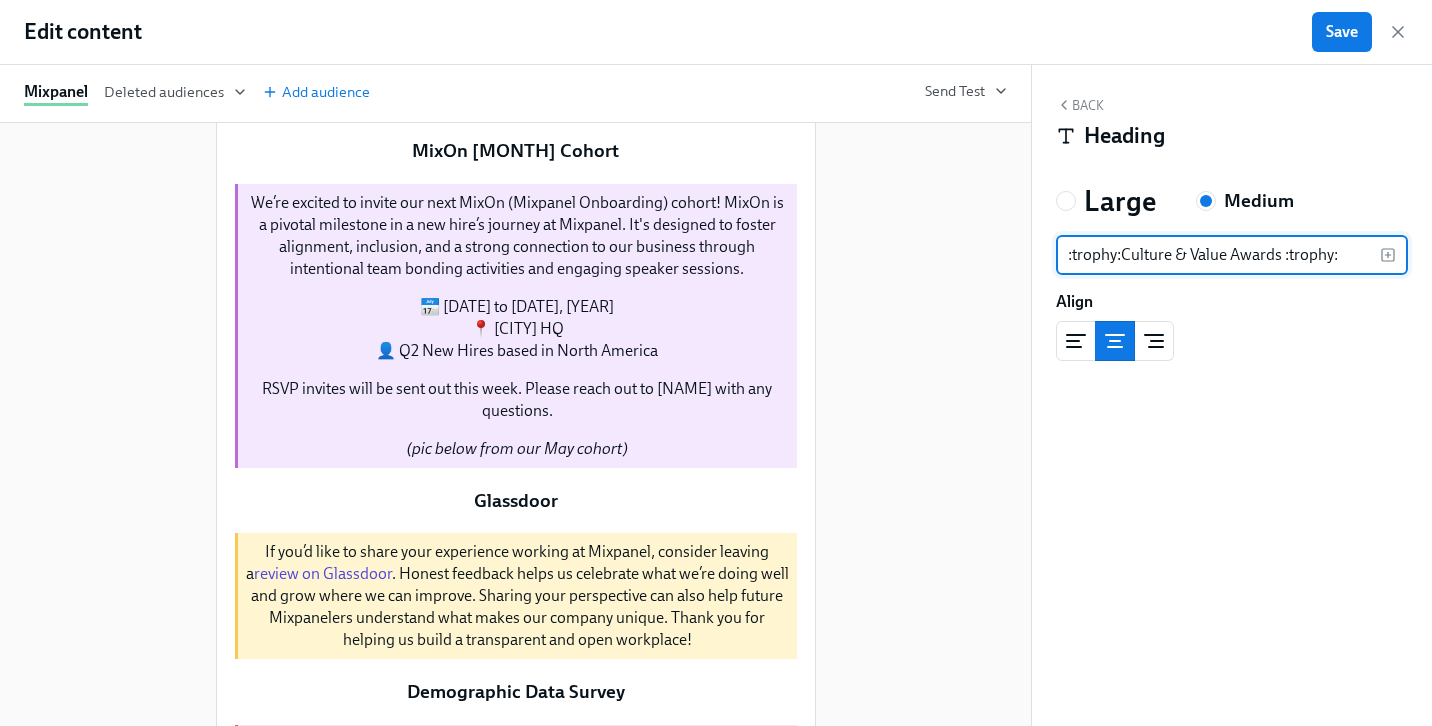 type on ":trophy: Culture & Value Awards :trophy:" 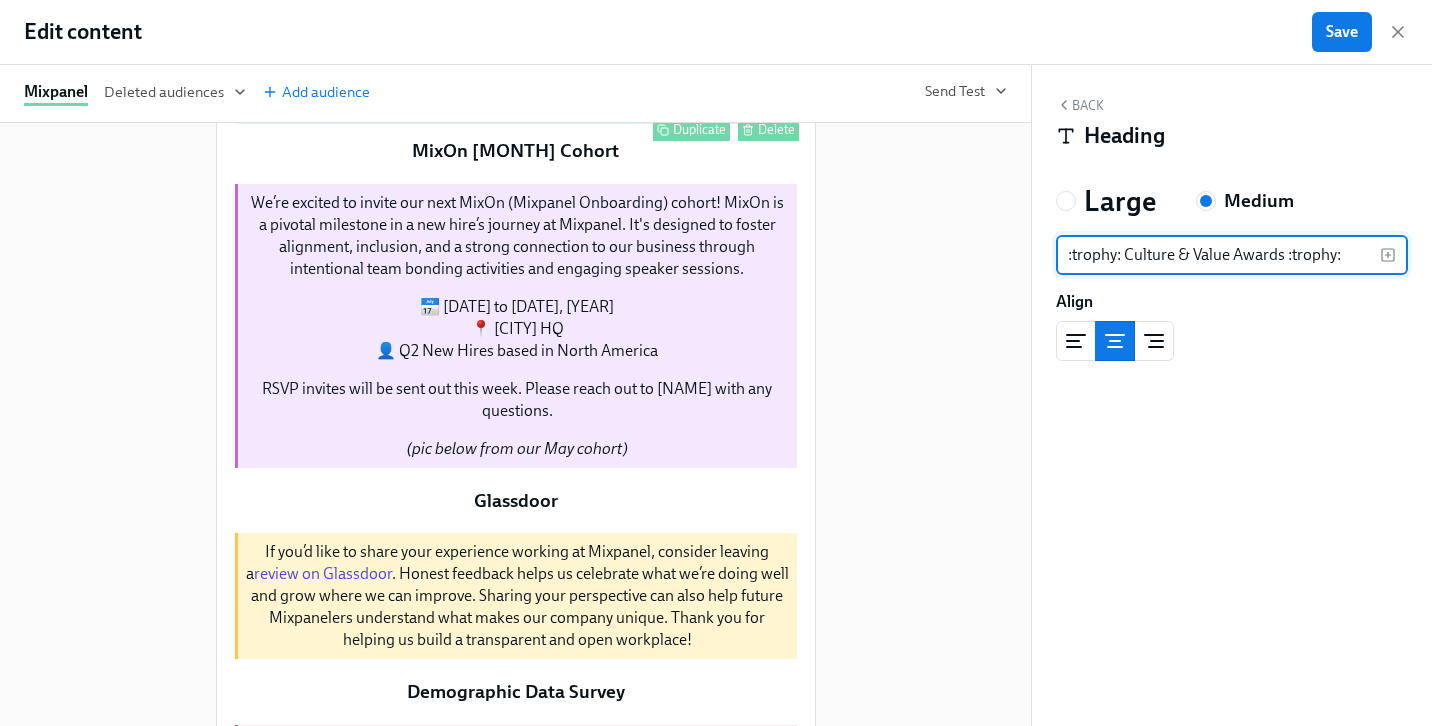 click on "Hi everyone! please take a moment to submit your nominations for our Culture & Values Awards! 🏆 This is your opportunity to recognize your peers and teammates across the business who are living our values!
Nominations close this Wednesday, [DATE]
Winners will be announced at All Hands next week!   Duplicate   Delete" at bounding box center (516, 55) 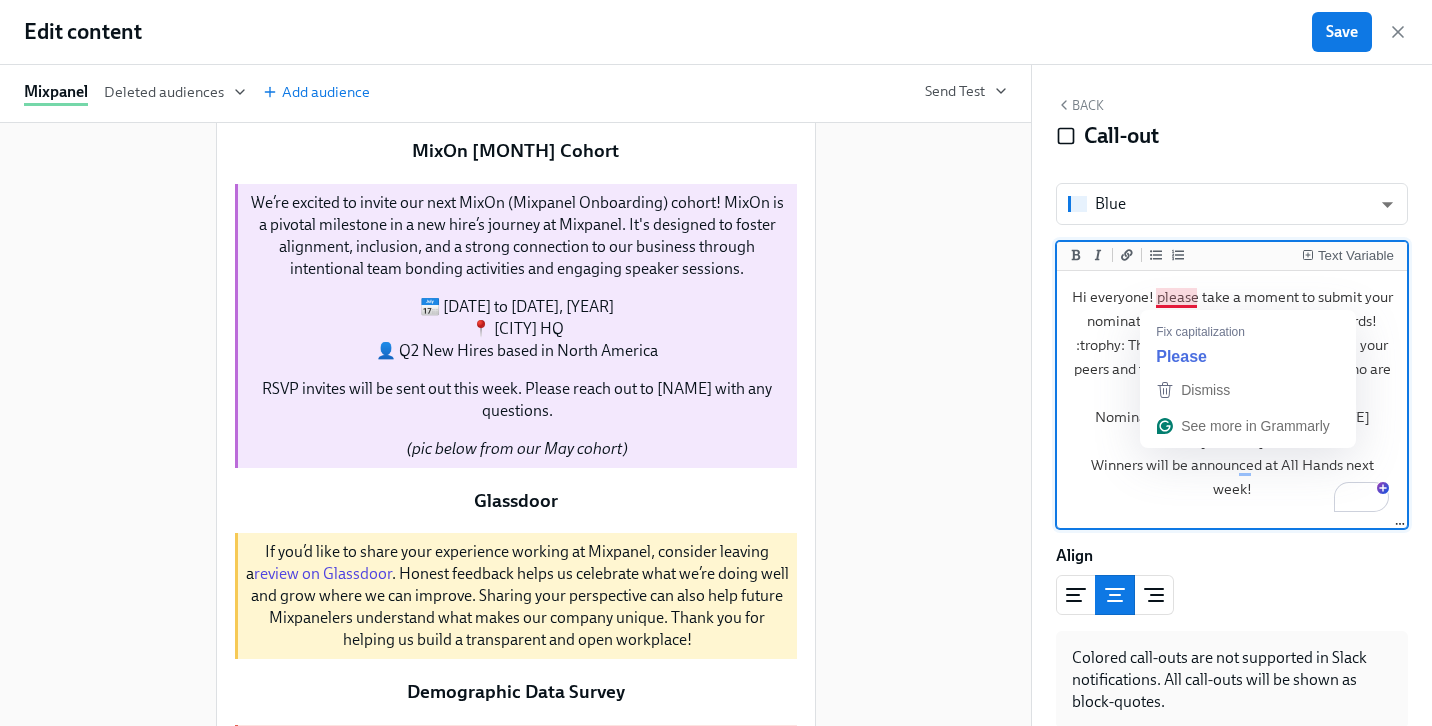 click on "Hi everyone! please take a moment to submit your nominations for our Culture & Values Awards! :trophy: This is your opportunity to recognize your peers and teammates across the business who are living our values!
Nominations close this Wednesday, [DATE] [MONTH]
Winners will be announced at All Hands next week!" at bounding box center (1232, 400) 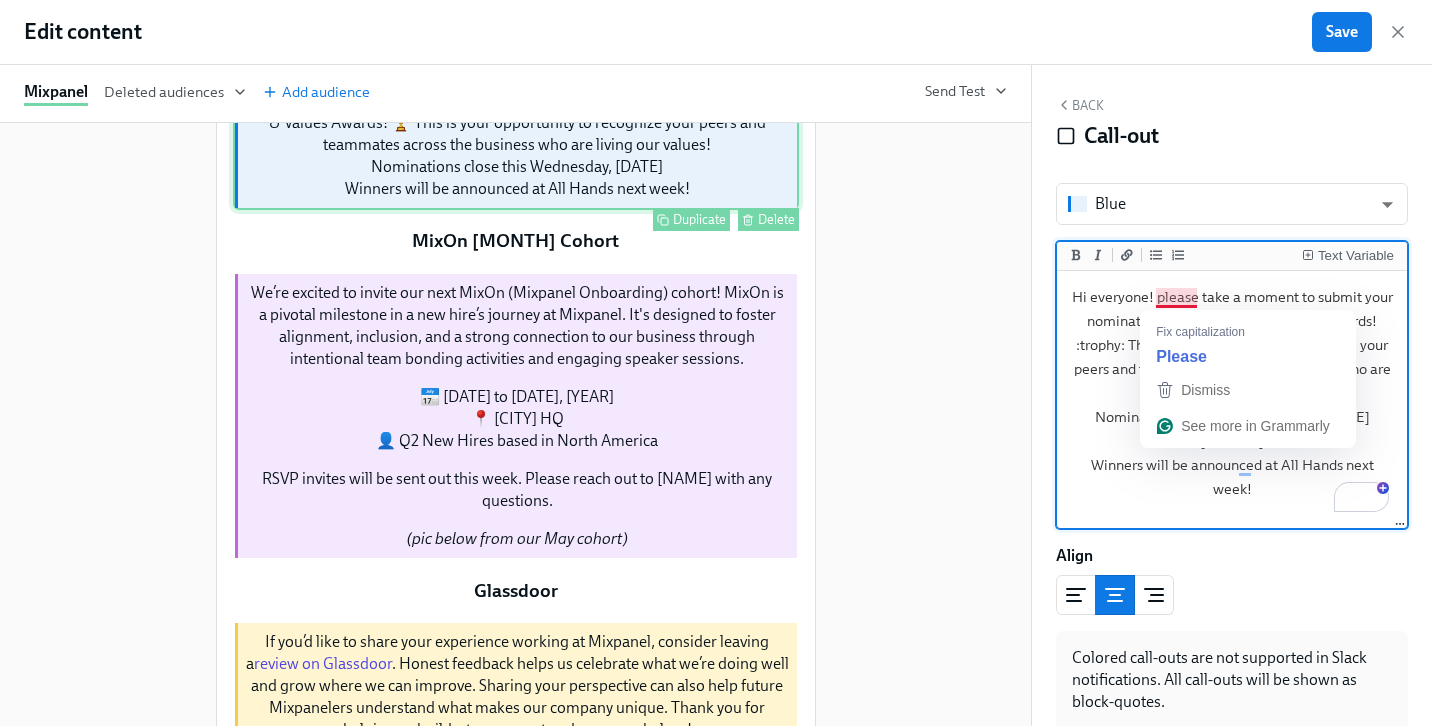 scroll, scrollTop: 625, scrollLeft: 0, axis: vertical 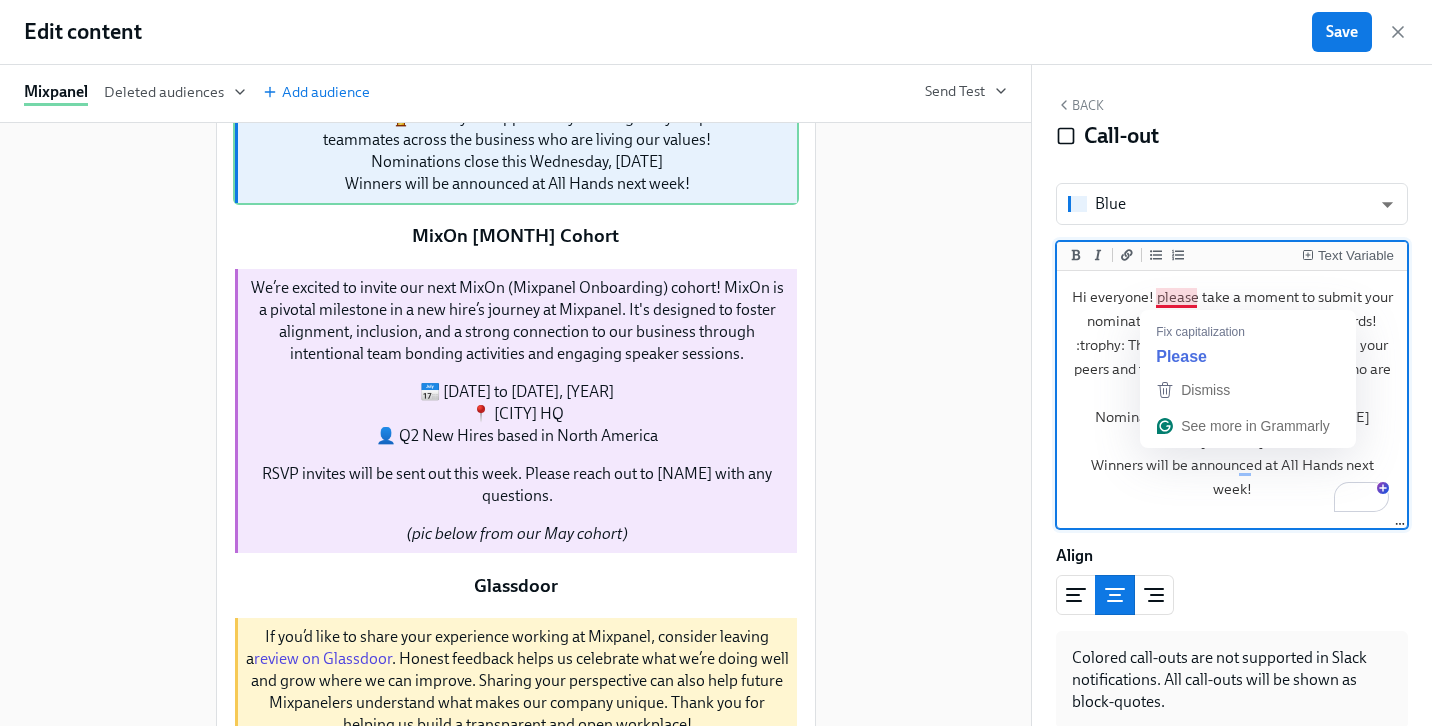 drag, startPoint x: 1163, startPoint y: 296, endPoint x: 1020, endPoint y: 296, distance: 143 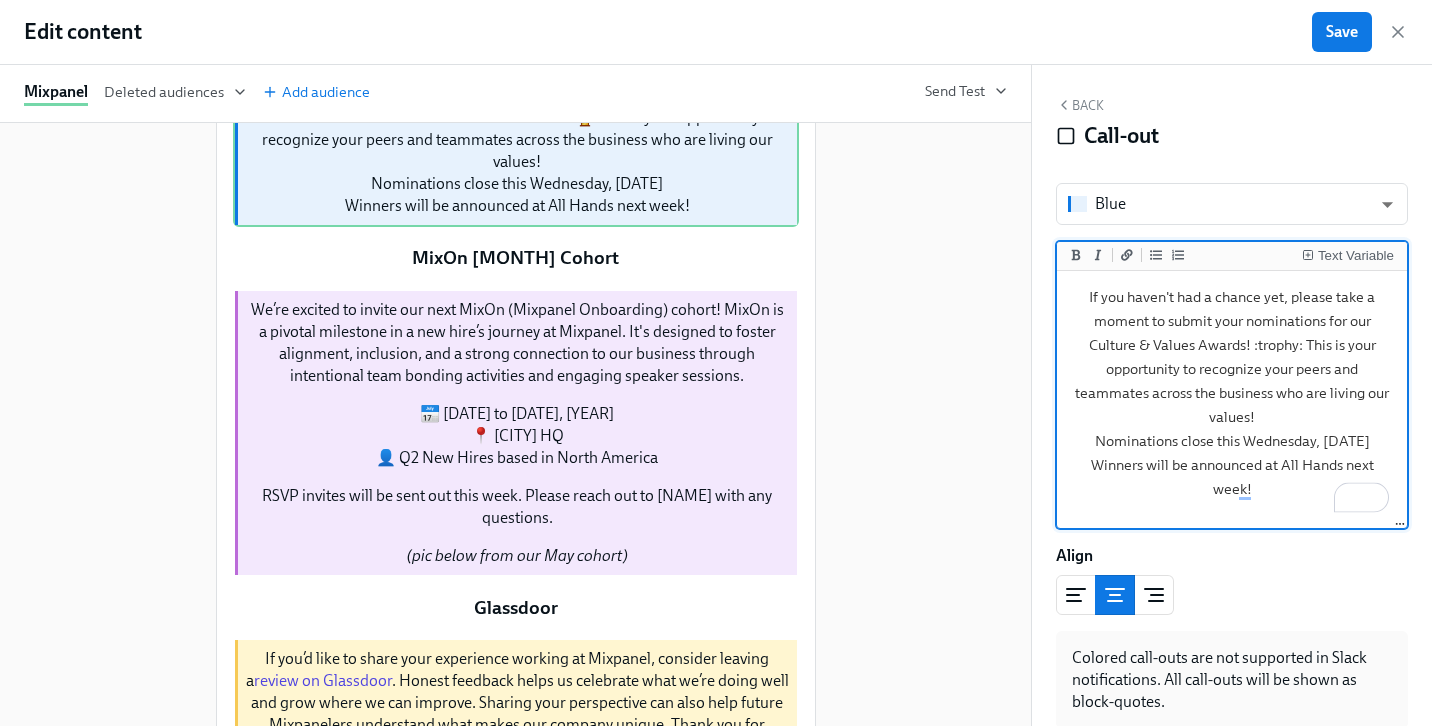 drag, startPoint x: 1305, startPoint y: 347, endPoint x: 1256, endPoint y: 342, distance: 49.25444 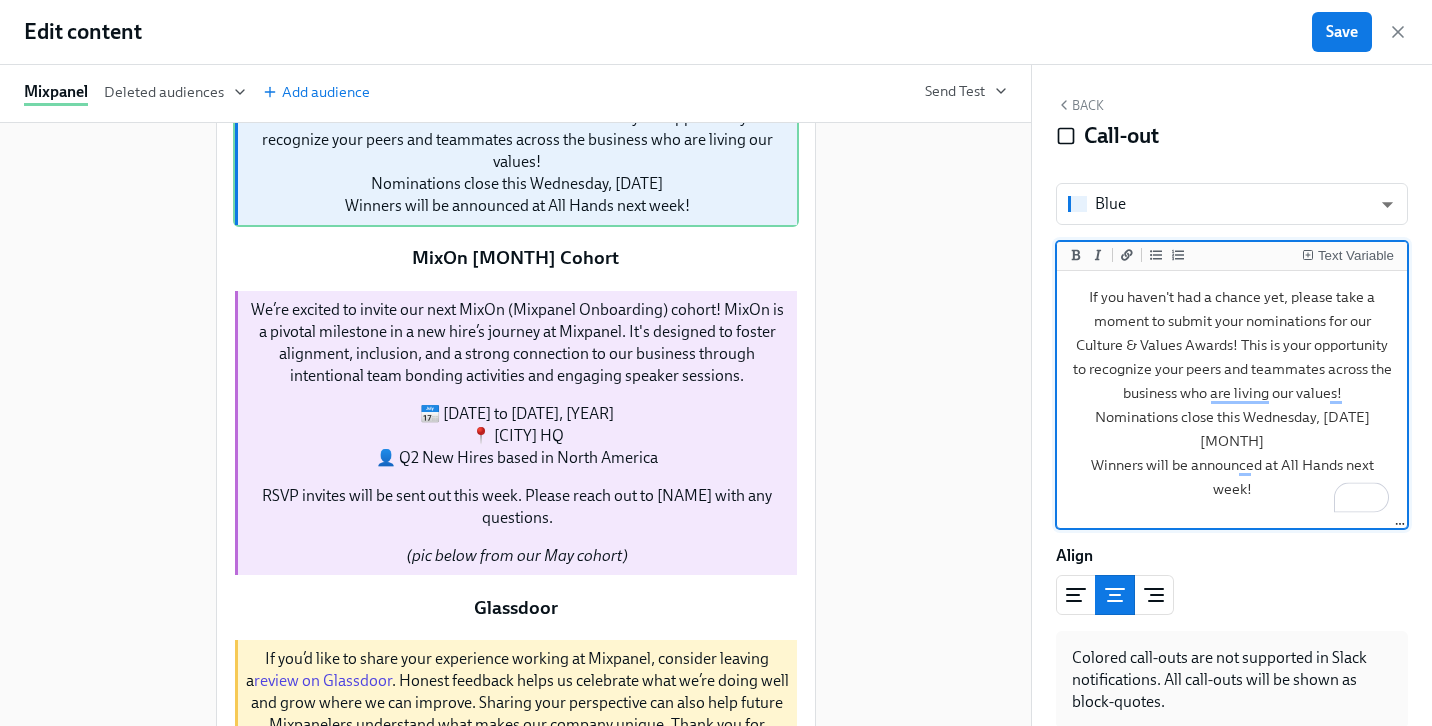 scroll, scrollTop: 57, scrollLeft: 0, axis: vertical 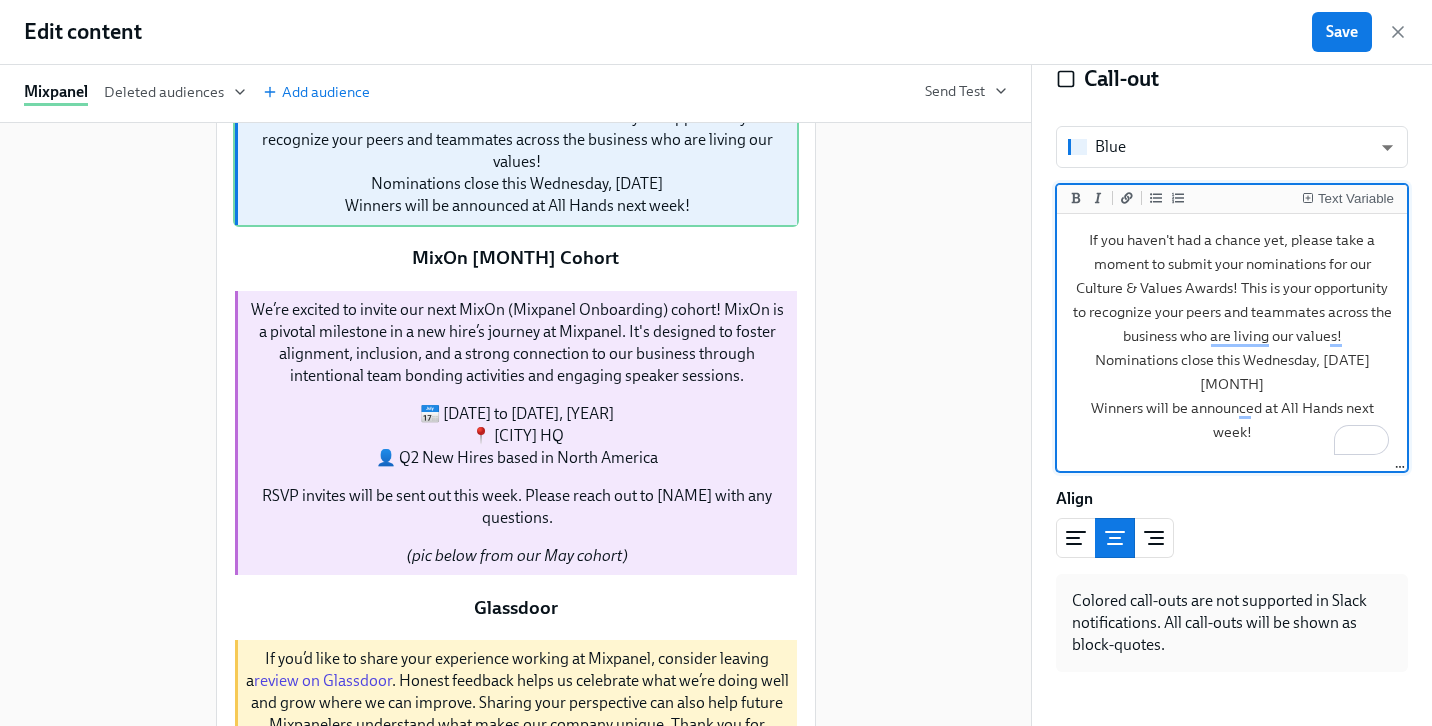 drag, startPoint x: 1084, startPoint y: 360, endPoint x: 1383, endPoint y: 356, distance: 299.02676 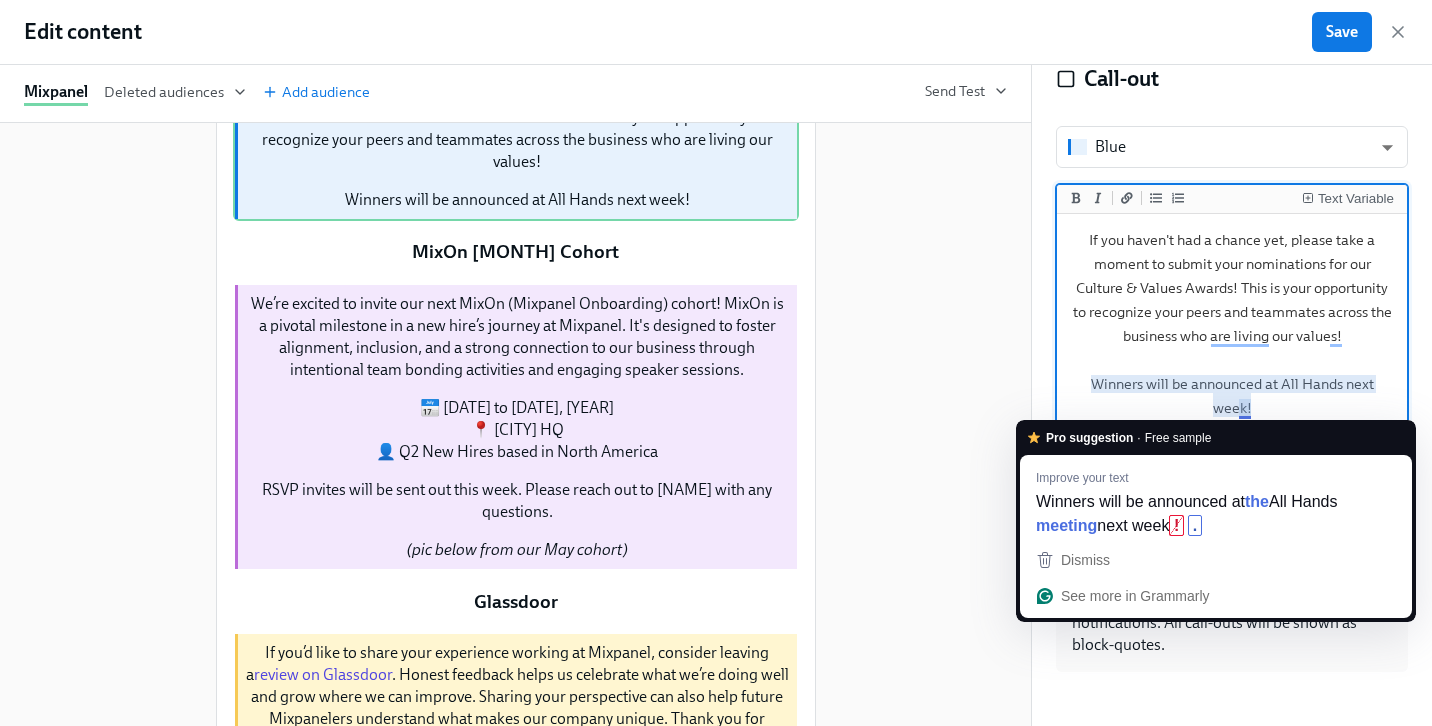 click on "If you haven't had a chance yet, please take a moment to submit your nominations for our Culture & Values Awards! This is your opportunity to recognize your peers and teammates across the business who are living our values!
Winners will be announced at All Hands next week!" at bounding box center [1232, 343] 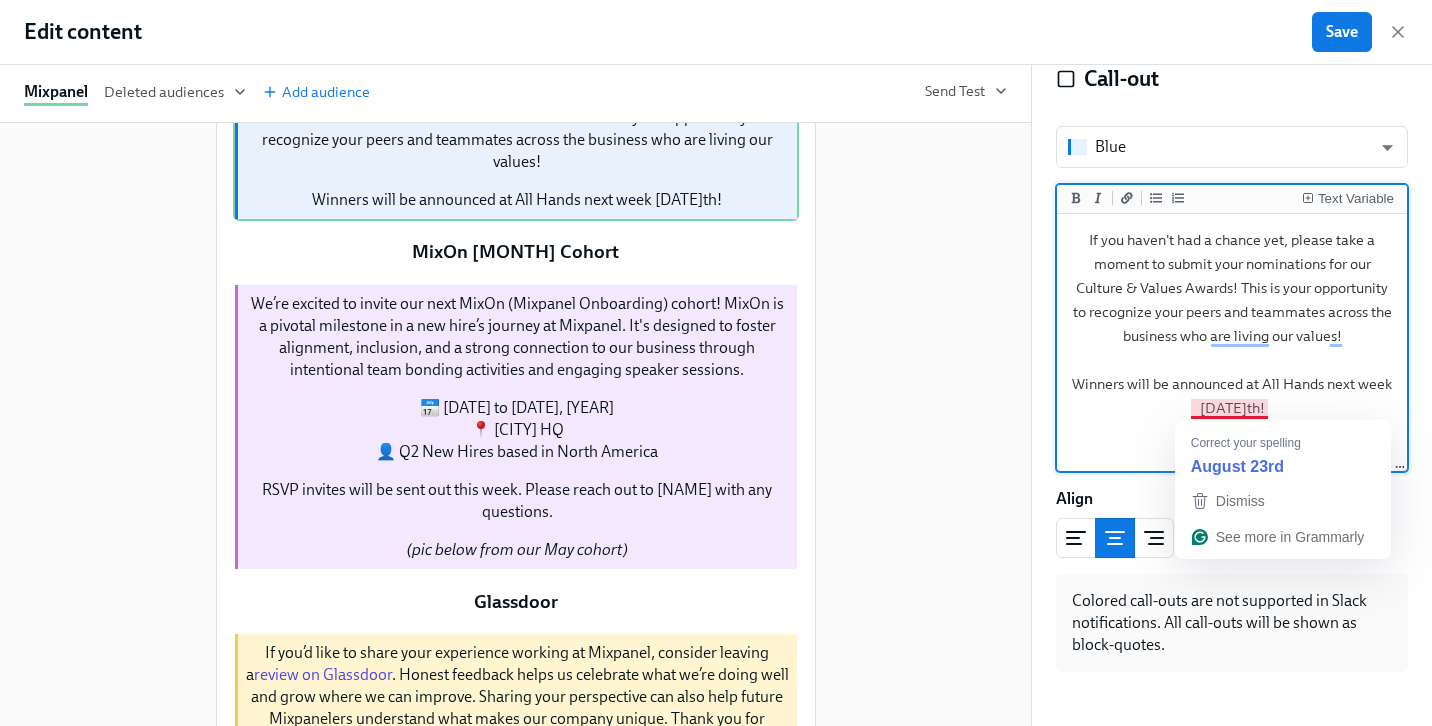click on "If you haven't had a chance yet, please take a moment to submit your nominations for our Culture & Values Awards! This is your opportunity to recognize your peers and teammates across the business who are living our values!
Winners will be announced at All Hands next week [DATE]th!" at bounding box center [1232, 343] 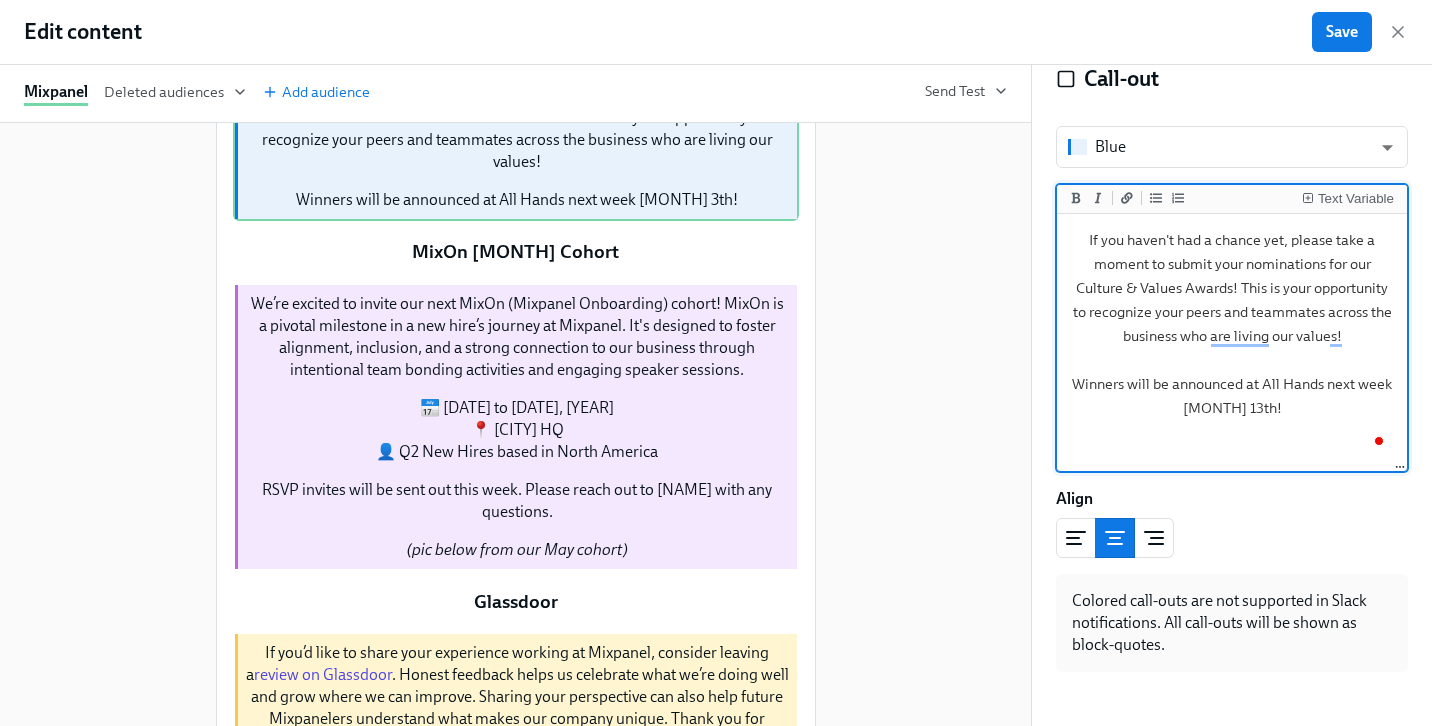 click on "If you haven't had a chance yet, please take a moment to submit your nominations for our Culture & Values Awards! This is your opportunity to recognize your peers and teammates across the business who are living our values!
Winners will be announced at All Hands next week [MONTH] 13th!" at bounding box center [1232, 343] 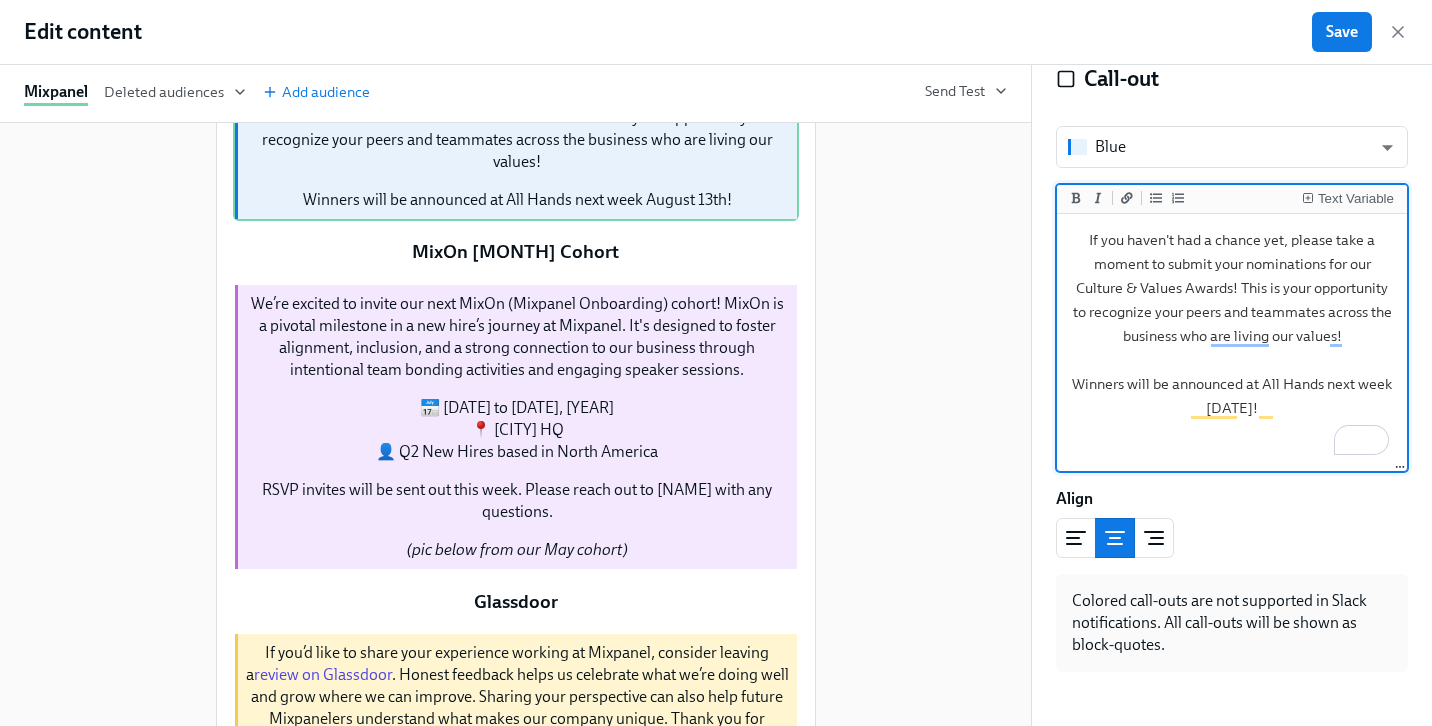 drag, startPoint x: 1301, startPoint y: 412, endPoint x: 1059, endPoint y: 379, distance: 244.23964 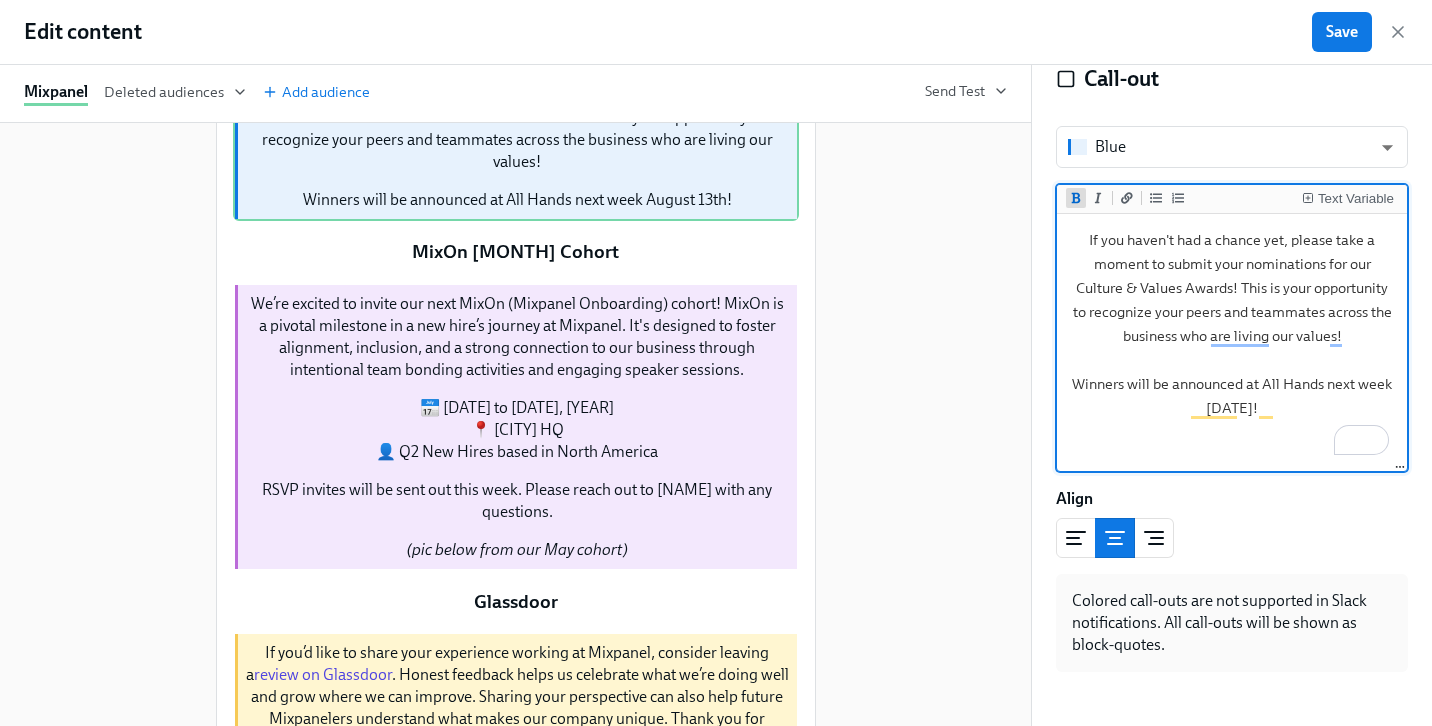 click 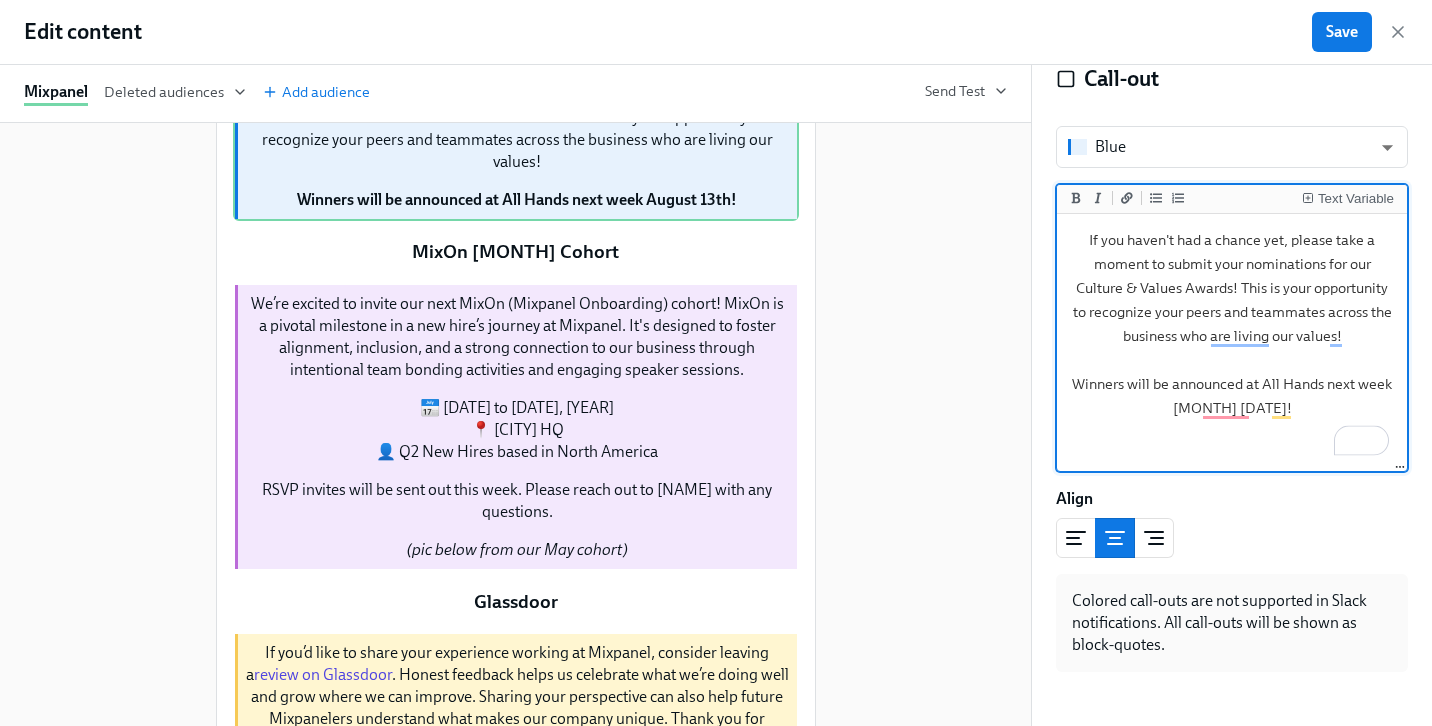 click on "If you haven't had a chance yet, please take a moment to submit your nominations for our Culture & Values Awards! This is your opportunity to recognize your peers and teammates across the business who are living our values!
Winners will be announced at All Hands next week [MONTH] [DATE]!" at bounding box center (1232, 343) 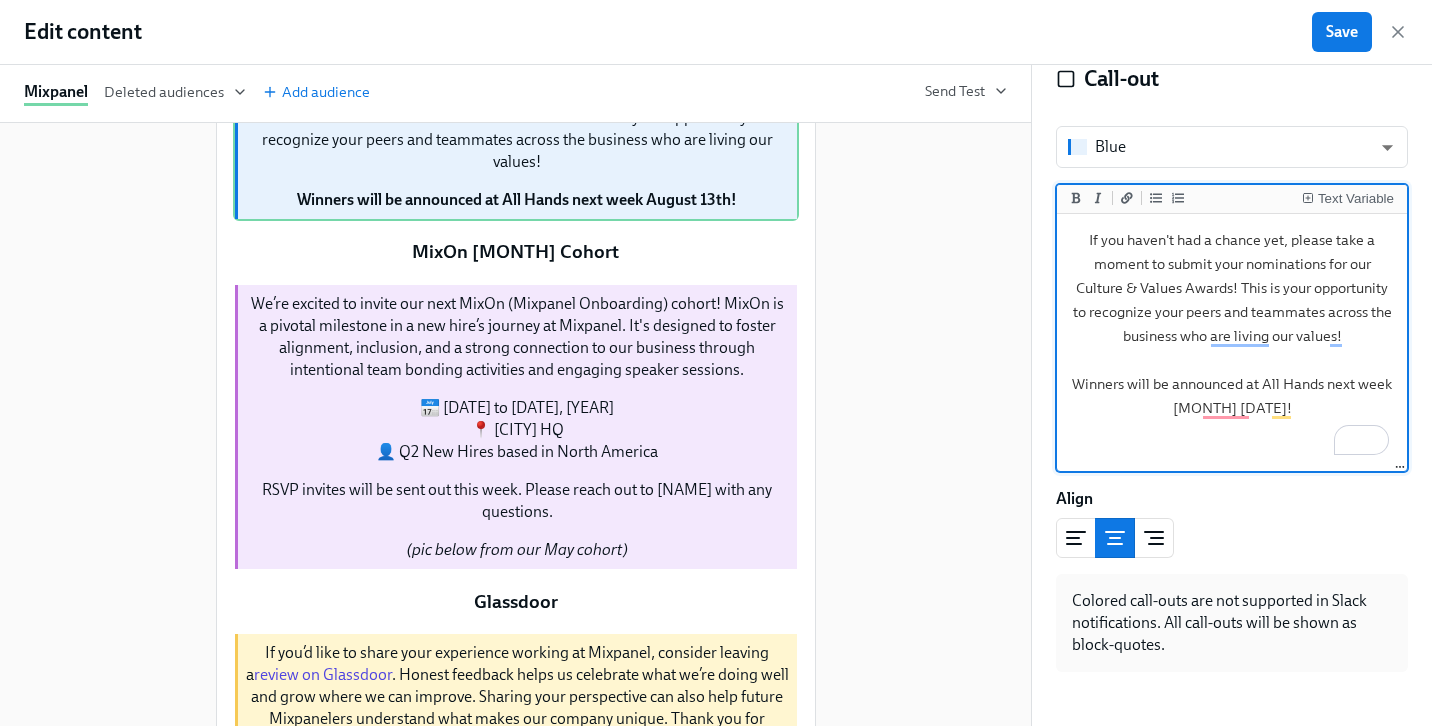 drag, startPoint x: 1165, startPoint y: 264, endPoint x: 1328, endPoint y: 259, distance: 163.07668 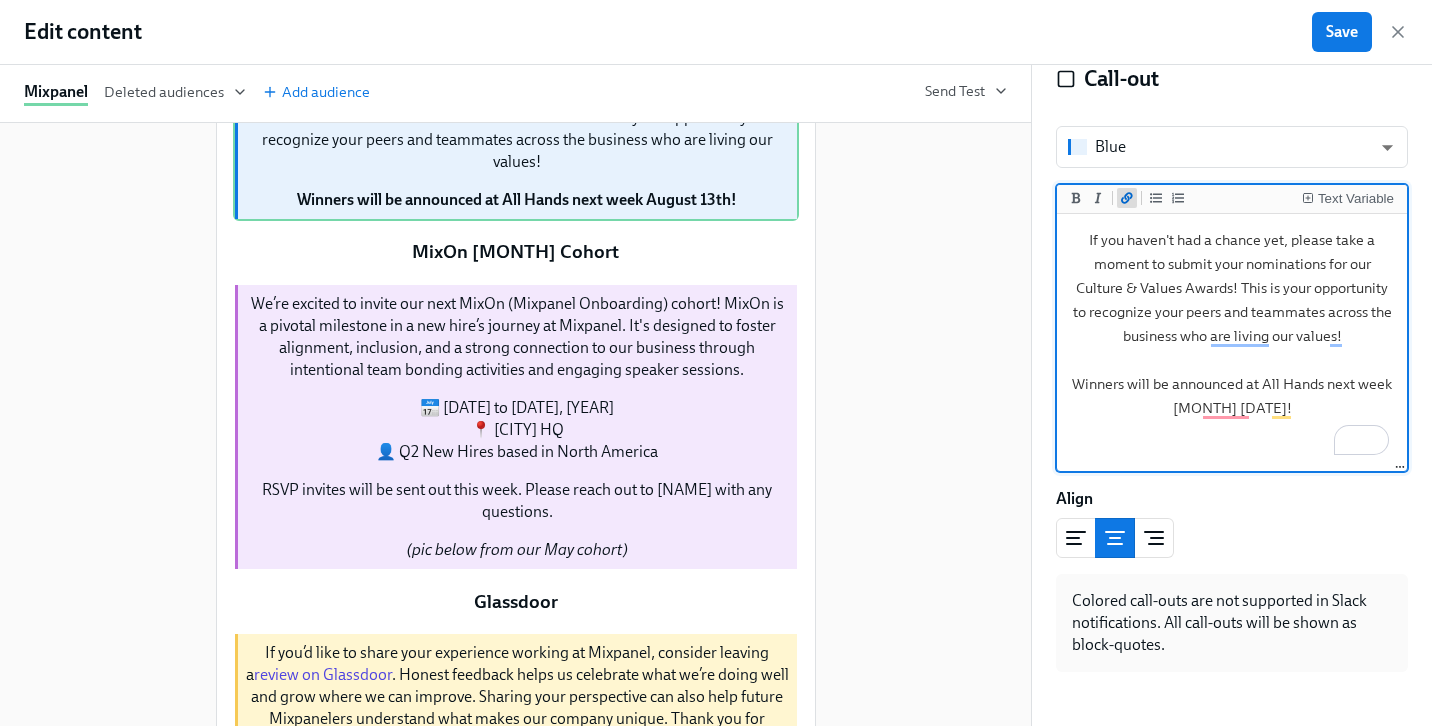 click 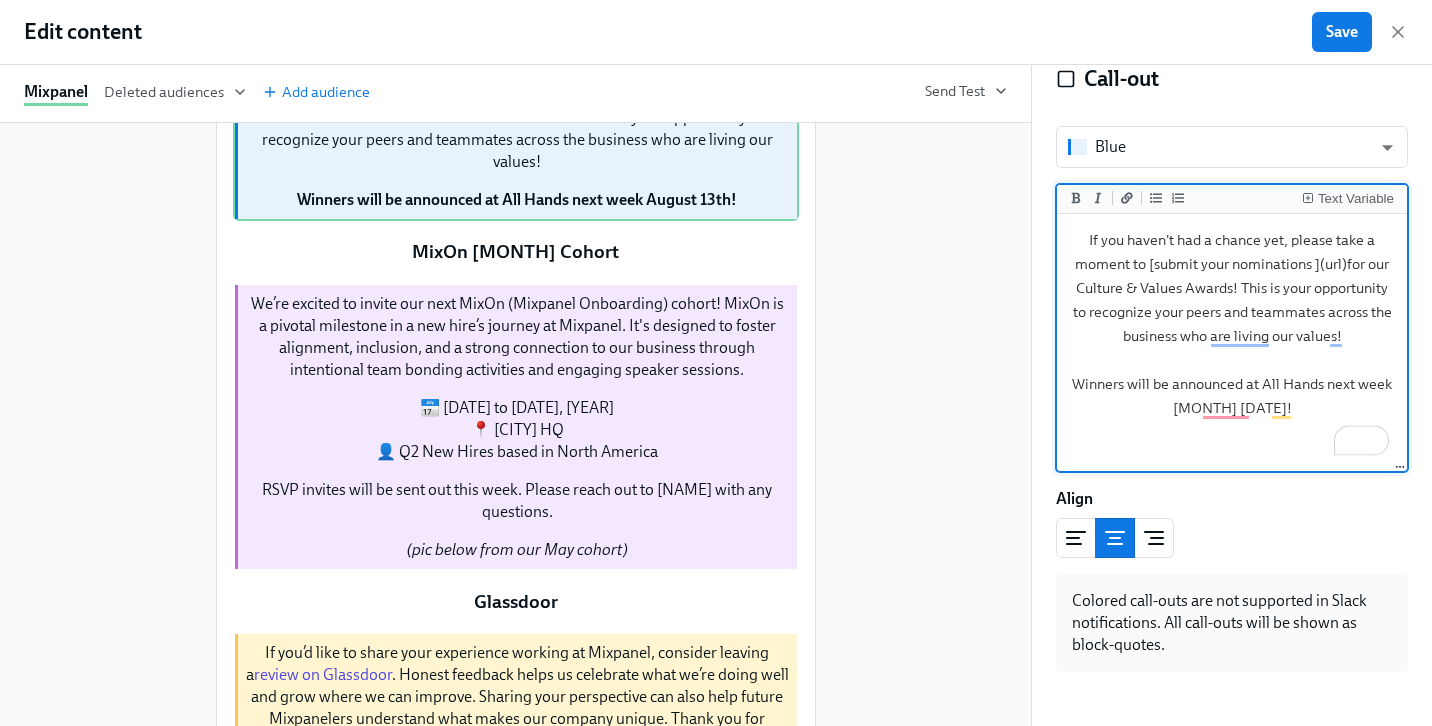 click on "If you haven't had a chance yet, please take a moment to [submit your nominations ](url)for our Culture & Values Awards! This is your opportunity to recognize your peers and teammates across the business who are living our values!
Winners will be announced at All Hands next week [MONTH] [DATE]!" at bounding box center (1232, 343) 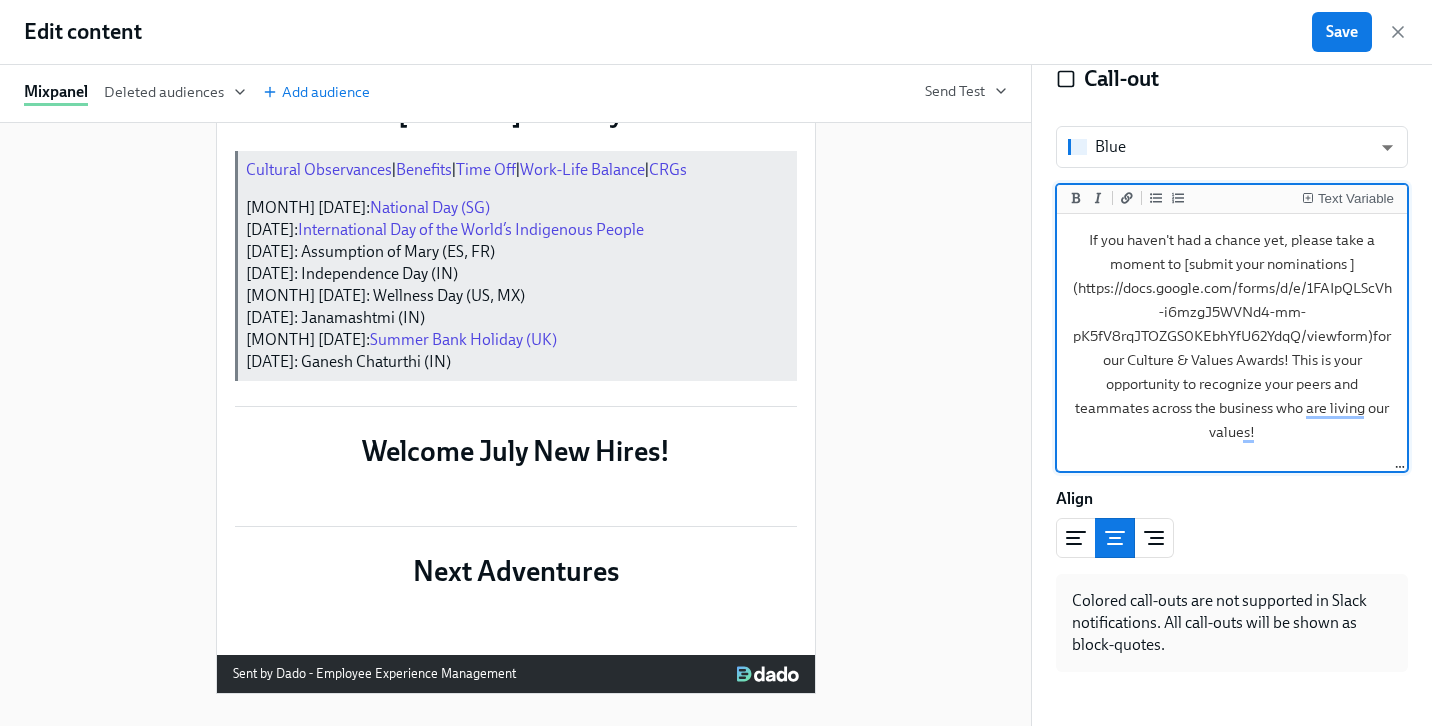 scroll, scrollTop: 3206, scrollLeft: 0, axis: vertical 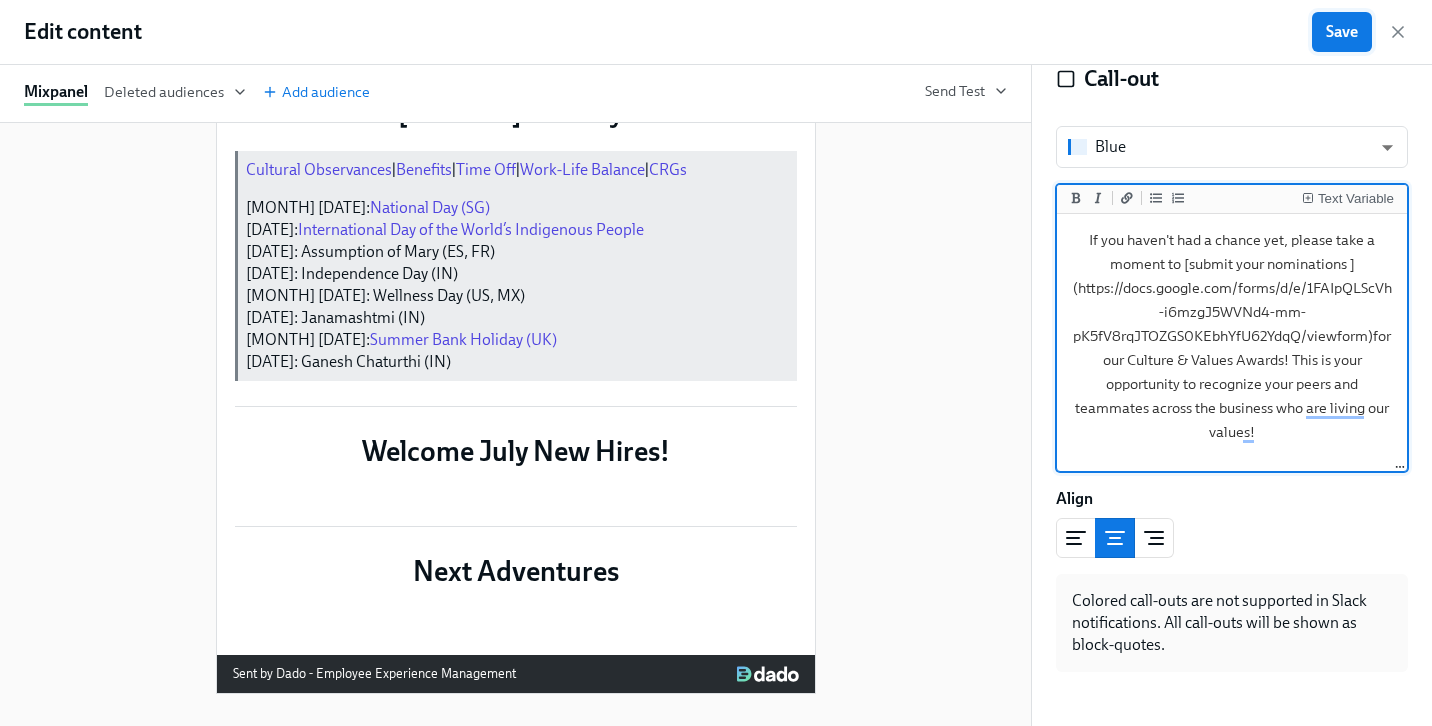 type on "If you haven't had a chance yet, please take a moment to [submit your nominations ](https://docs.google.com/forms/d/e/1FAIpQLScVh-i6mzgJ5WVNd4-mm-pK5fV8rqJTOZGS0KEbhYfU62YdqQ/viewform)for our Culture & Values Awards! This is your opportunity to recognize your peers and teammates across the business who are living our values!
**Winners will be announced at All Hands next week [DATE]!**" 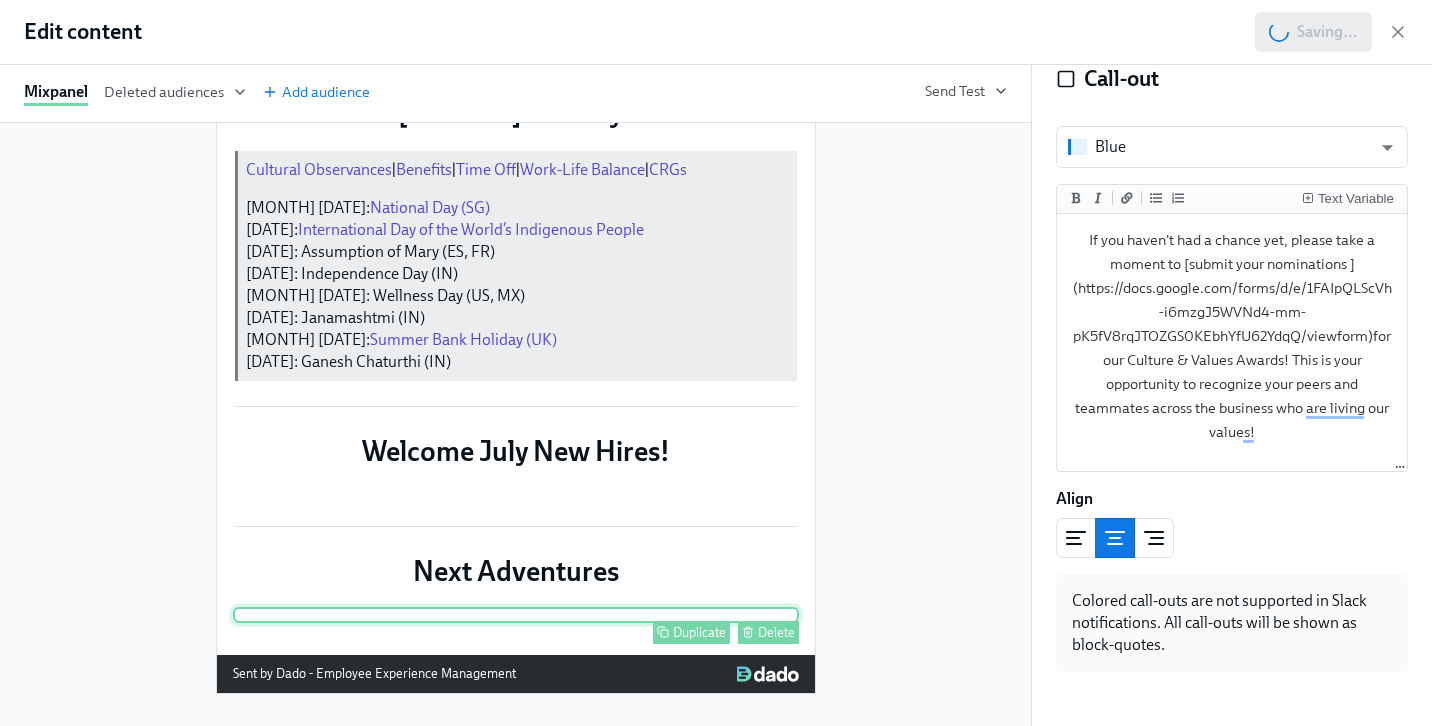 scroll, scrollTop: 174, scrollLeft: 0, axis: vertical 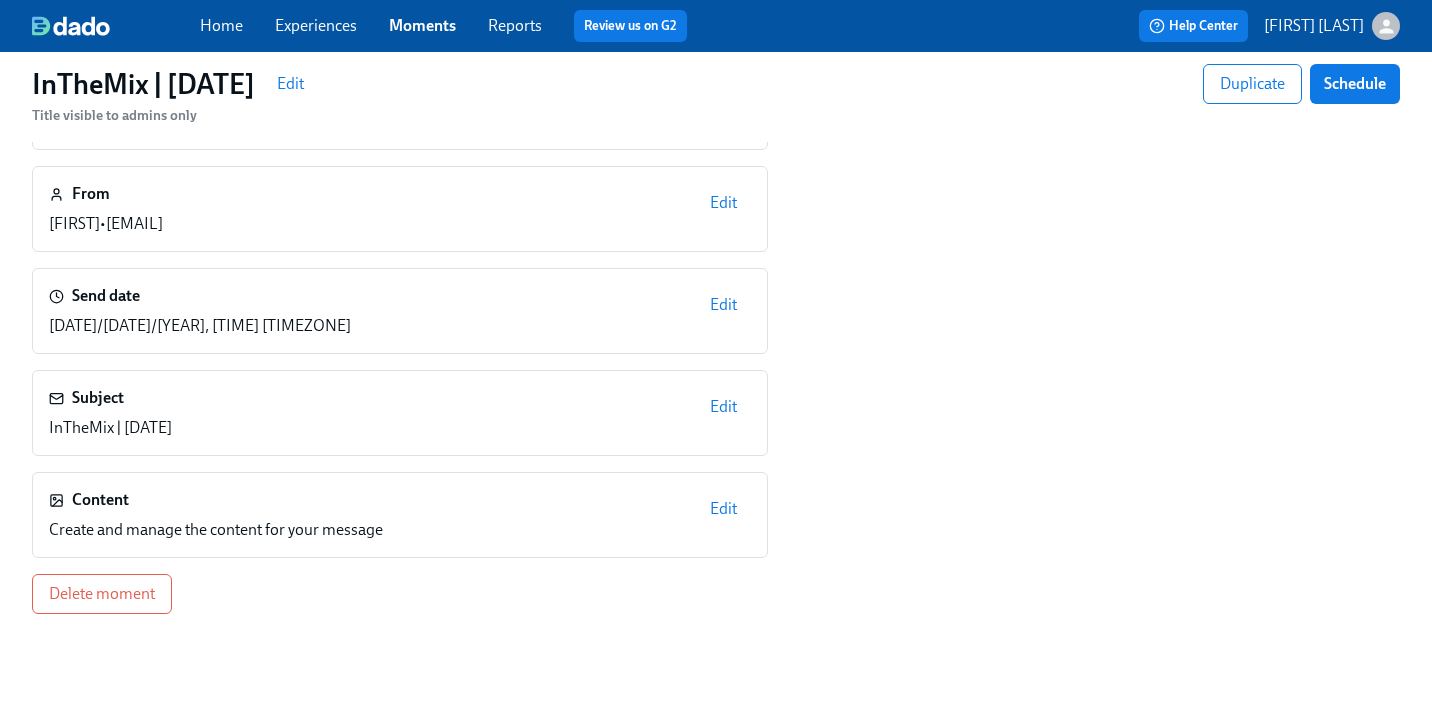 click on "Edit" at bounding box center [723, 509] 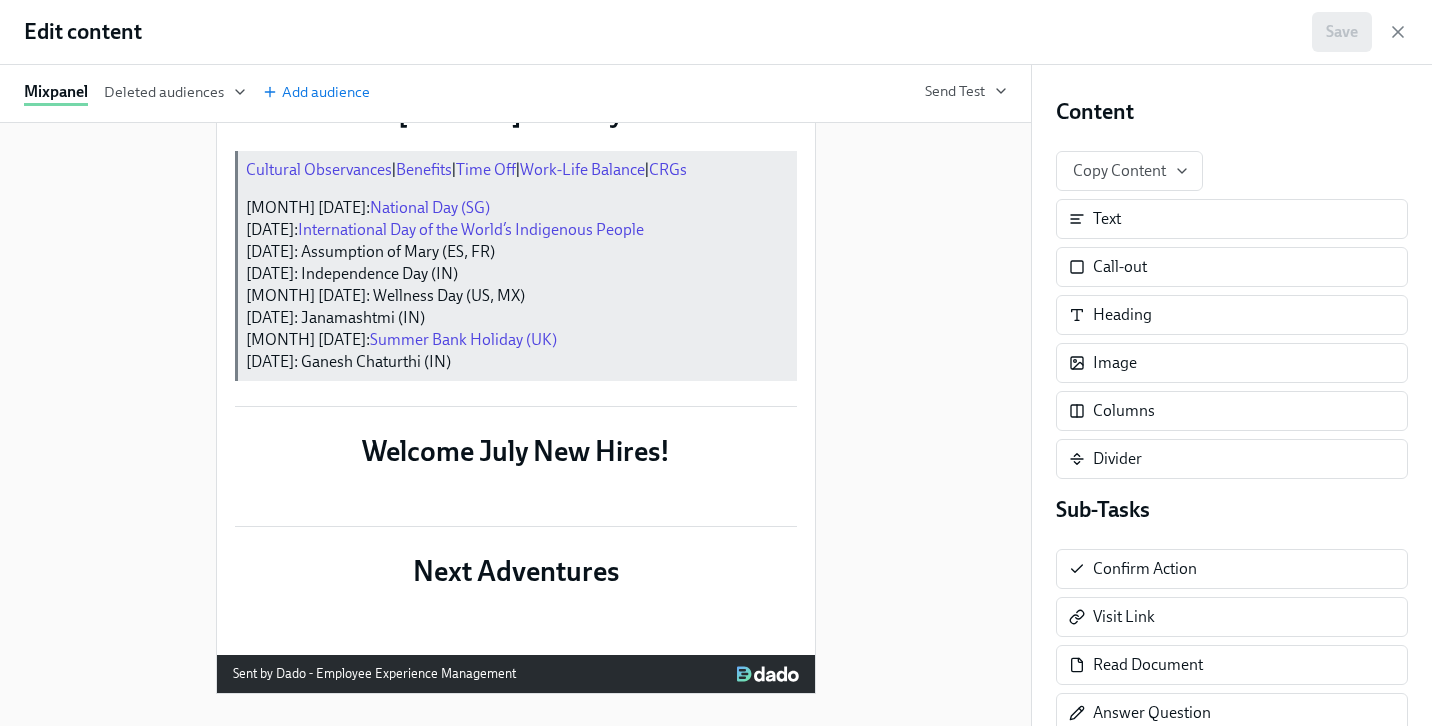 scroll, scrollTop: 3014, scrollLeft: 0, axis: vertical 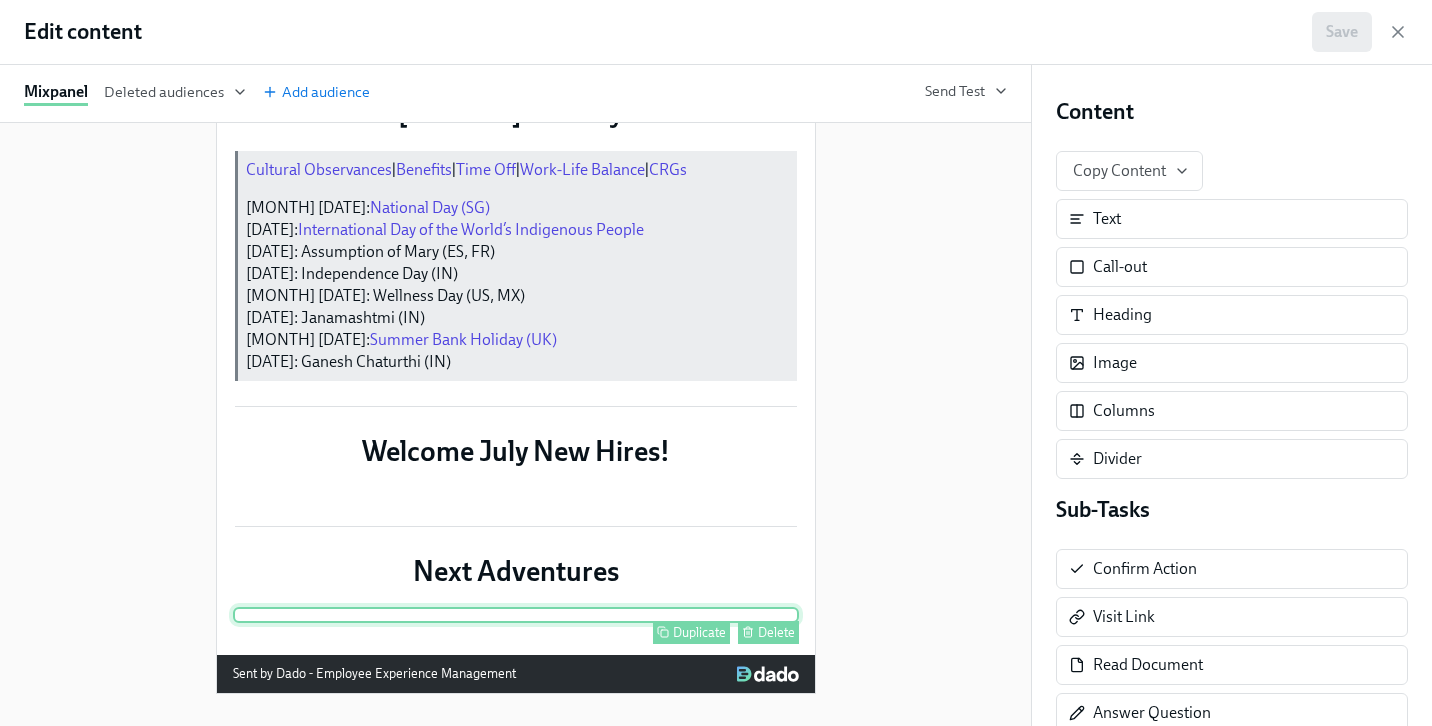 click on "Duplicate   Delete" at bounding box center (516, 615) 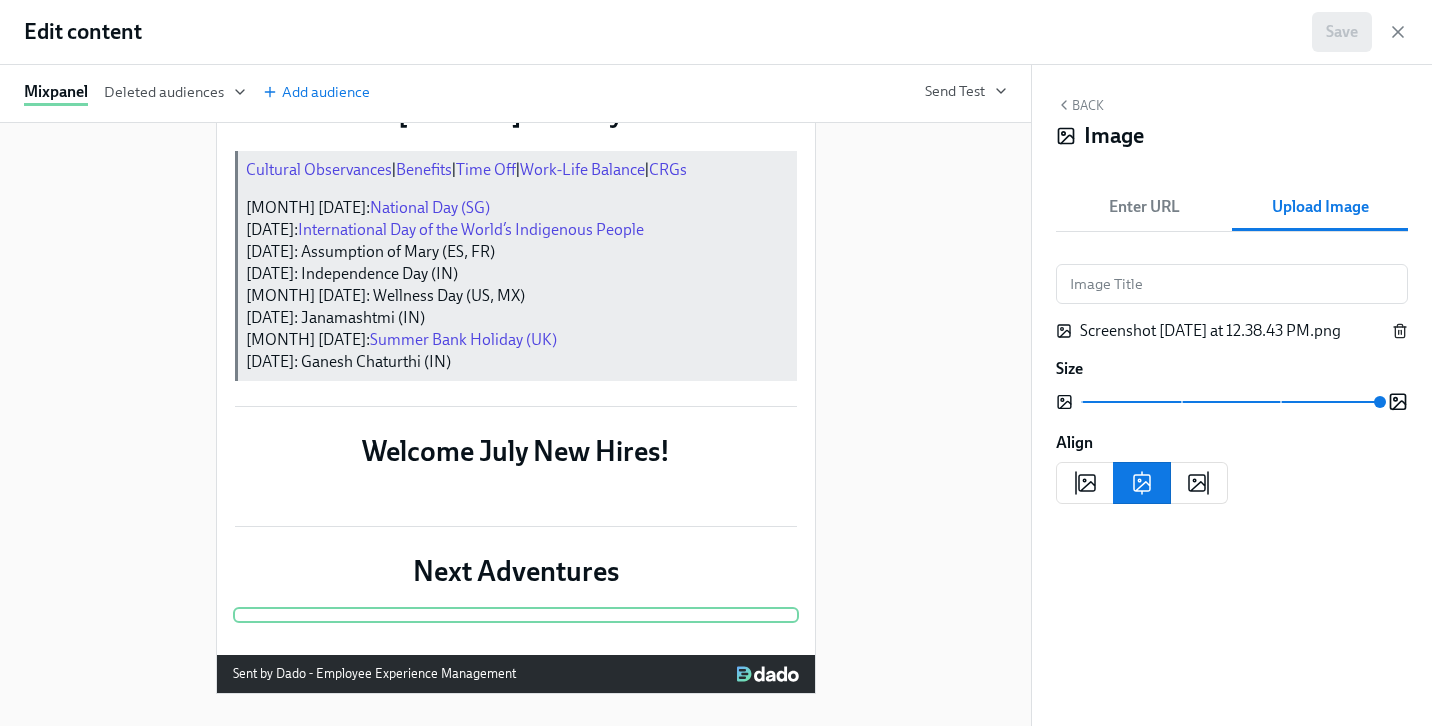 click 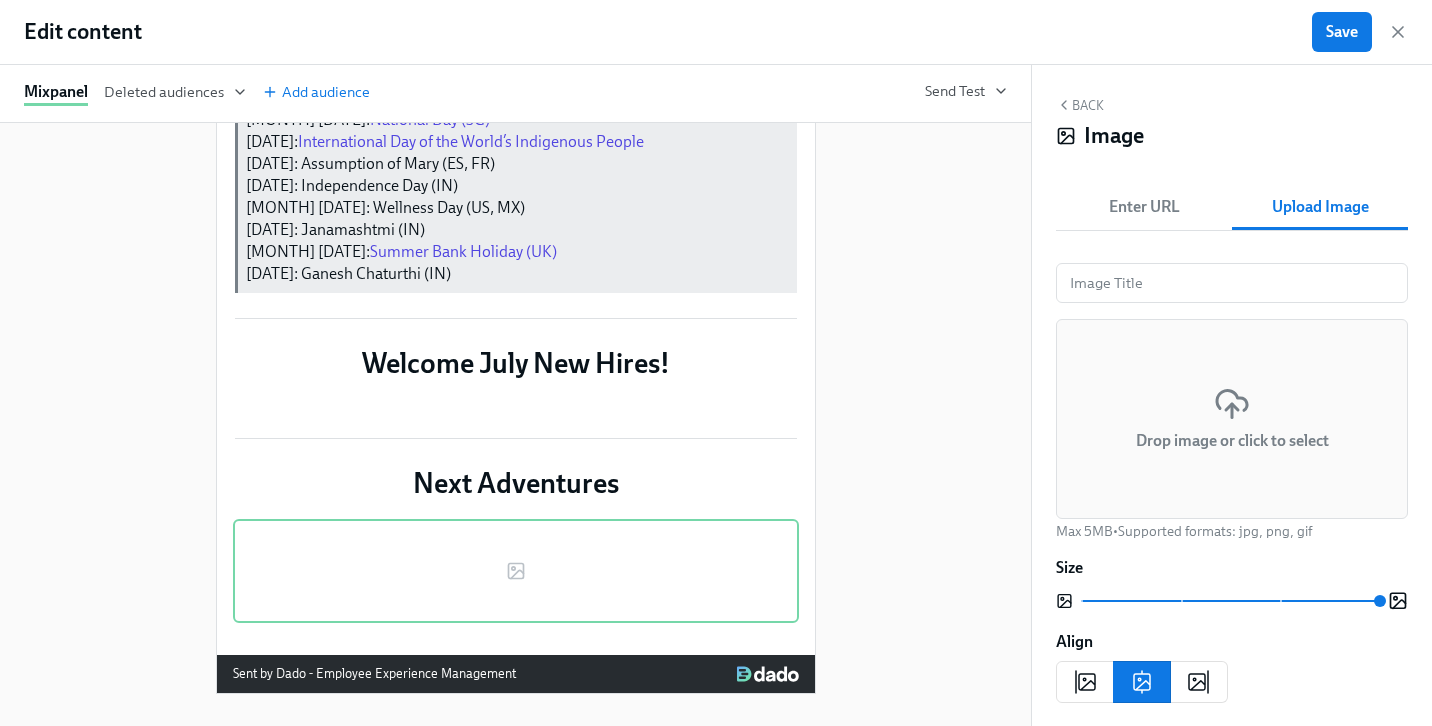scroll, scrollTop: 2991, scrollLeft: 0, axis: vertical 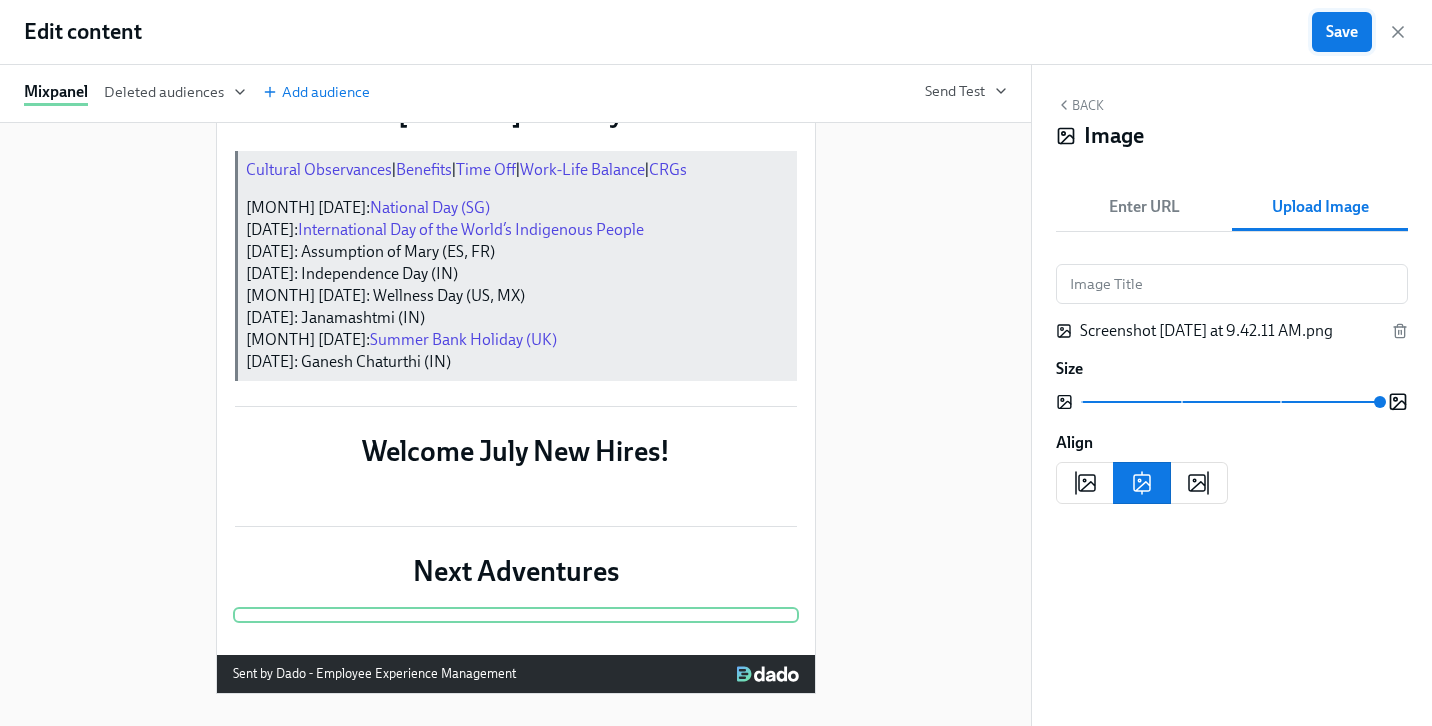 click on "Save" at bounding box center [1342, 32] 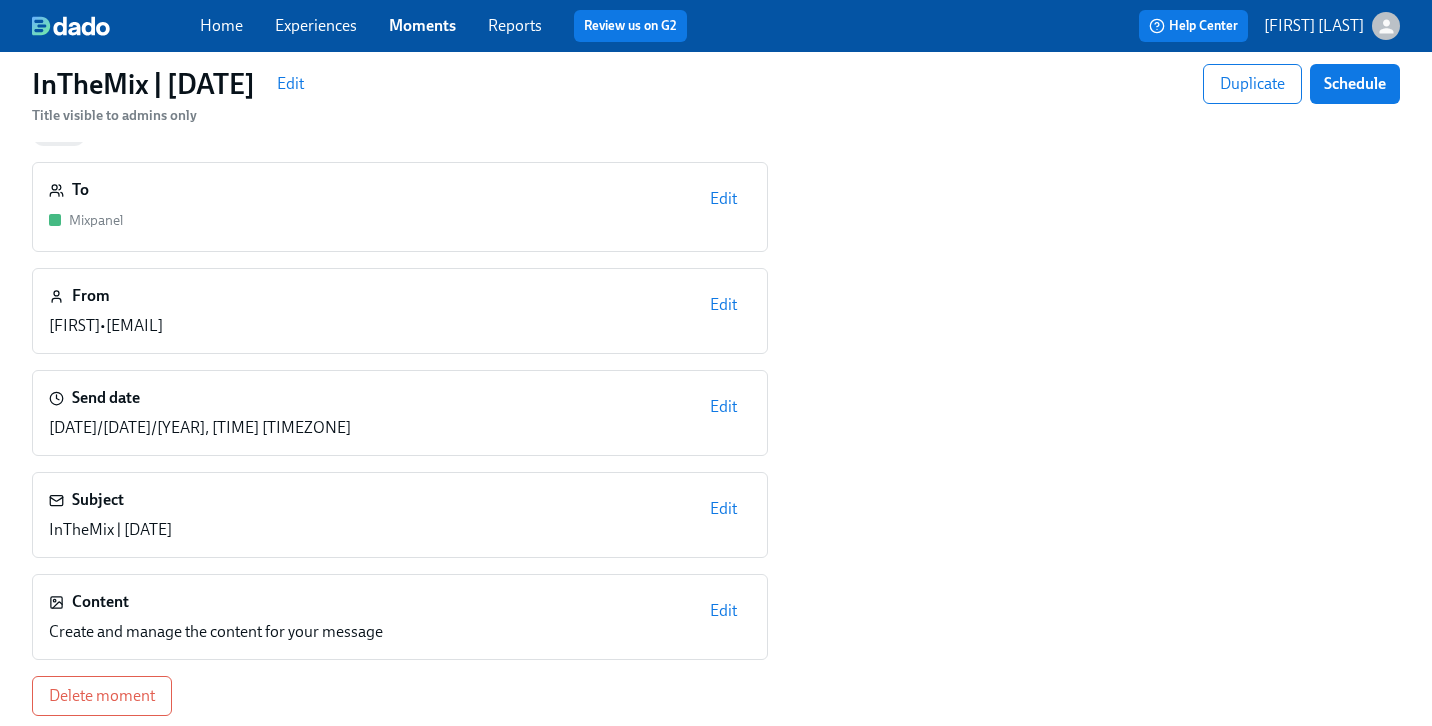 scroll, scrollTop: 70, scrollLeft: 0, axis: vertical 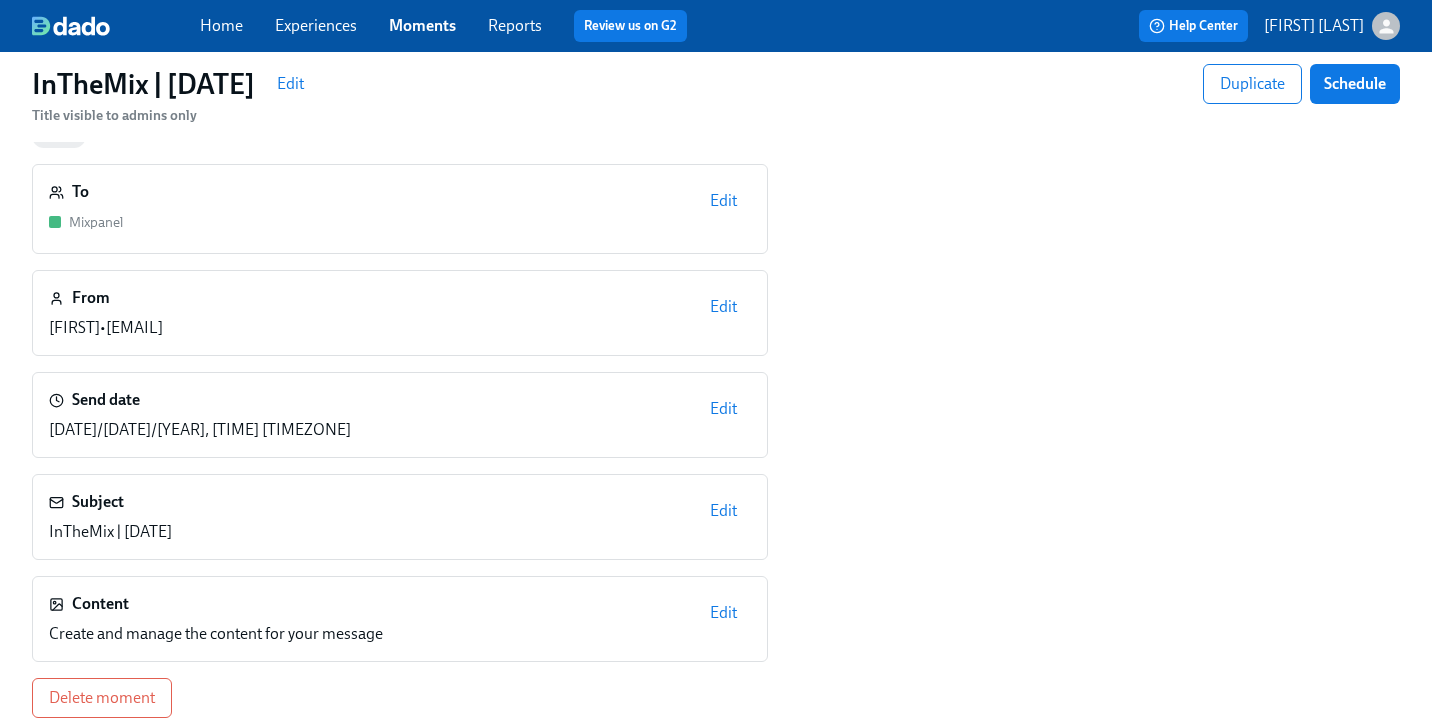 click on "Edit" at bounding box center [723, 613] 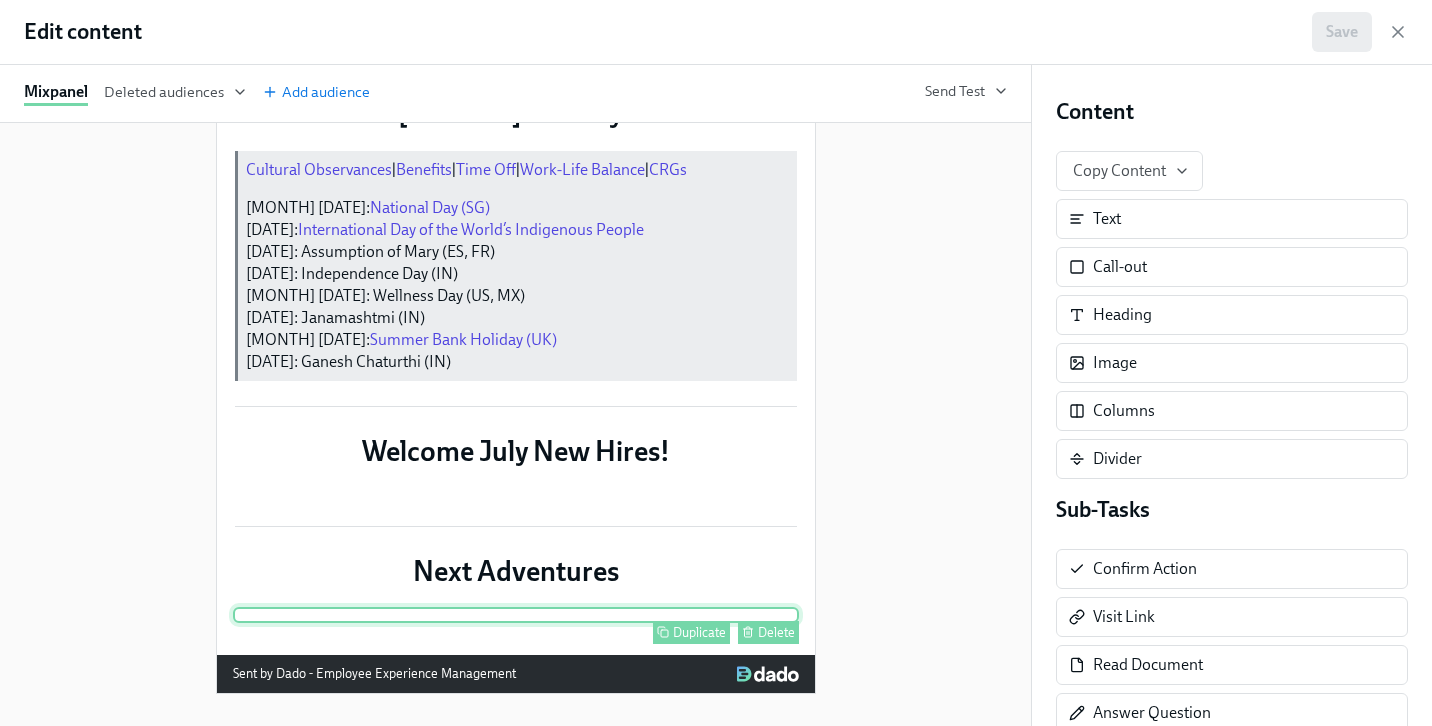 scroll, scrollTop: 2942, scrollLeft: 0, axis: vertical 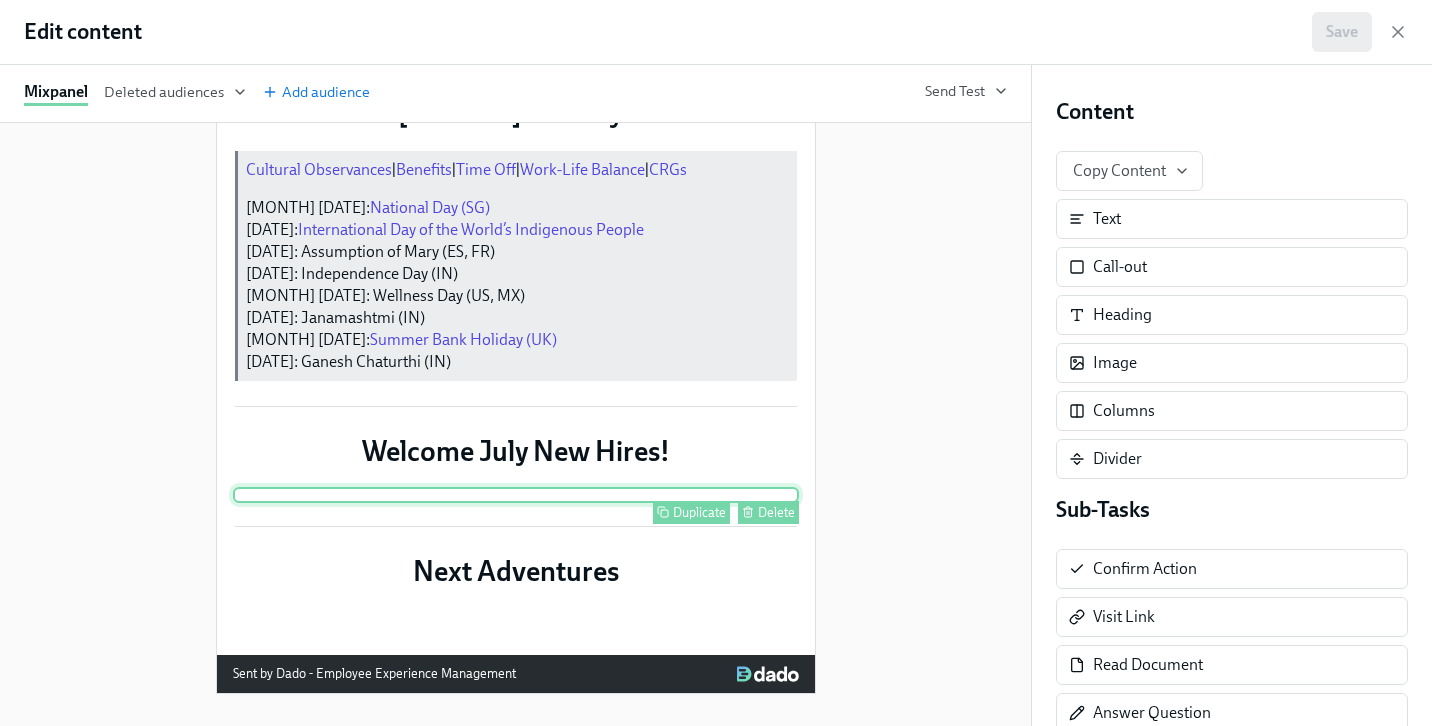 click on "Duplicate   Delete" at bounding box center (516, 495) 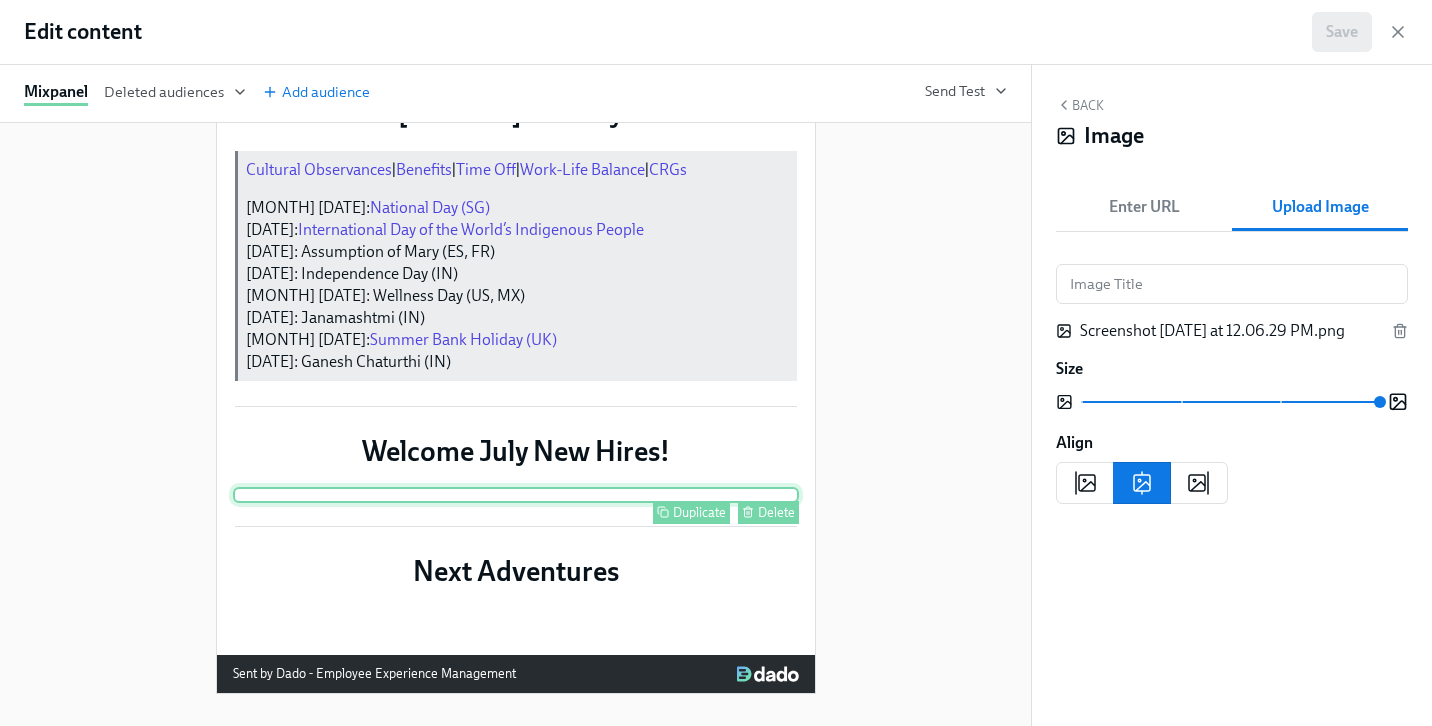 drag, startPoint x: 698, startPoint y: 475, endPoint x: 706, endPoint y: 386, distance: 89.358826 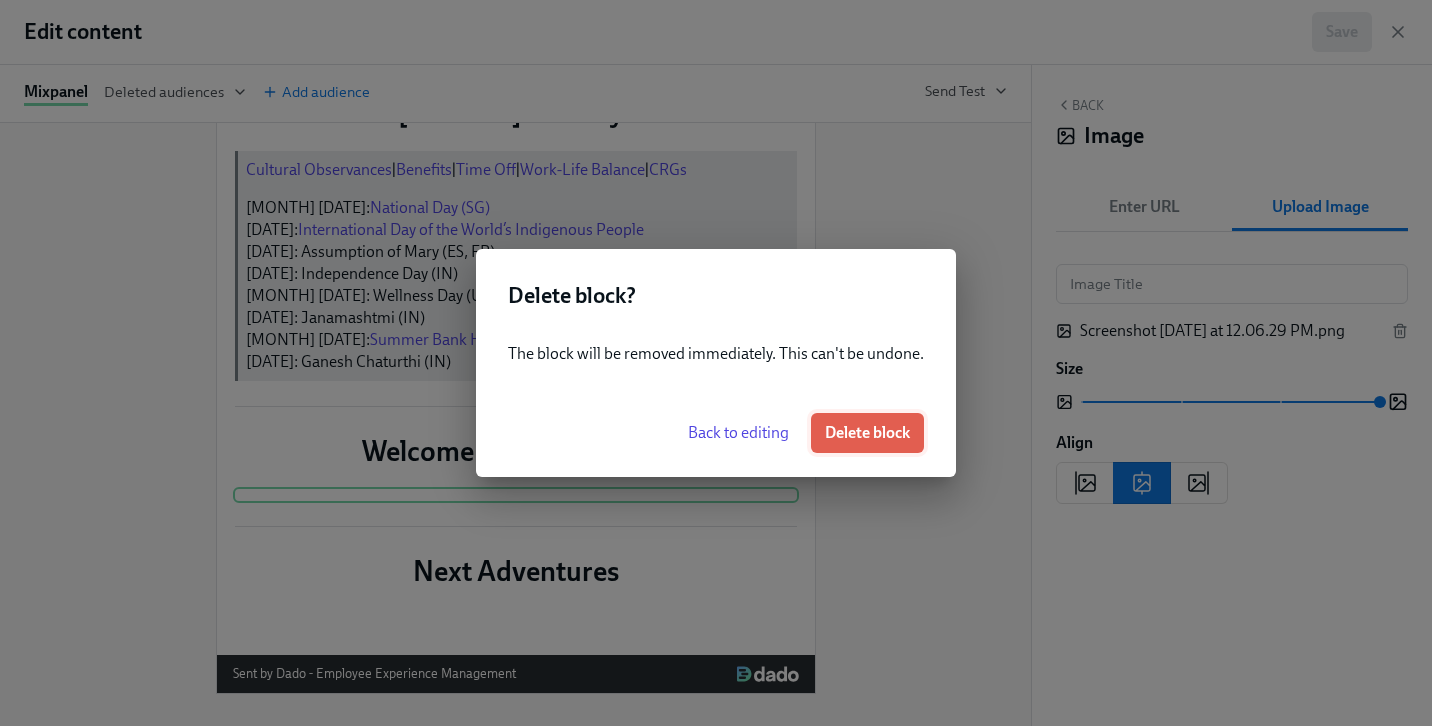 click on "Delete block" at bounding box center [867, 433] 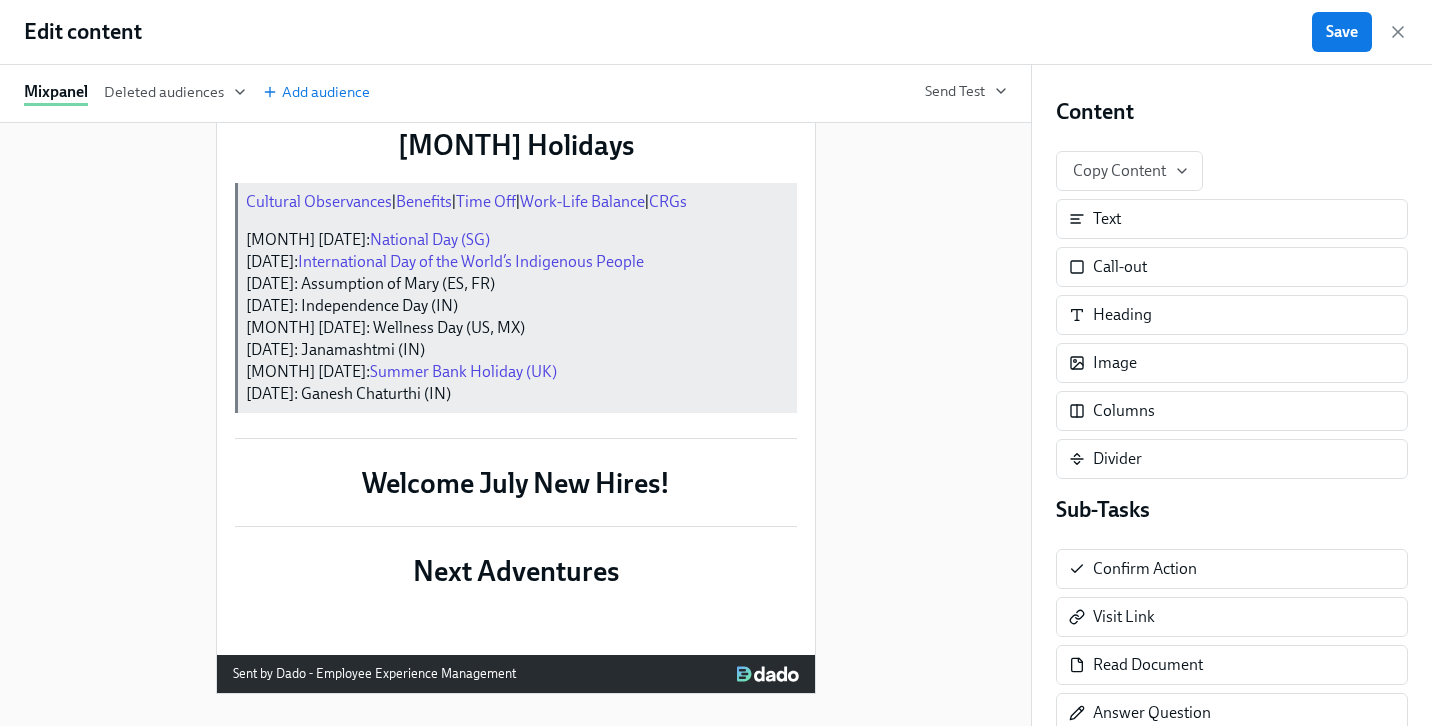 scroll, scrollTop: 2870, scrollLeft: 0, axis: vertical 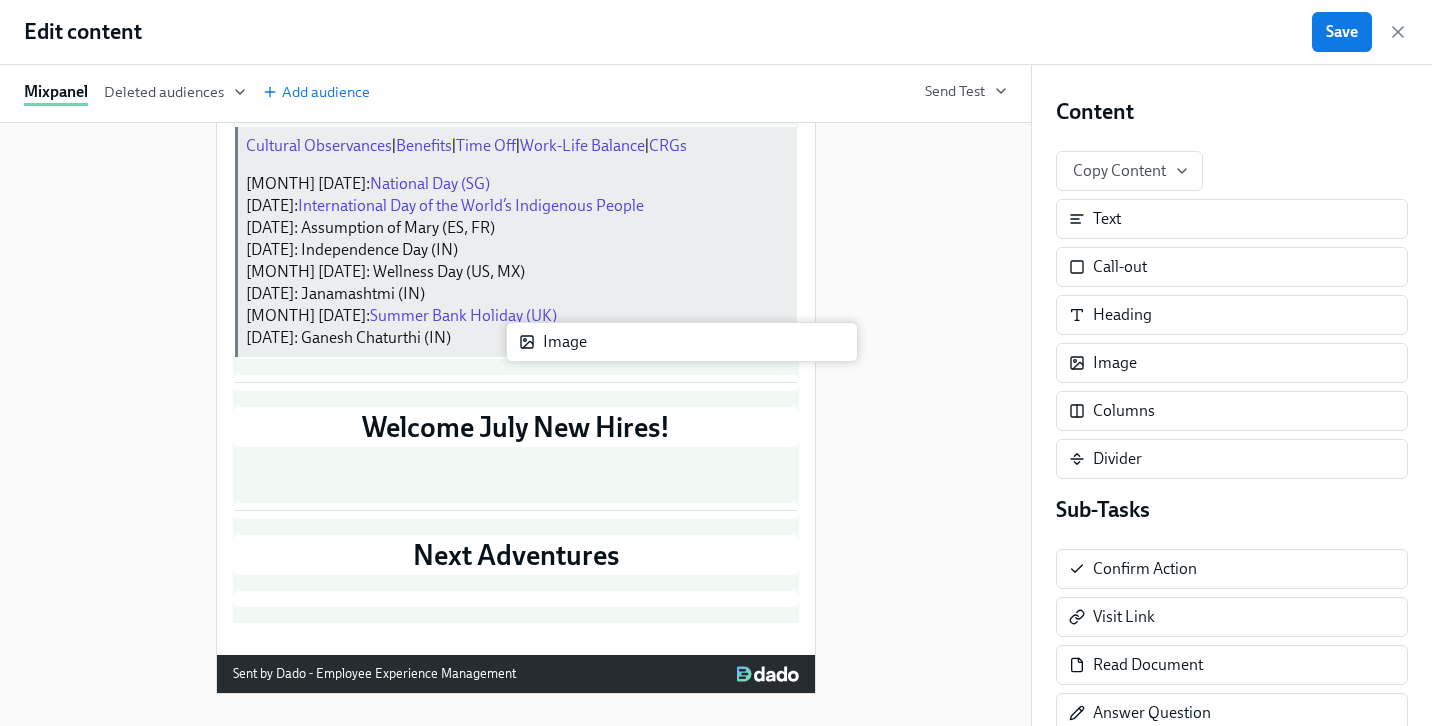 drag, startPoint x: 1130, startPoint y: 365, endPoint x: 570, endPoint y: 344, distance: 560.3936 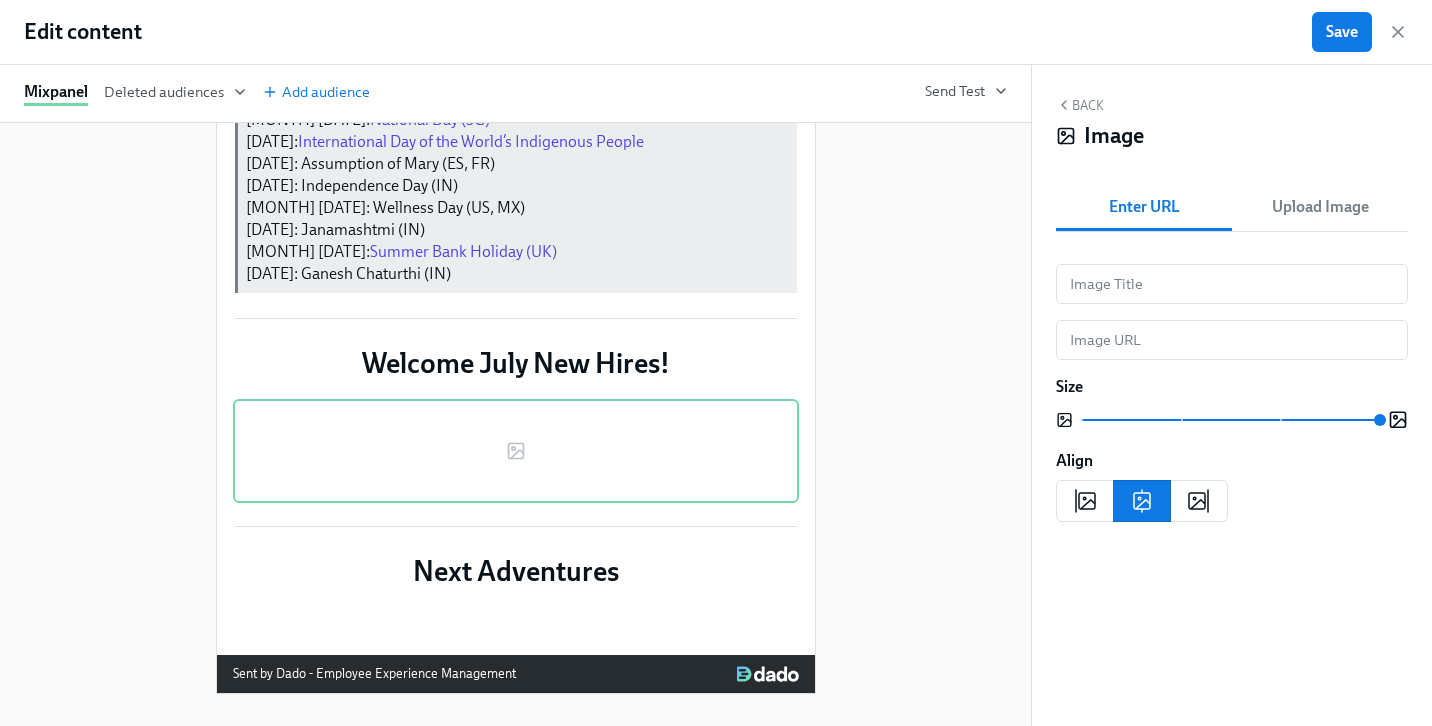 click on "Upload Image" at bounding box center [1320, 207] 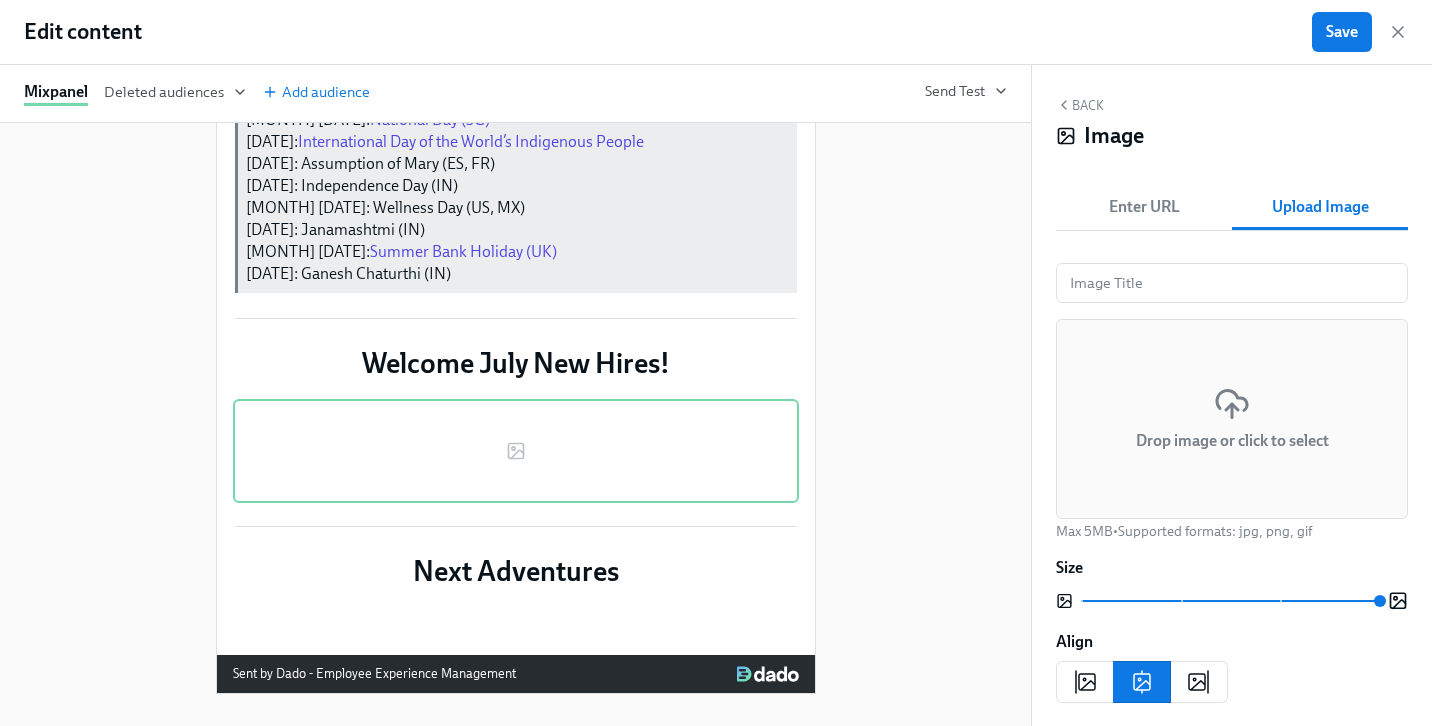 click on "Drop image or click to select" at bounding box center [1232, 419] 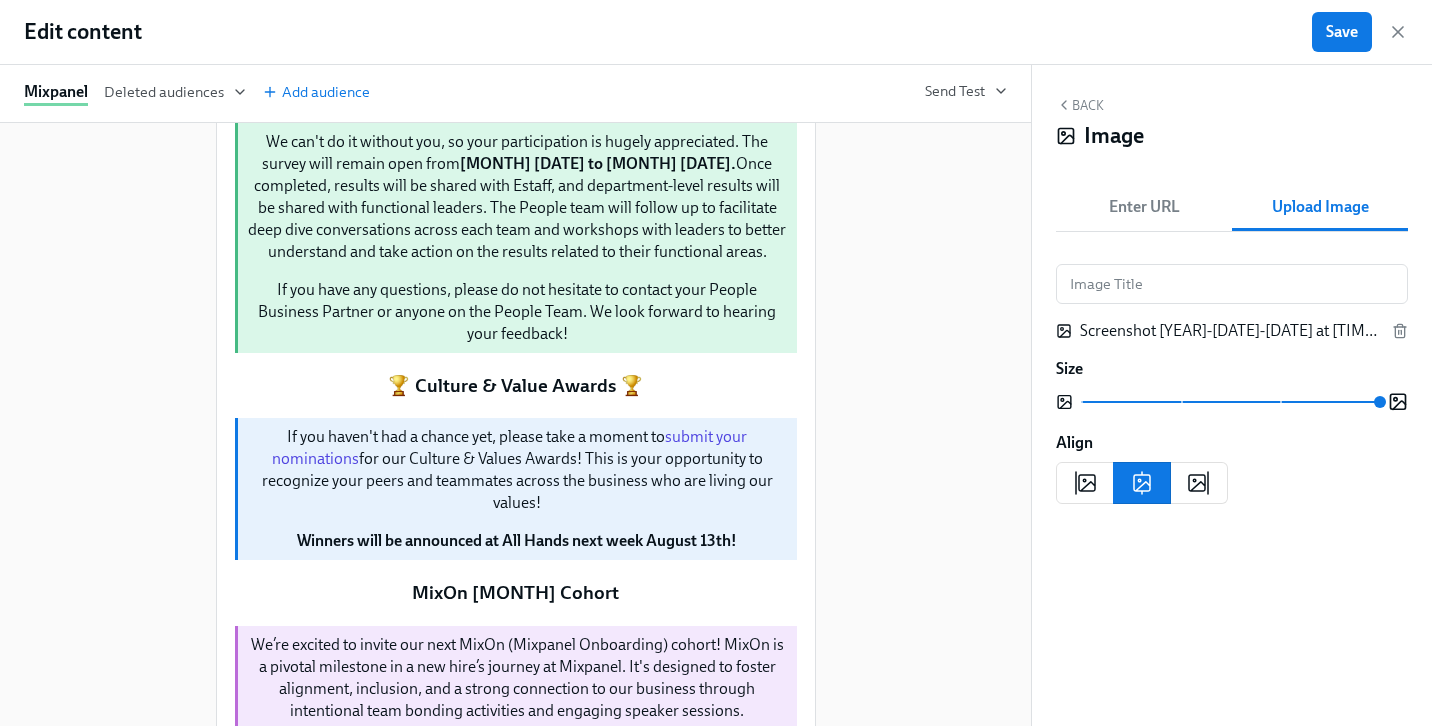 scroll, scrollTop: 188, scrollLeft: 0, axis: vertical 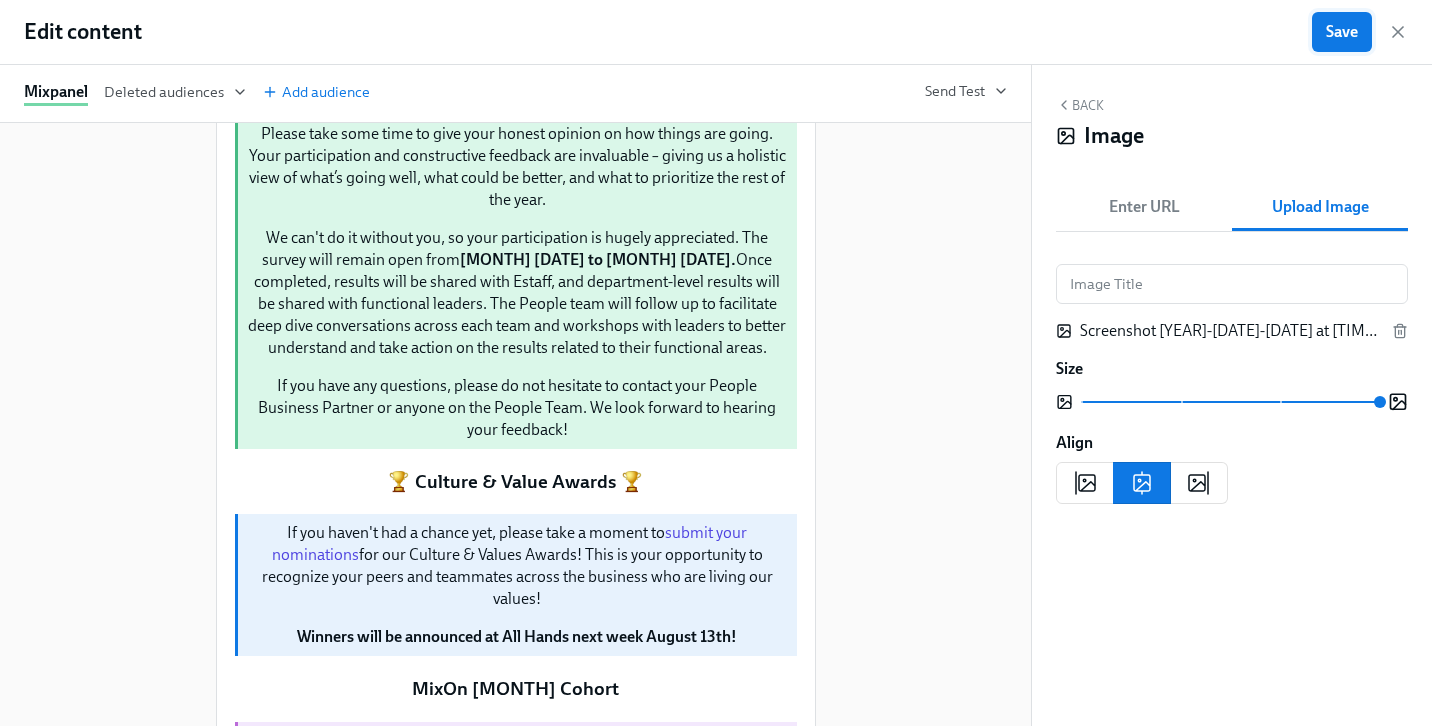 click on "Save" at bounding box center [1342, 32] 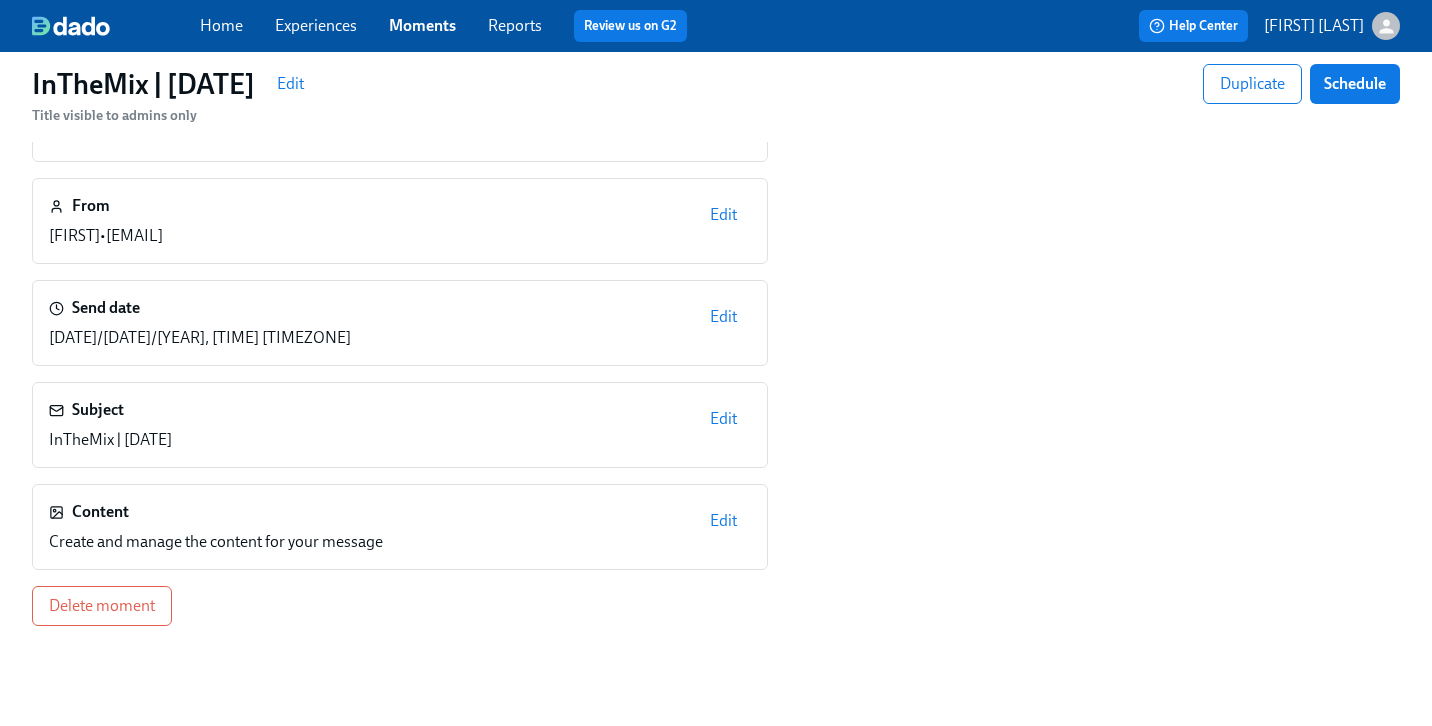 scroll, scrollTop: 169, scrollLeft: 0, axis: vertical 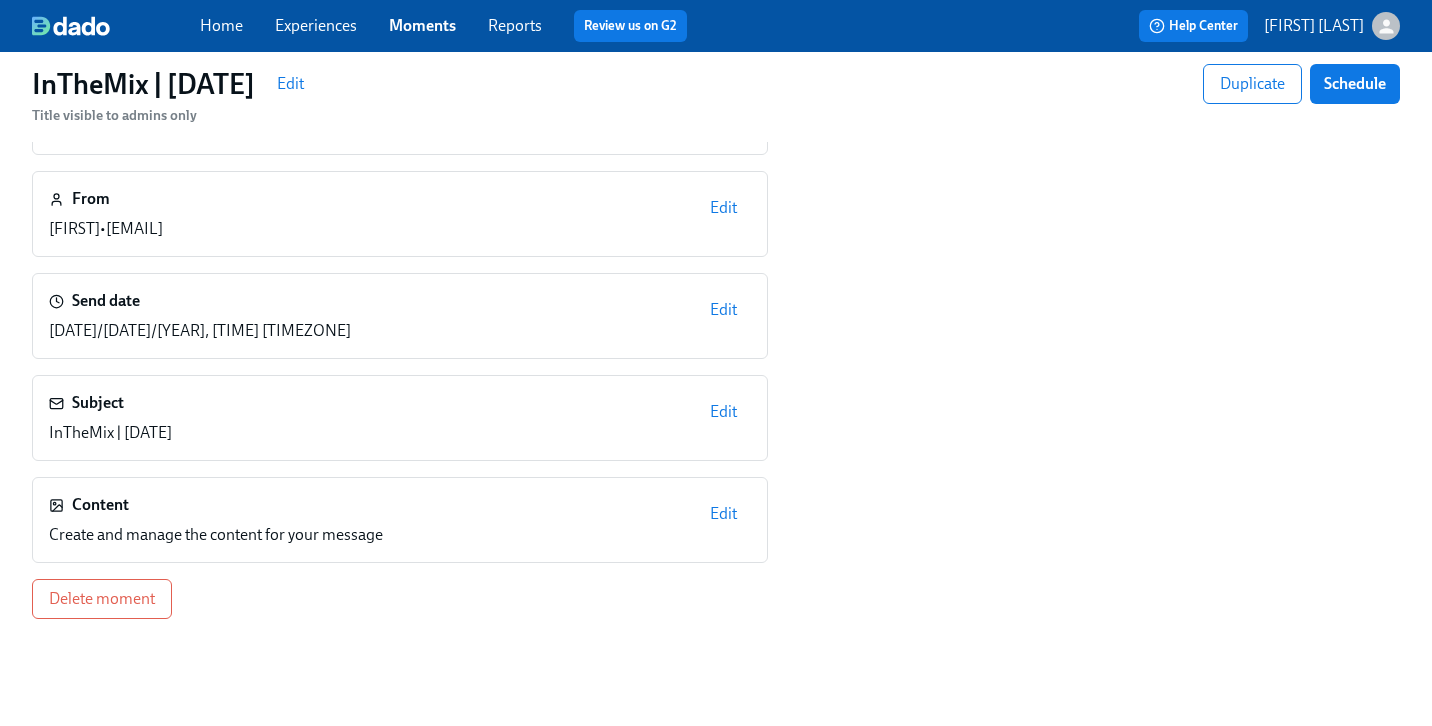 click on "Edit" at bounding box center [723, 514] 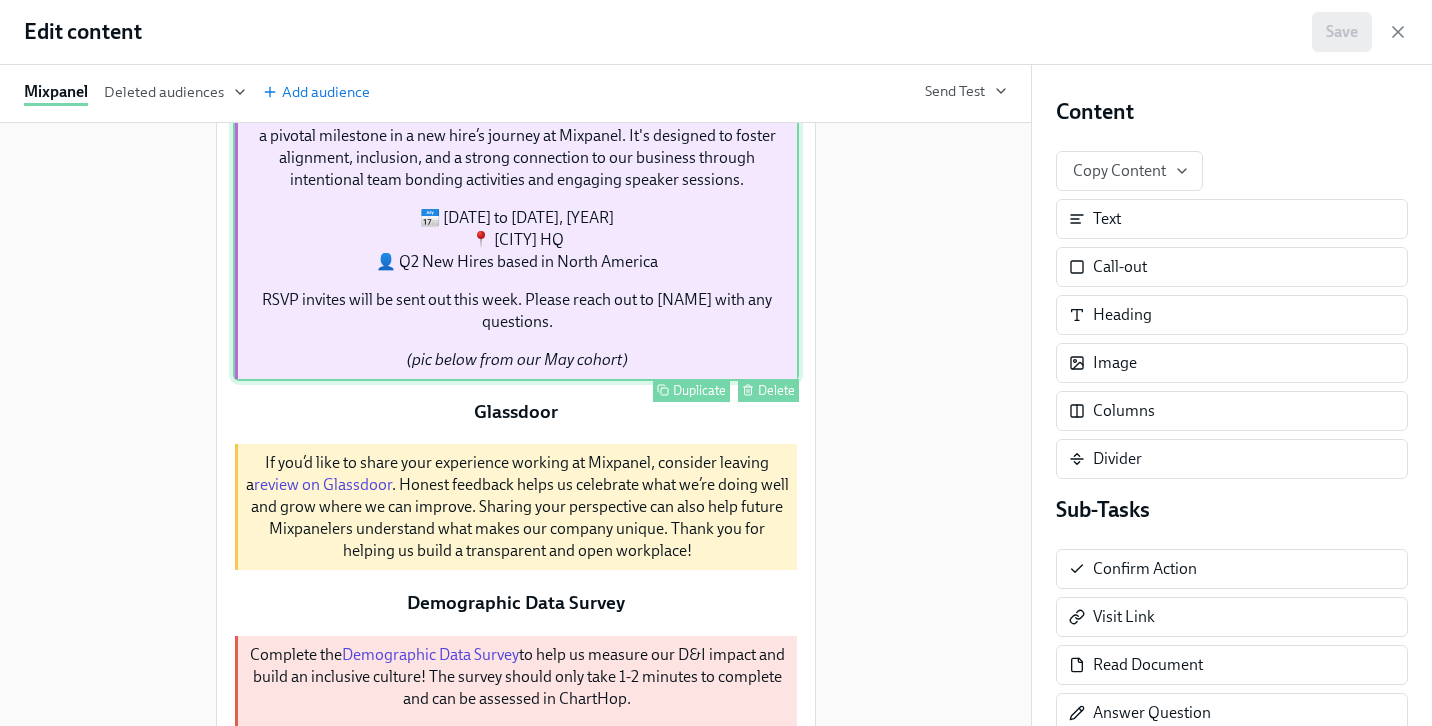 scroll, scrollTop: 827, scrollLeft: 0, axis: vertical 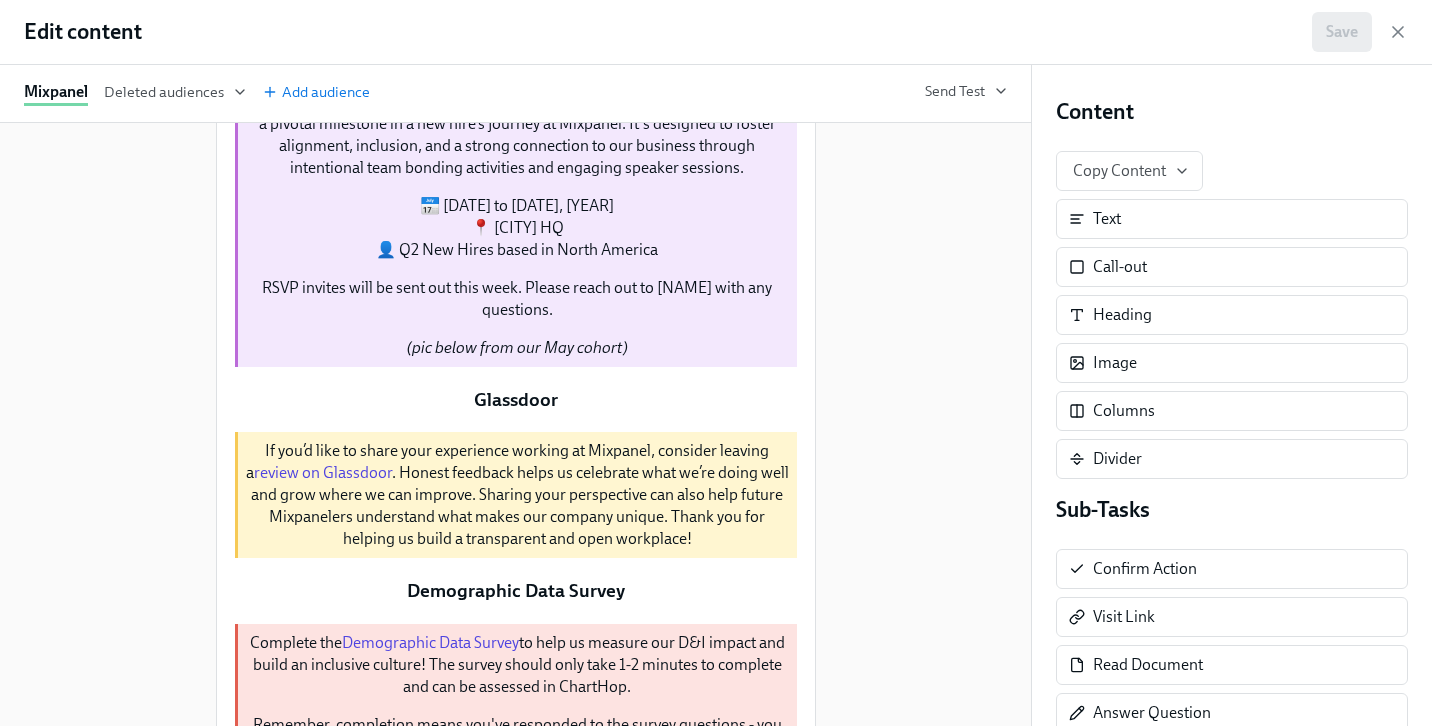 click on "Duplicate" at bounding box center [699, 74] 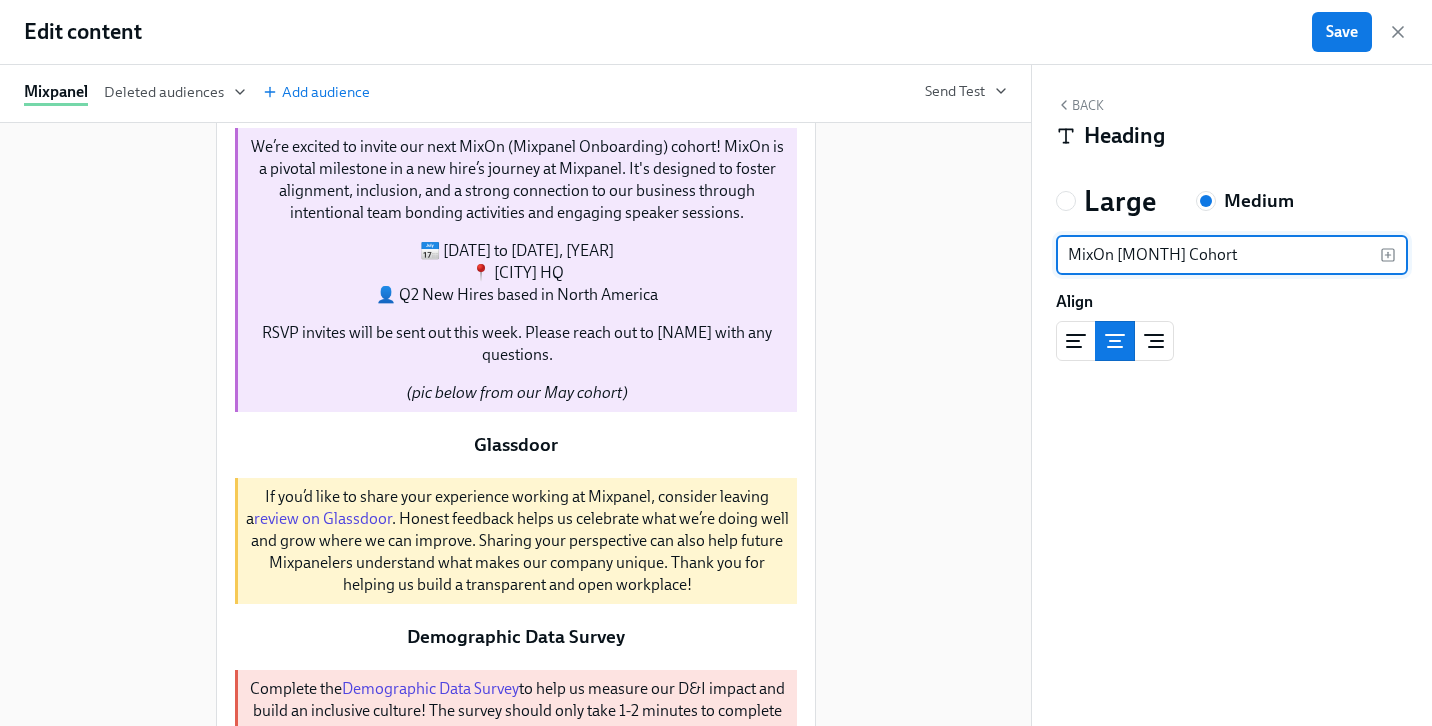 click on "MixOn [DATE] Cohort   Duplicate   Delete" at bounding box center [516, 50] 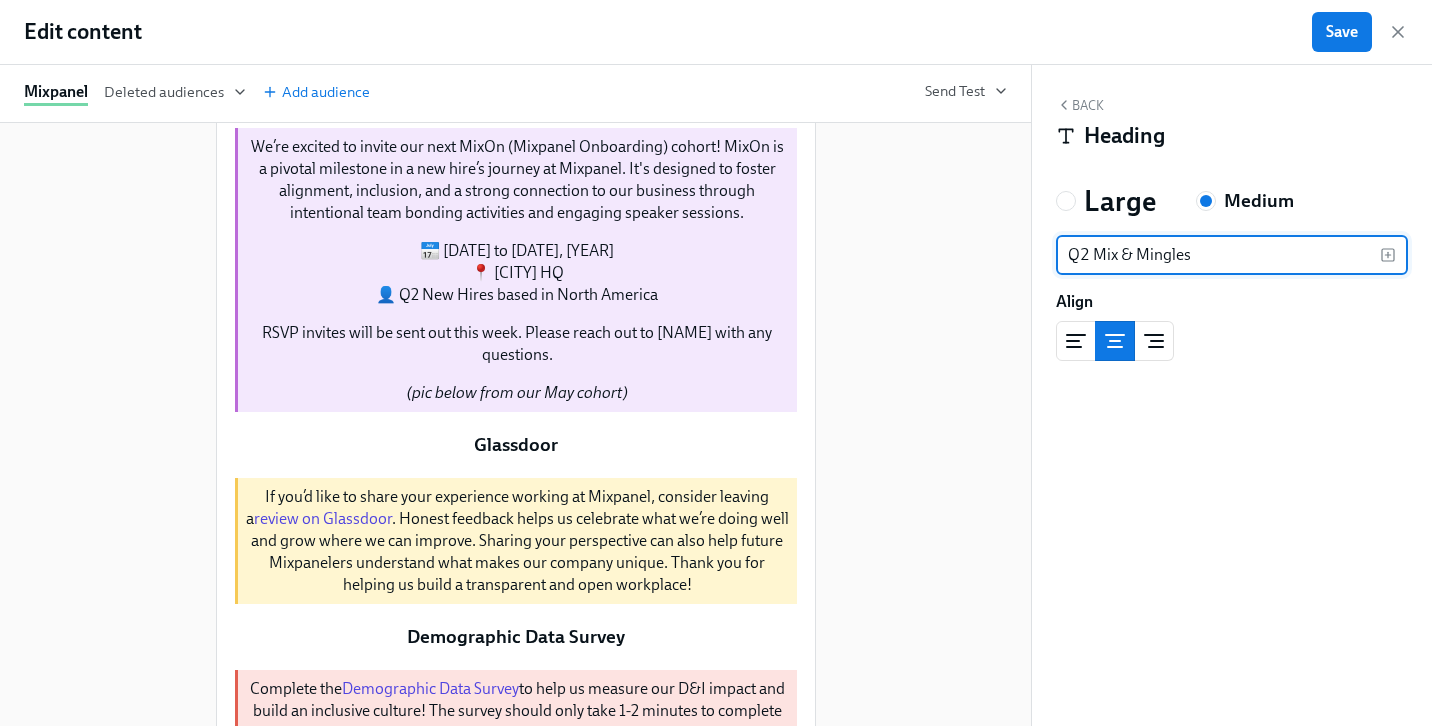 type on "Q2 Mix & Mingles" 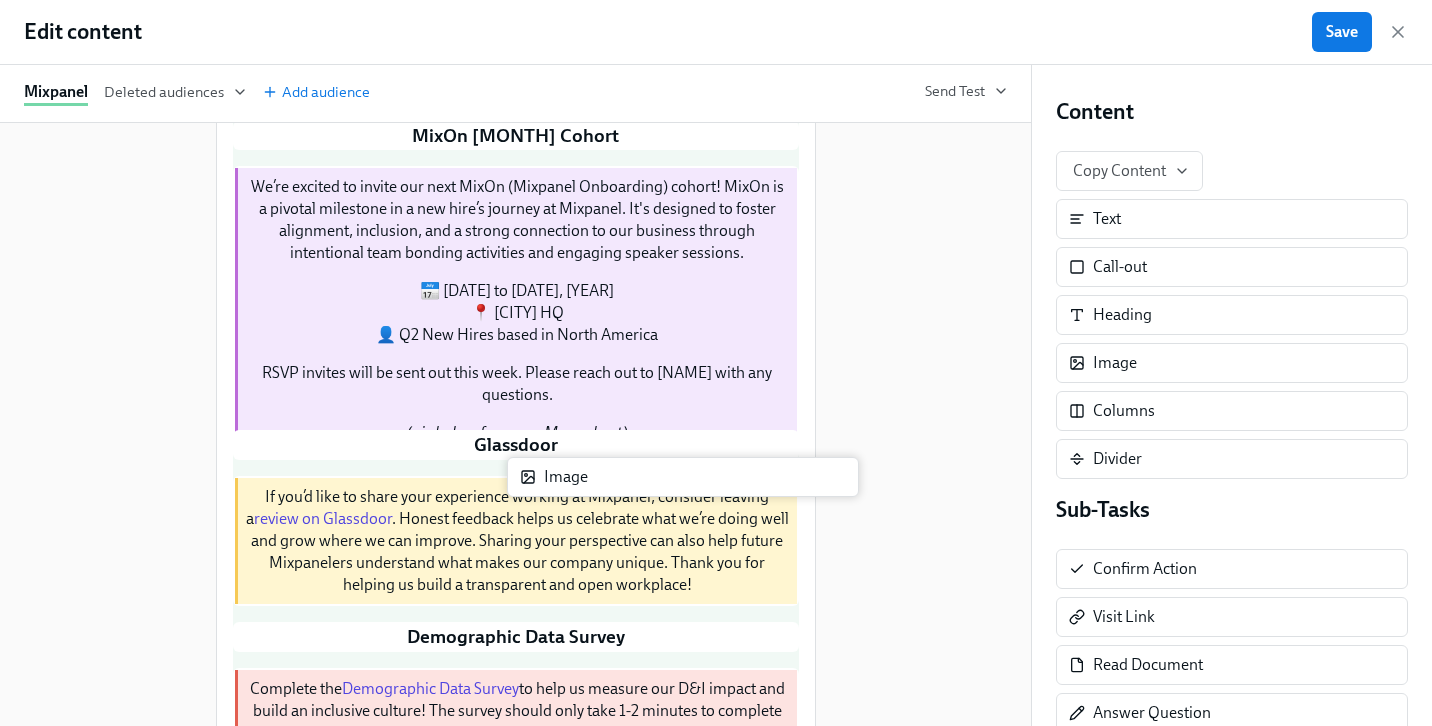 drag, startPoint x: 1140, startPoint y: 377, endPoint x: 572, endPoint y: 489, distance: 578.93695 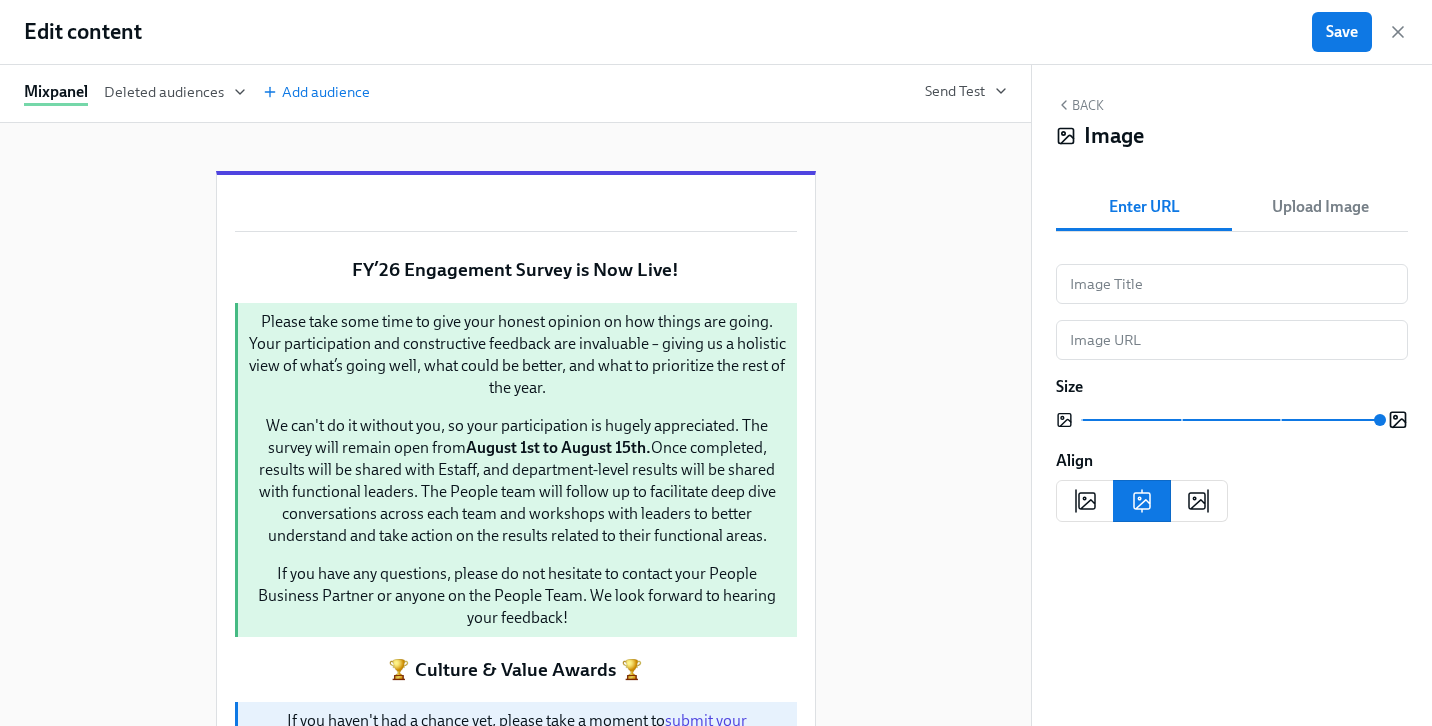 scroll, scrollTop: 169, scrollLeft: 0, axis: vertical 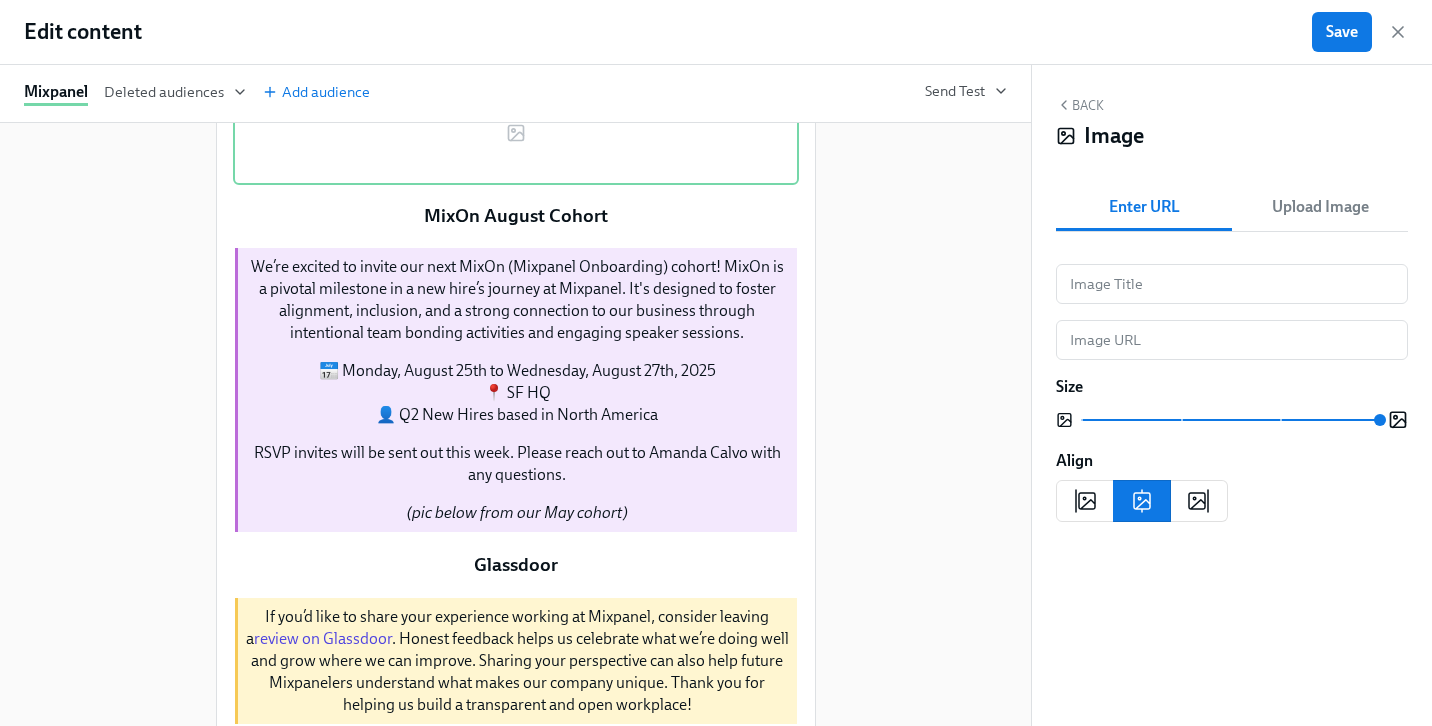 click on "Back" at bounding box center [1080, 105] 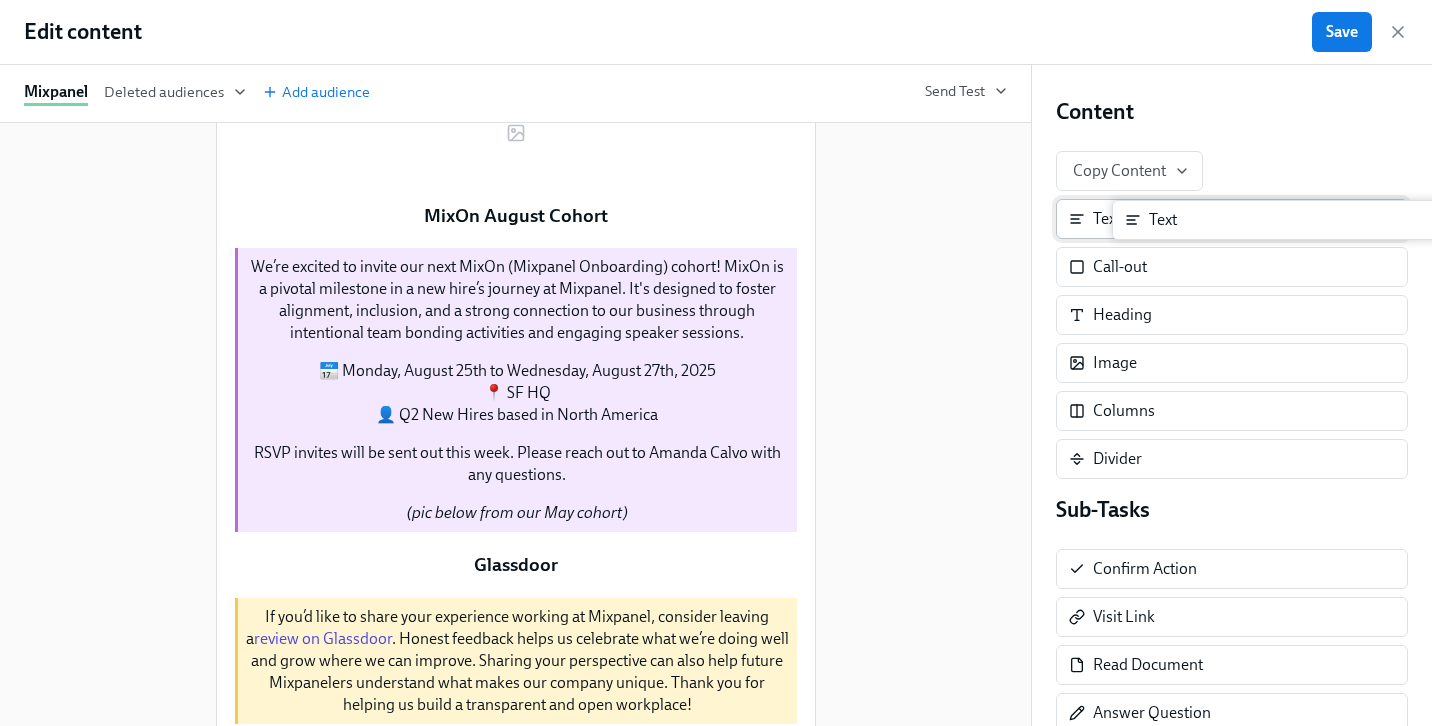 drag, startPoint x: 1167, startPoint y: 219, endPoint x: 1212, endPoint y: 219, distance: 45 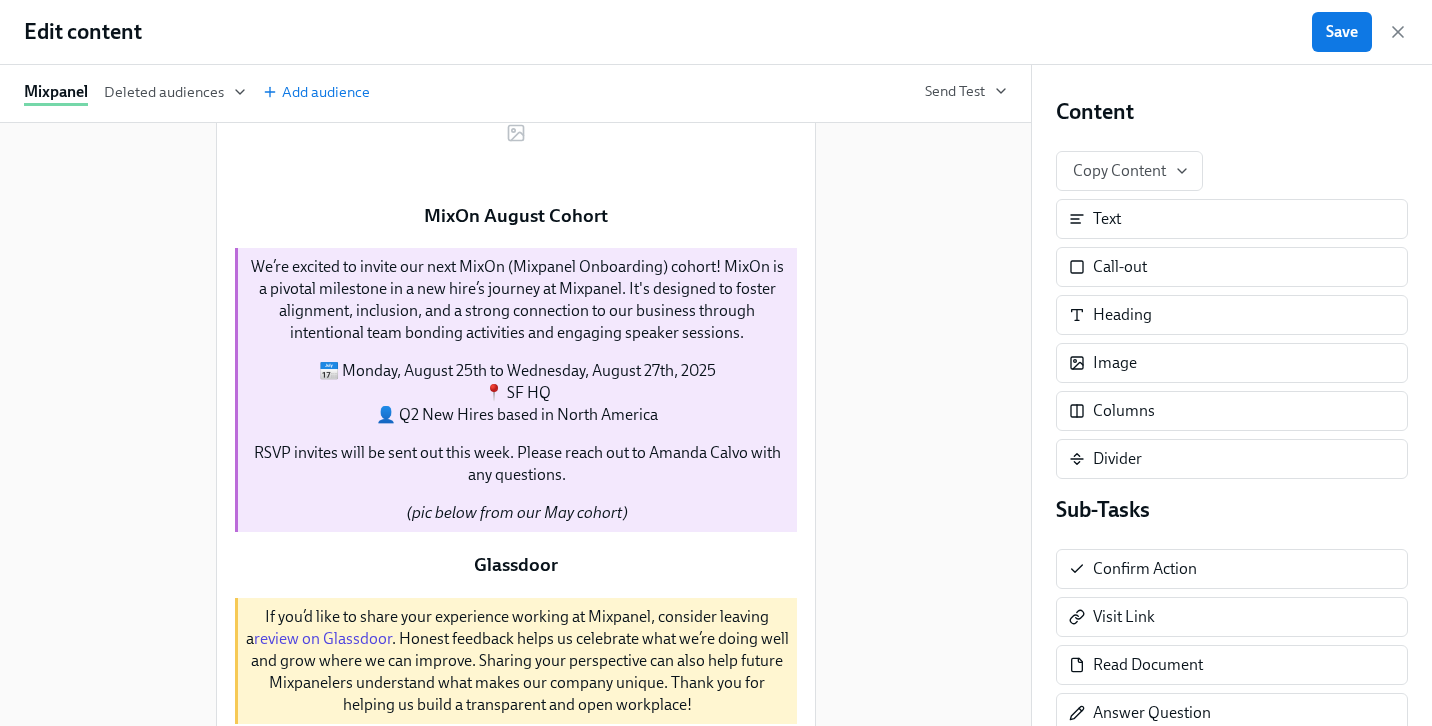 click on "Duplicate" at bounding box center (699, 28) 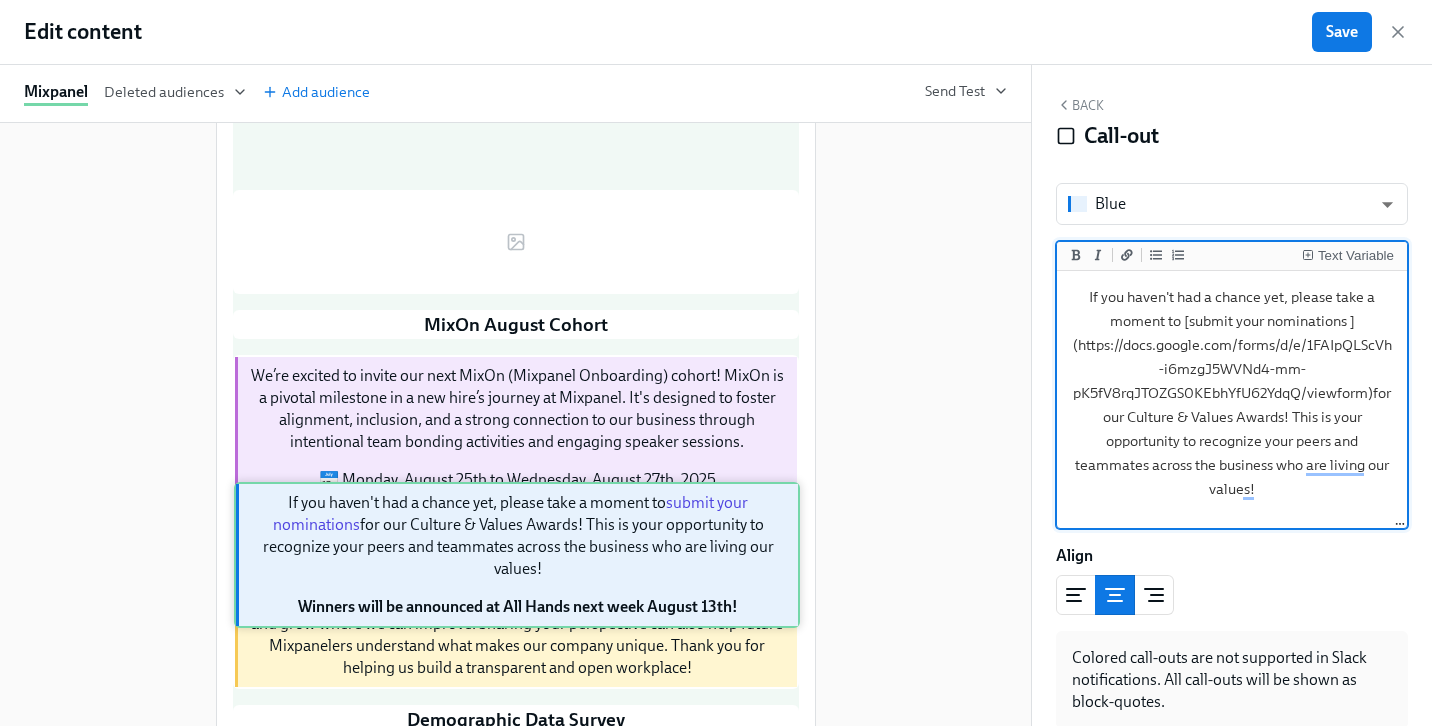 scroll, scrollTop: 866, scrollLeft: 0, axis: vertical 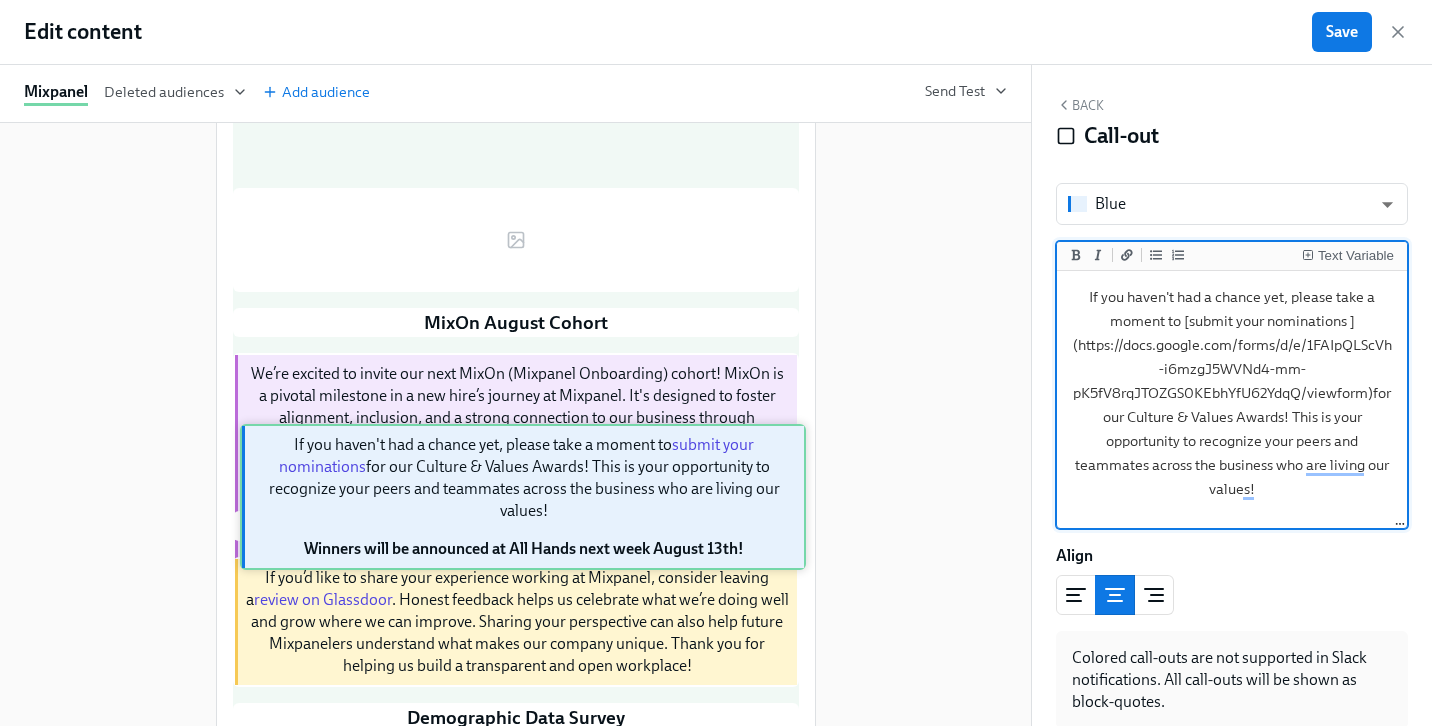 click on "Duplicate   Delete   Duplicate   Delete FY’26 Engagement Survey is Now Live!   Duplicate   Delete Please take some time to give your honest opinion on how things are going. Your participation and constructive feedback are invaluable – giving us a holistic view of what’s going well, what could be better, and what to prioritize the rest of the year.
We can't do it without you, so your participation is hugely appreciated. The survey will remain open from  August 1st to August 15th.  Once completed, results will be shared with Estaff, and department-level results will be shared with functional leaders. The People team will follow up to facilitate deep dive conversations across each team and workshops with leaders to better understand and take action on the results related to their functional areas.
If you have any questions, please do not hesitate to contact your People Business Partner or anyone on the People Team. We look forward to hearing your feedback!   Duplicate   Delete   Duplicate   Delete" at bounding box center (516, 659) 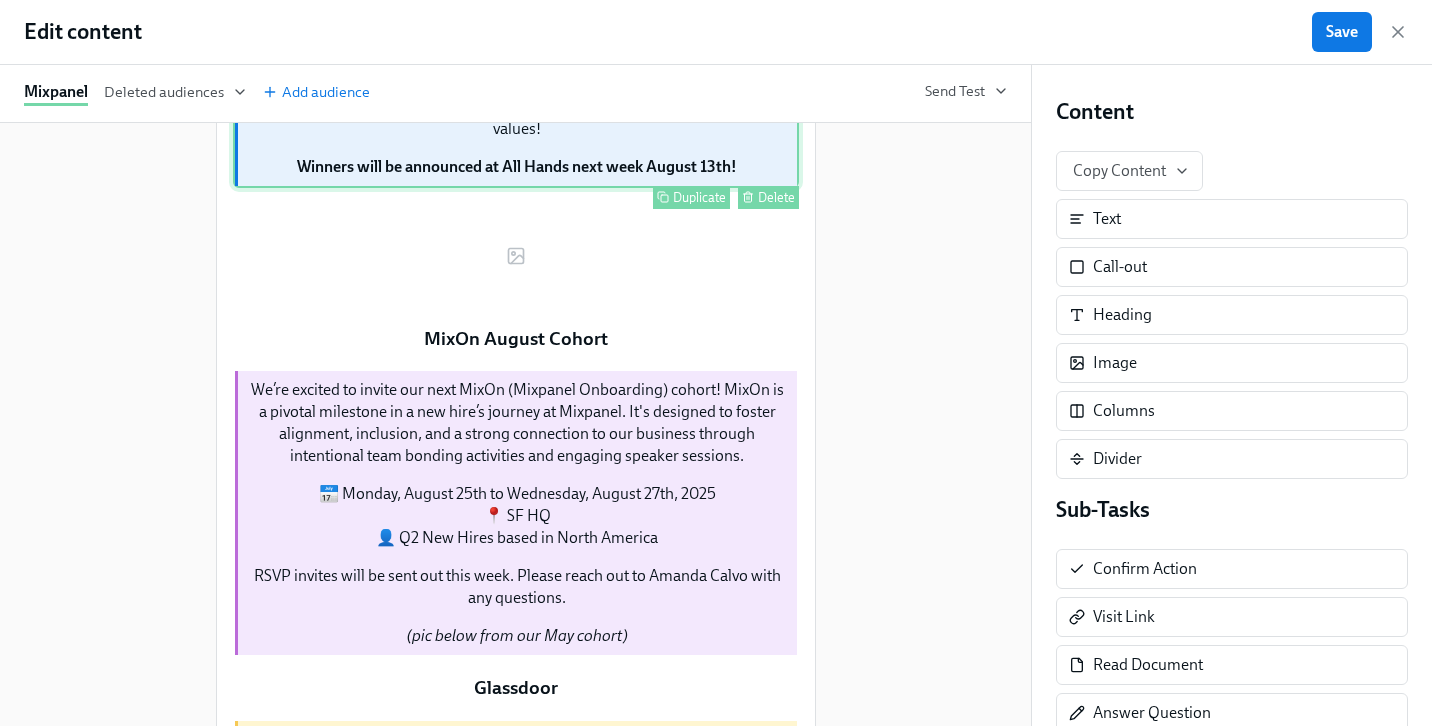click on "If you haven't had a chance yet, please take a moment to  submit your nominations  for our Culture & Values Awards! This is your opportunity to recognize your peers and teammates across the business who are living our values!
Winners will be announced at All Hands next week August 13th!   Duplicate   Delete" at bounding box center (516, 115) 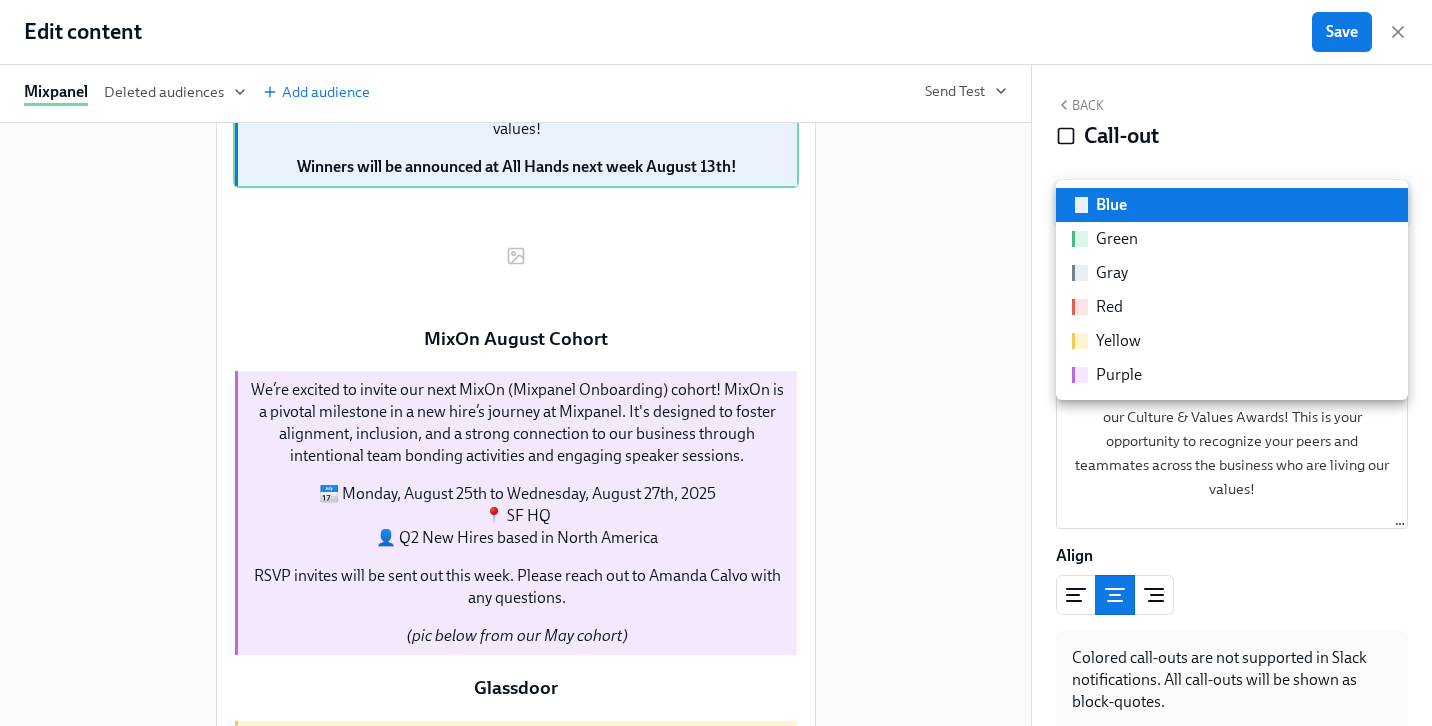 click on "Home Experiences Moments Reports Review us on G2 Help Center [FIRST] [LAST] InTheMix | [MONTH] [YEAR] Edit Title visible to admins only Duplicate Schedule Draft To Mixpanel Edit From [FIRST] • [EMAIL] Edit Send date [DATE]/[DATE]/[YEAR], [TIME] [TIMEZONE] Edit Subject InTheMix | [MONTH] [YEAR] Edit Content Create and manage the content for your message Cancel Save Delete moment
Close cross-small Edit content Save Mixpanel Deleted audiences Add audience Send Test   Duplicate   Delete   Duplicate   Delete FY’26 Engagement Survey is Now Live!   Duplicate   Delete Please take some time to give your honest opinion on how things are going. Your participation and constructive feedback are invaluable – giving us a holistic view of what’s going well, what could be better, and what to prioritize the rest of the year.
We can't do it without you, so your participation is hugely appreciated. The survey will remain open from  [MONTH] [DATE] to [MONTH] [DATE].
Duplicate" at bounding box center [716, 289] 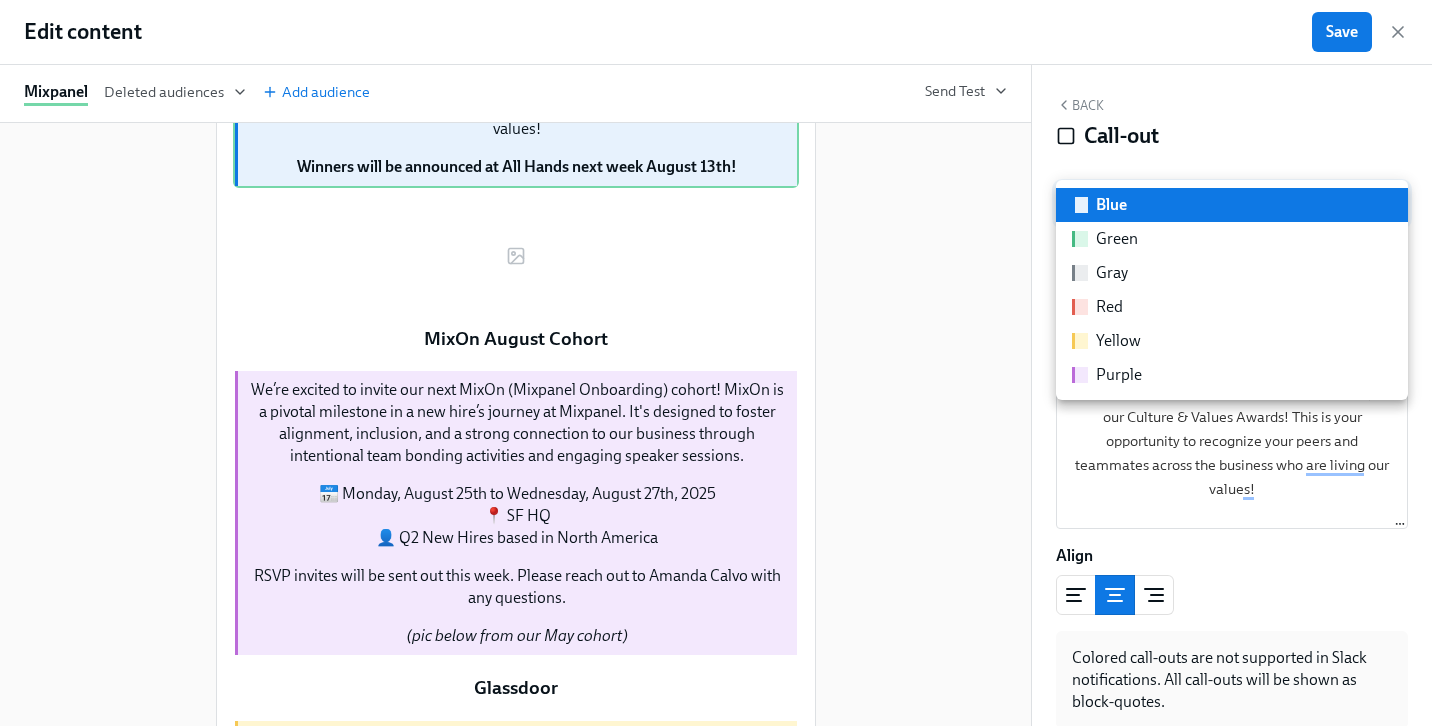 click on "Yellow" at bounding box center (1118, 341) 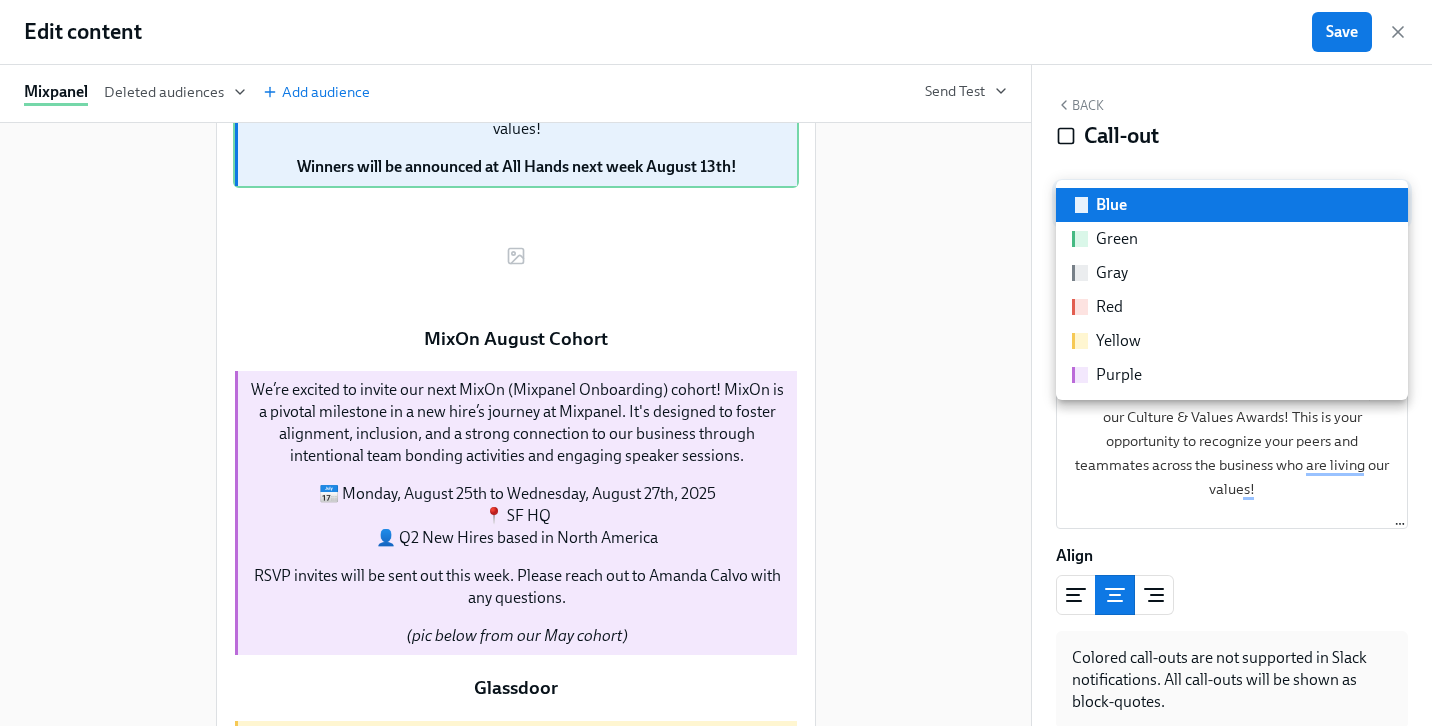 type on "yellow" 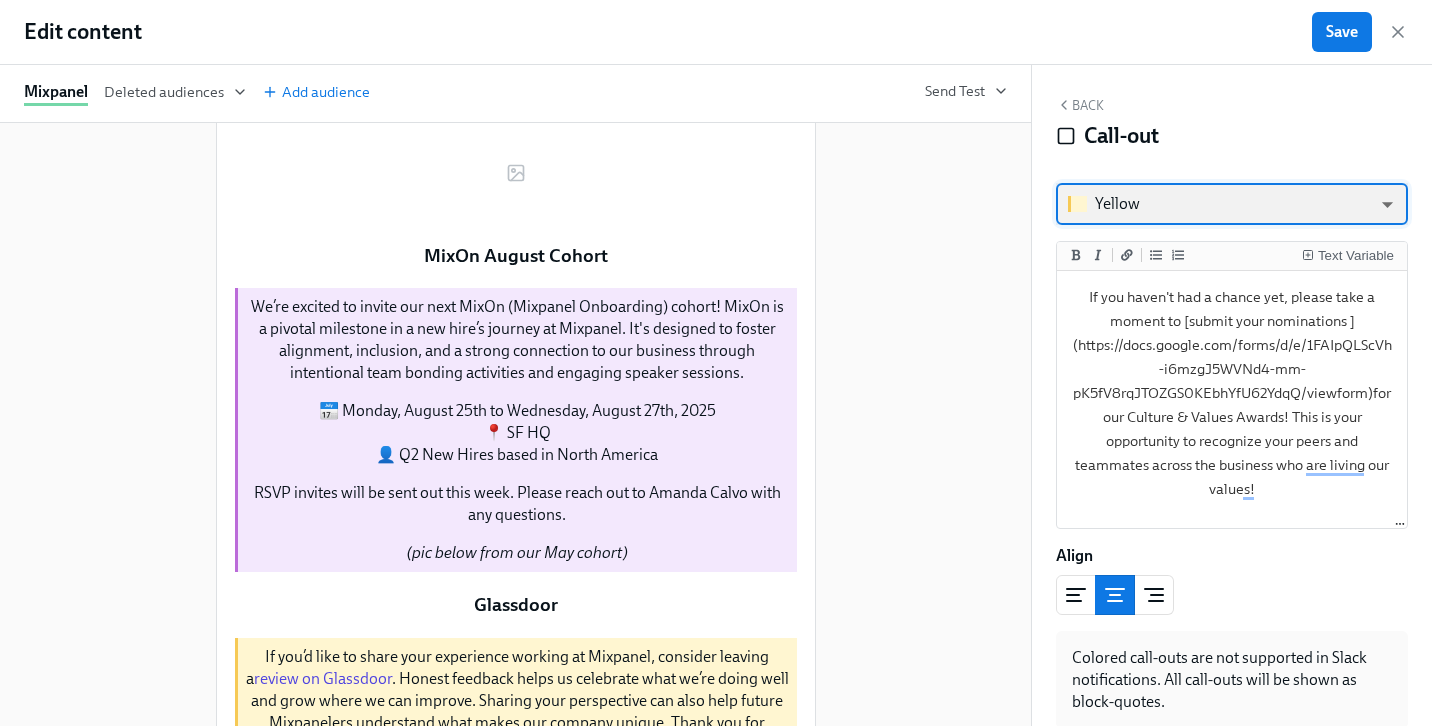 scroll, scrollTop: 845, scrollLeft: 0, axis: vertical 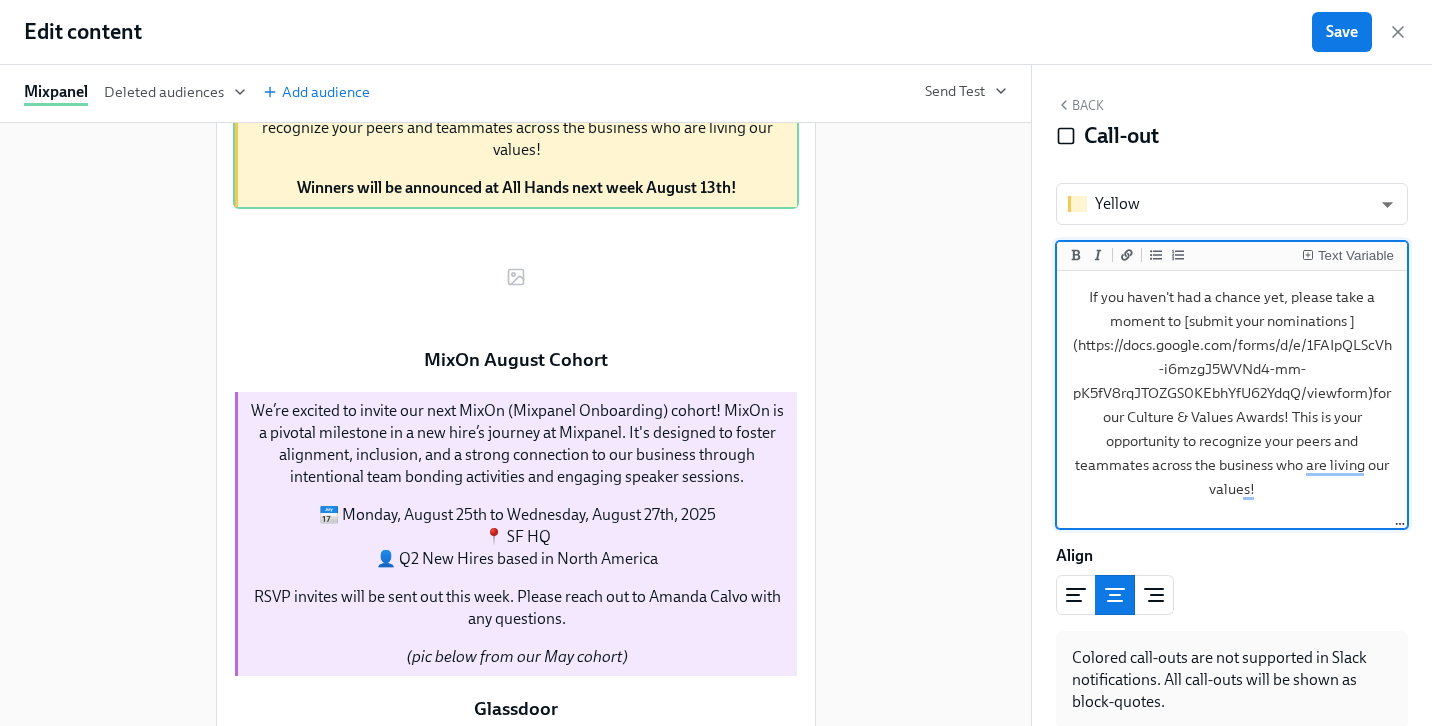 click on "If you haven't had a chance yet, please take a moment to [submit your nominations ](https://docs.google.com/forms/d/e/1FAIpQLScVh-i6mzgJ5WVNd4-mm-pK5fV8rqJTOZGS0KEbhYfU62YdqQ/viewform)for our Culture & Values Awards! This is your opportunity to recognize your peers and teammates across the business who are living our values!
**Winners will be announced at All Hands next week [DATE]!**" at bounding box center [1232, 429] 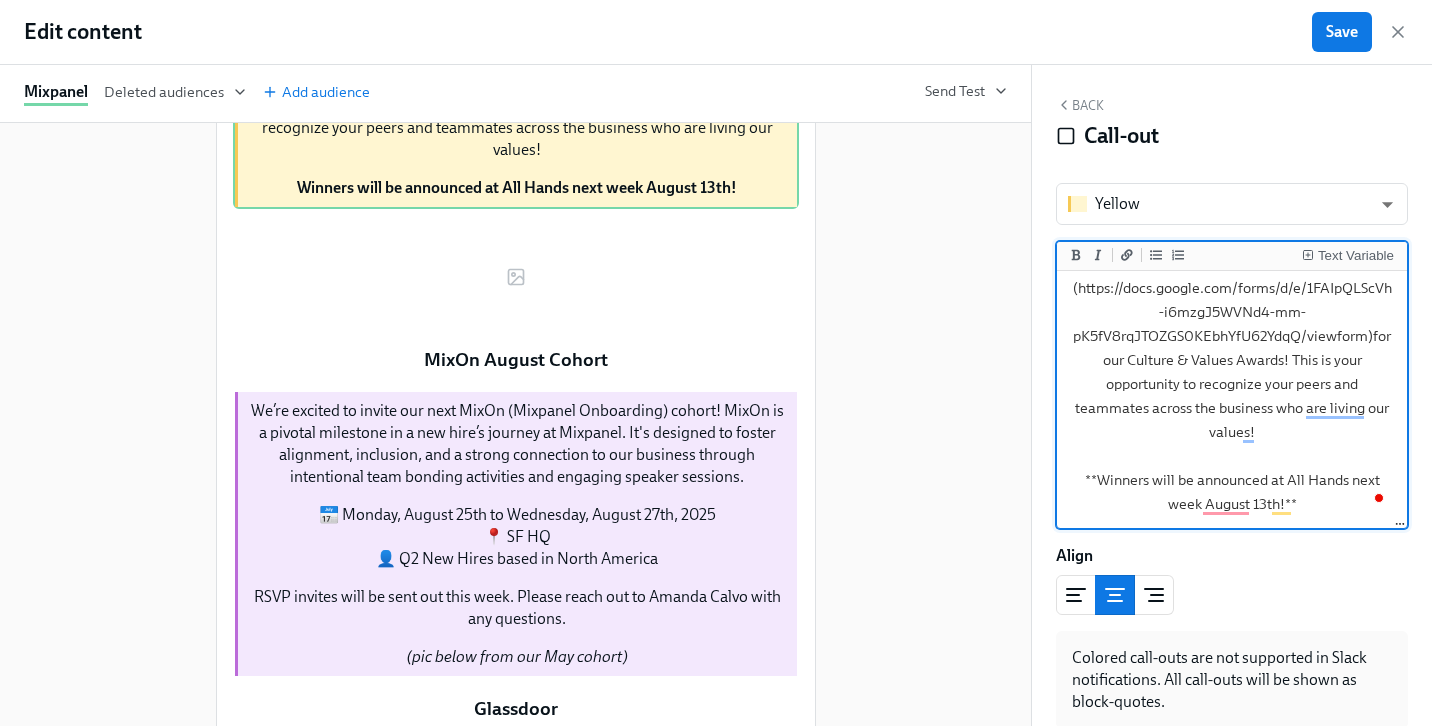 drag, startPoint x: 1082, startPoint y: 300, endPoint x: 1439, endPoint y: 588, distance: 458.68616 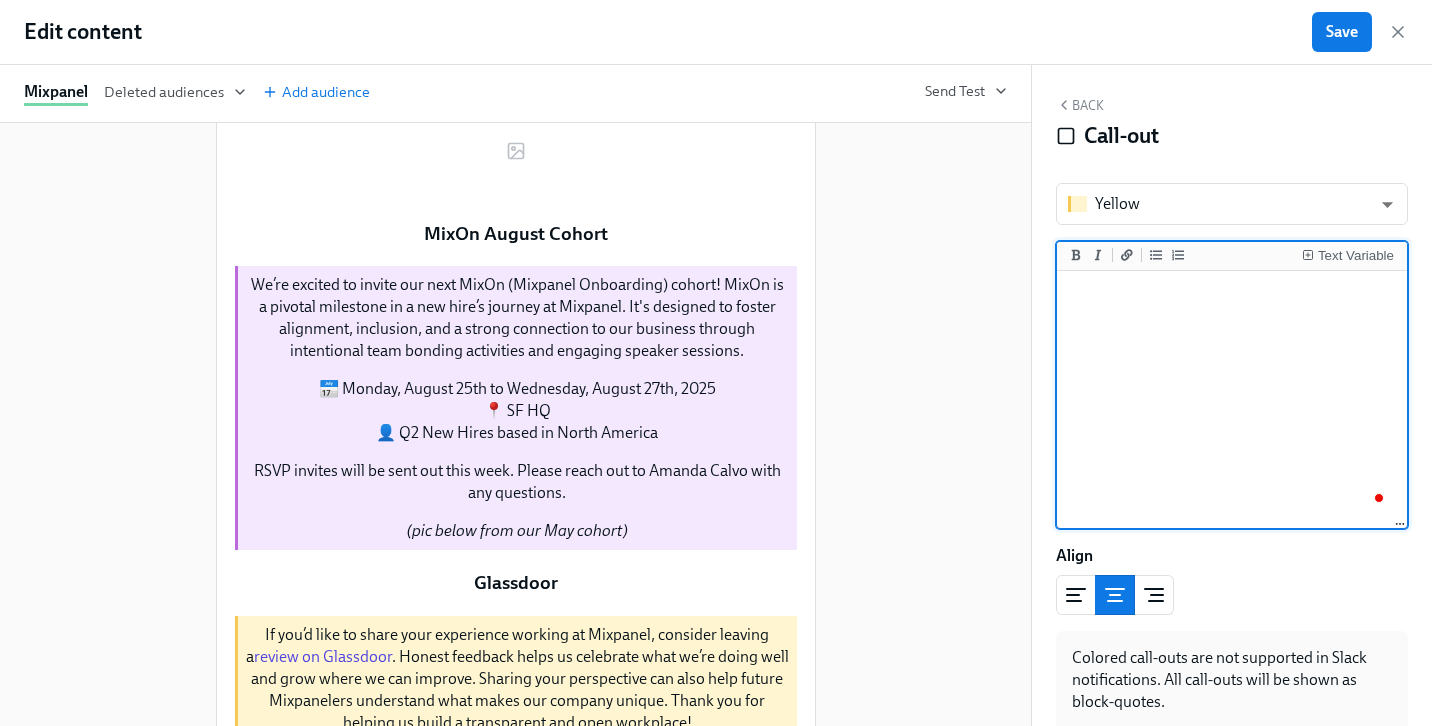 scroll, scrollTop: 0, scrollLeft: 0, axis: both 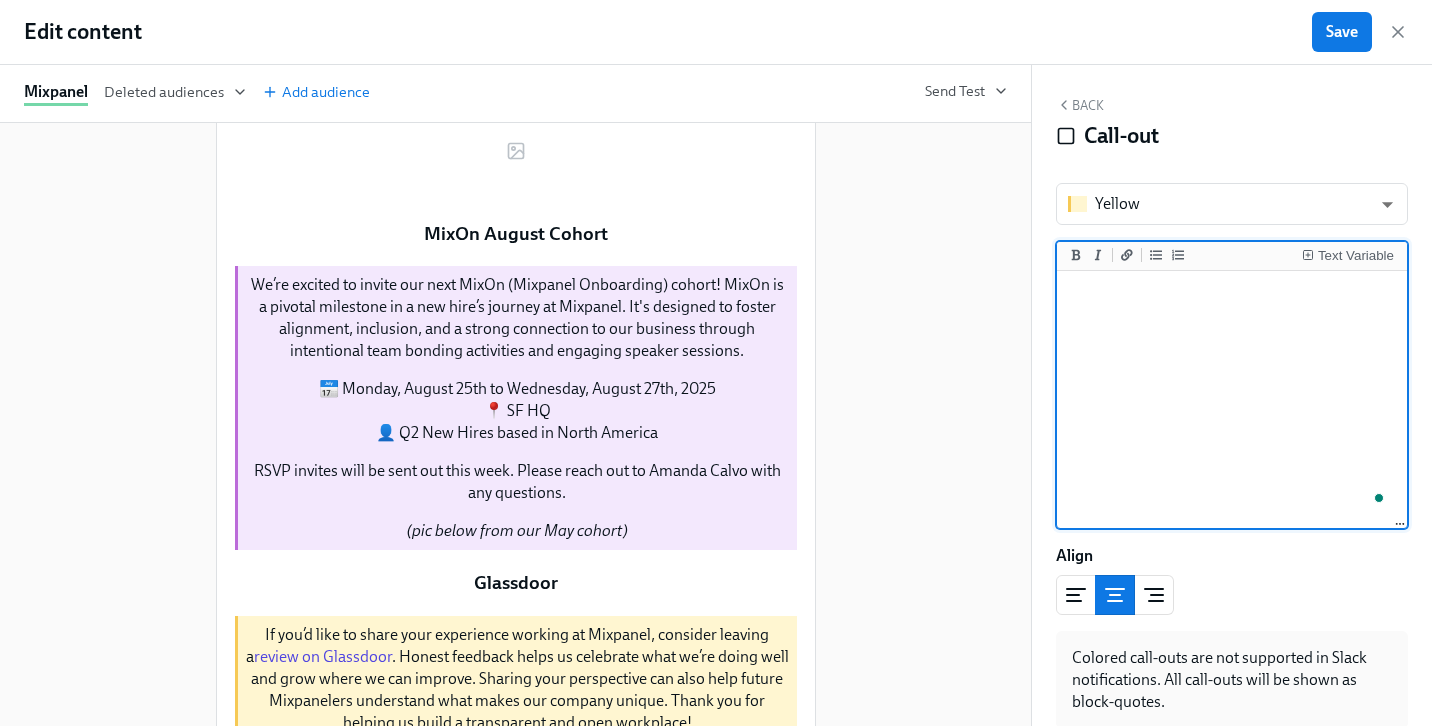 paste on "That’s a wrap on our Q2 Mix & Mingles across all of our hubs! 🌞
This qua rter’s theme, Fun in the Sun, was all about embracing the warmer months - getting outside, exploring our cities, and soaking up summer vibes together. From baseball games and pickleball to beach days and beyond, each gathering brought our teams together in relaxed, meaningful ways that celebrated connection and community.
Looking forward to more fun, meaningful connections, and memorable moments in Q3!" 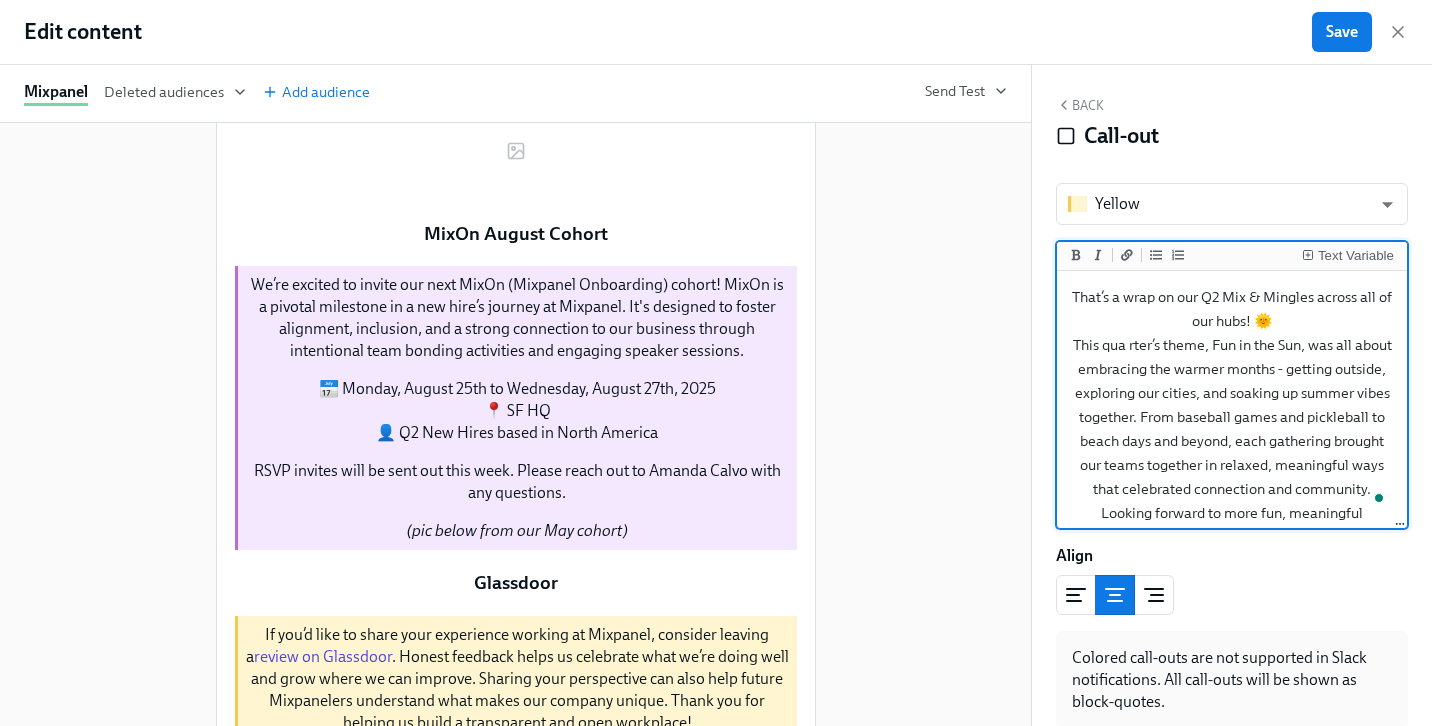 scroll, scrollTop: 11, scrollLeft: 0, axis: vertical 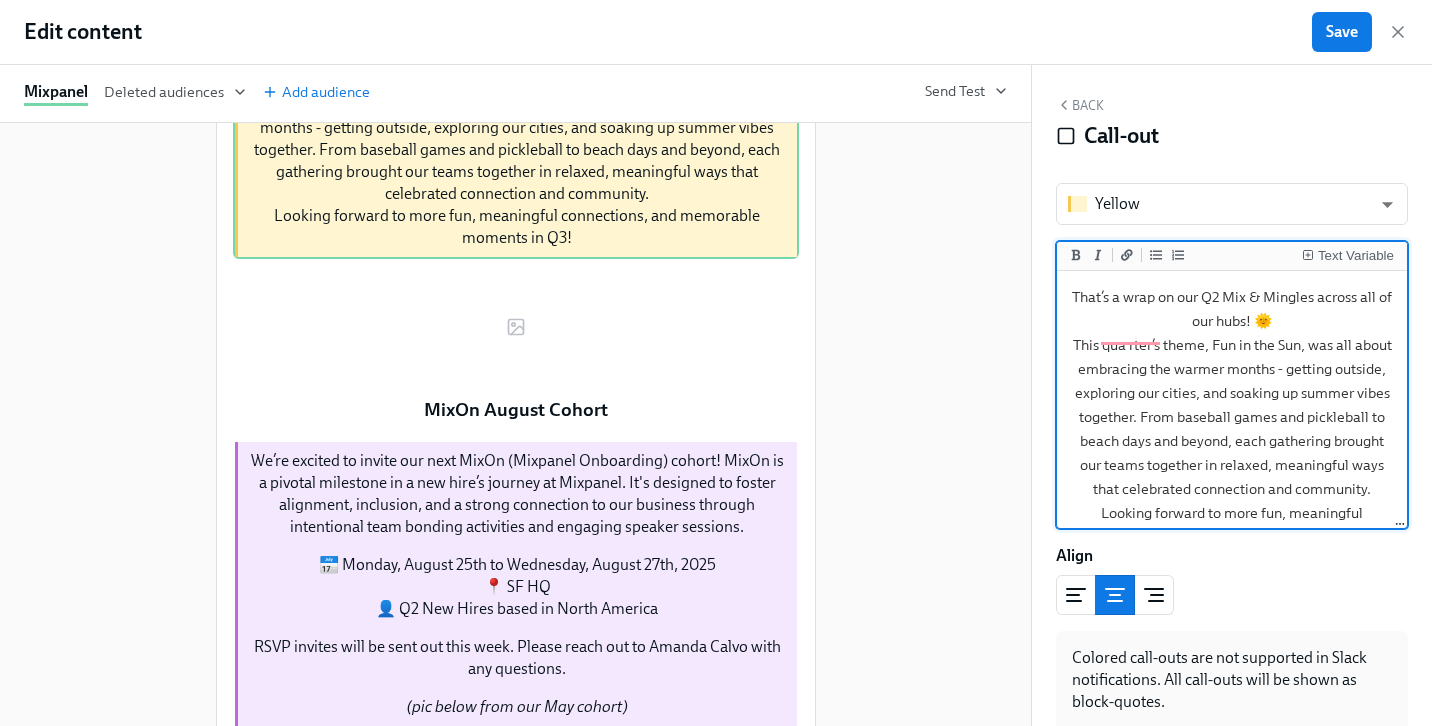 click on "That’s a wrap on our Q2 Mix & Mingles across all of our hubs! 🌞
This qua rter’s theme, Fun in the Sun, was all about embracing the warmer months - getting outside, exploring our cities, and soaking up summer vibes together. From baseball games and pickleball to beach days and beyond, each gathering brought our teams together in relaxed, meaningful ways that celebrated connection and community.
Looking forward to more fun, meaningful connections, and memorable moments in Q3!" at bounding box center (1232, 417) 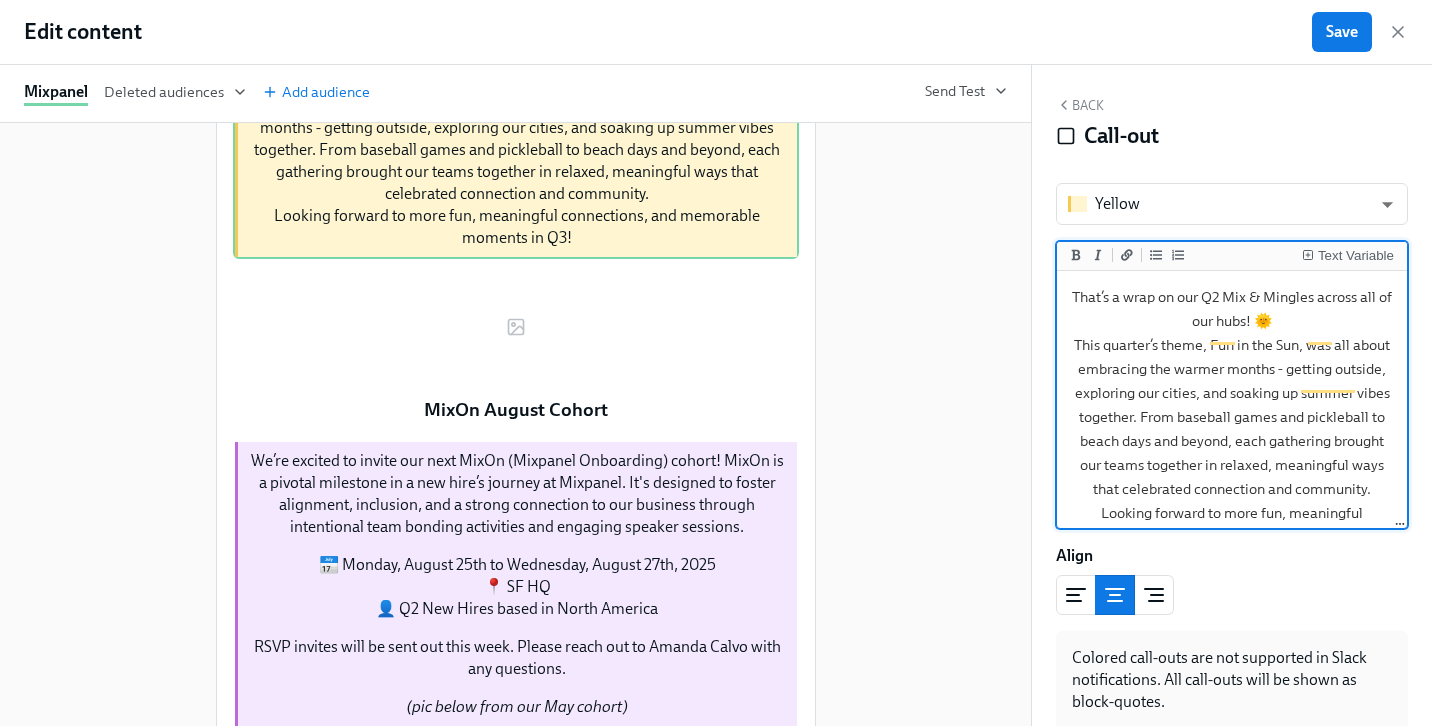 scroll, scrollTop: 7, scrollLeft: 0, axis: vertical 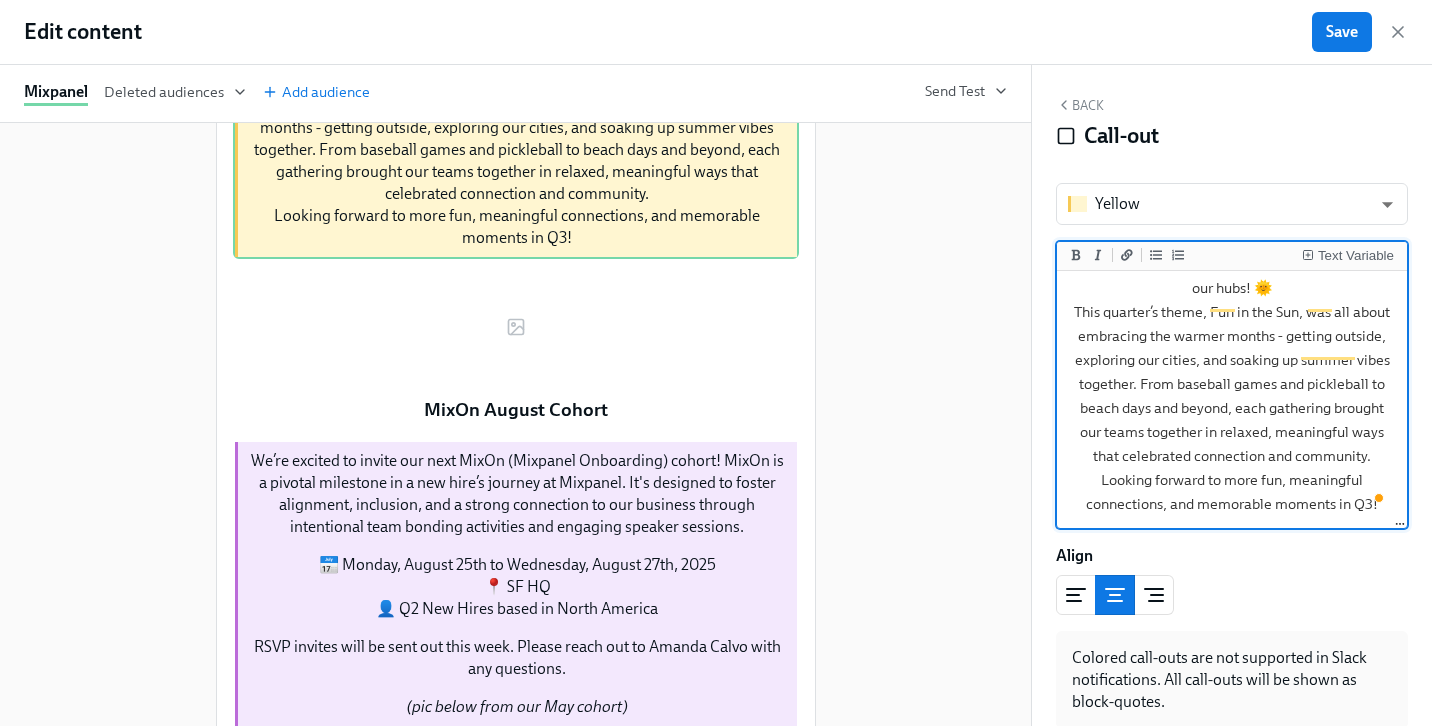 click on "That’s a wrap on our Q2 Mix & Mingles across all of our hubs! 🌞
This quarter’s theme, Fun in the Sun, was all about embracing the warmer months - getting outside, exploring our cities, and soaking up summer vibes together. From baseball games and pickleball to beach days and beyond, each gathering brought our teams together in relaxed, meaningful ways that celebrated connection and community.
Looking forward to more fun, meaningful connections, and memorable moments in Q3!" at bounding box center (1232, 384) 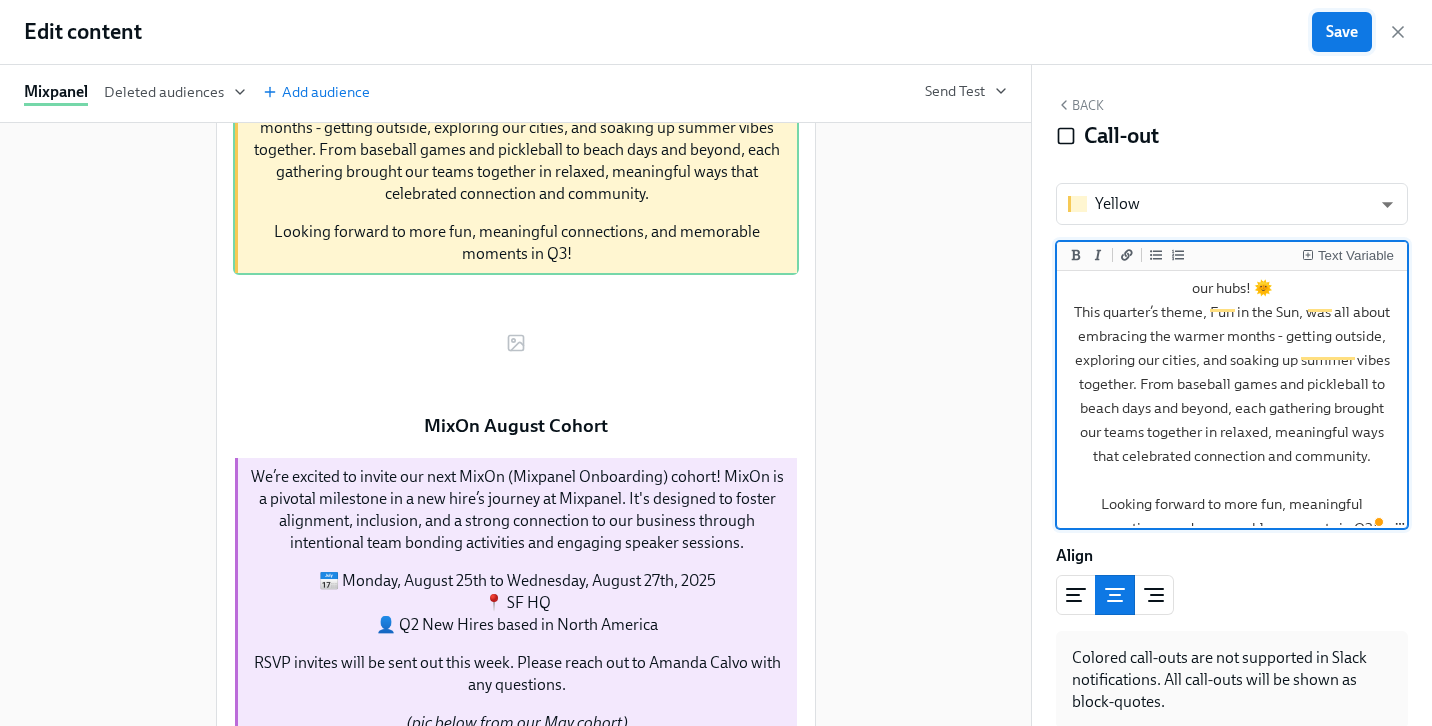 type on "That’s a wrap on our Q2 Mix & Mingles across all of our hubs! 🌞
This quarter’s theme, Fun in the Sun, was all about embracing the warmer months - getting outside, exploring our cities, and soaking up summer vibes together. From baseball games and pickleball to beach days and beyond, each gathering brought our teams together in relaxed, meaningful ways that celebrated connection and community.
Looking forward to more fun, meaningful connections, and memorable moments in Q3!" 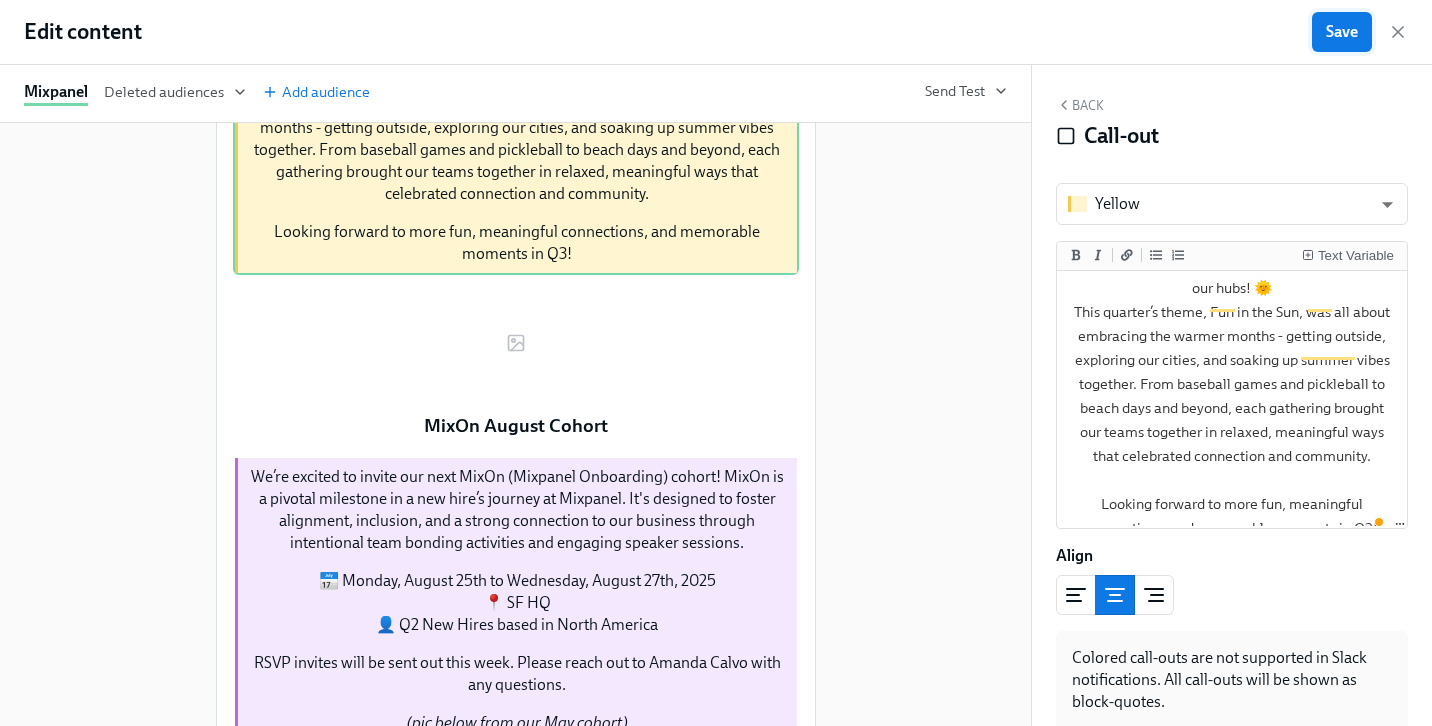 click on "Save" at bounding box center [1342, 32] 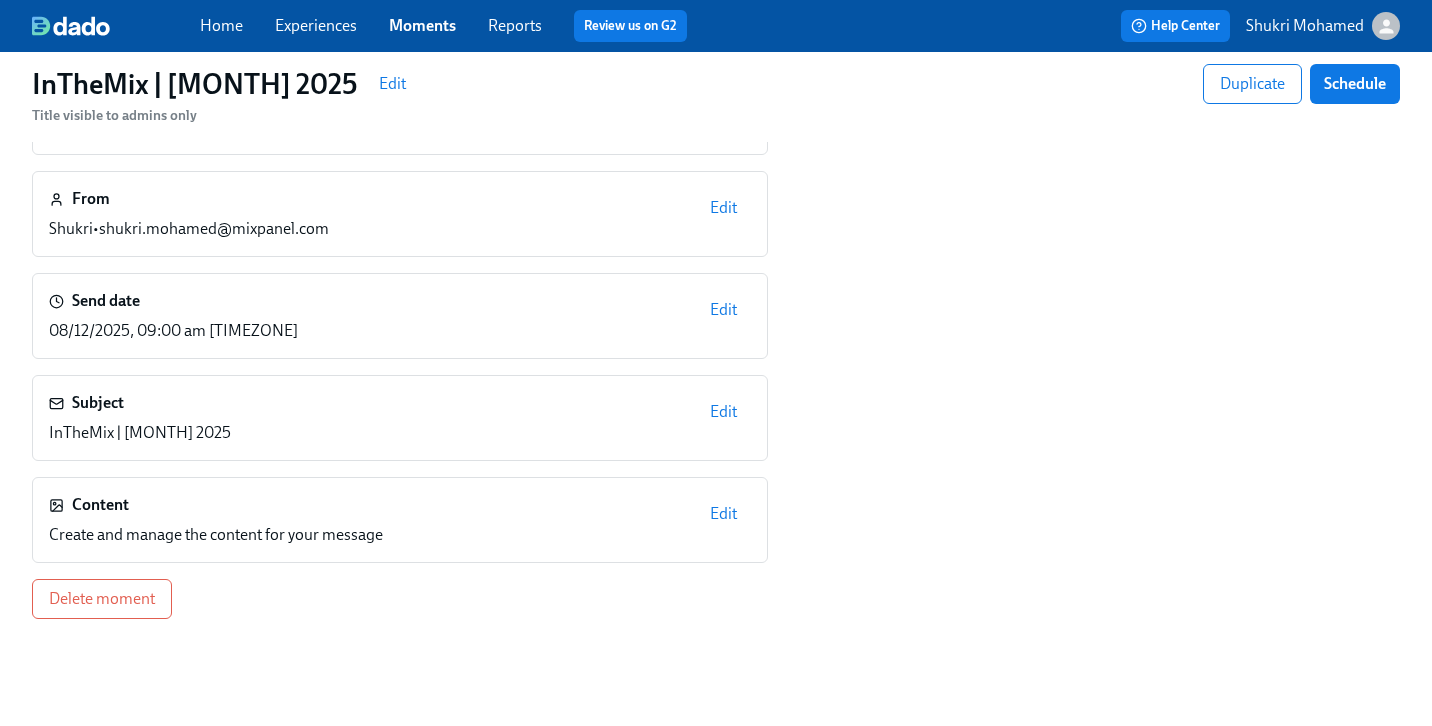 click on "Edit" at bounding box center [723, 514] 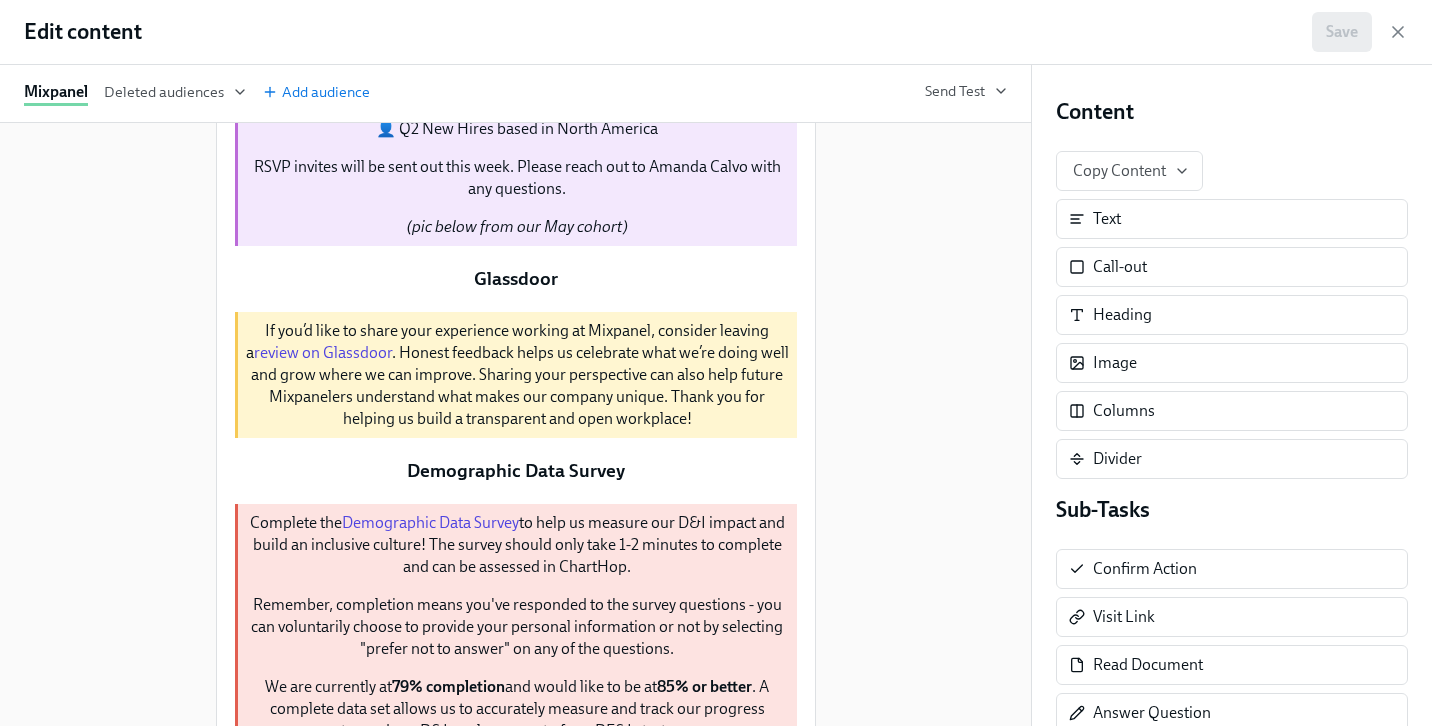 scroll, scrollTop: 1073, scrollLeft: 0, axis: vertical 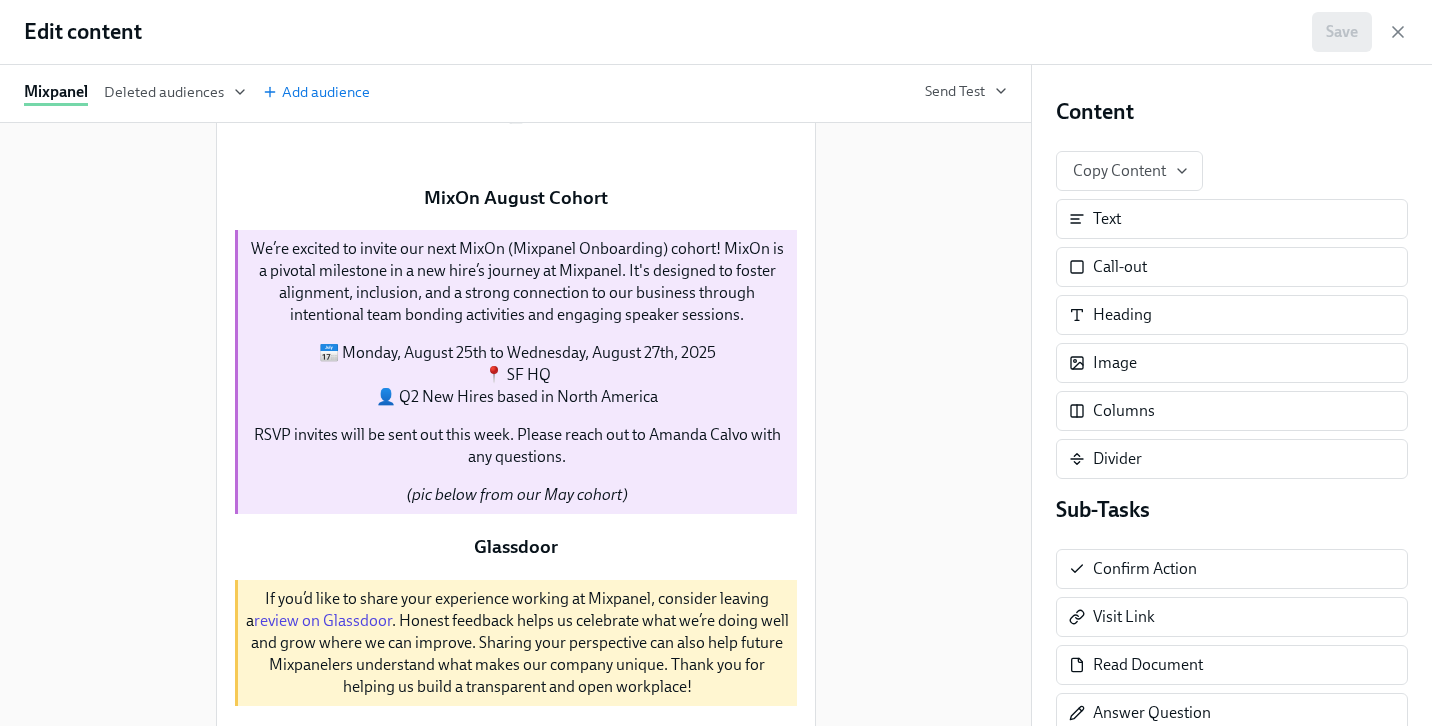 click on "That’s a wrap on our Q2 Mix & Mingles across all of our hubs! 🌞
This quarter’s theme, Fun in the Sun, was all about embracing the warmer months - getting outside, exploring our cities, and soaking up summer vibes together. From baseball games and pickleball to beach days and beyond, each gathering brought our teams together in relaxed, meaningful ways that celebrated connection and community.
Looking forward to more fun, meaningful connections, and memorable moments in Q3!   Duplicate   Delete" at bounding box center (516, -59) 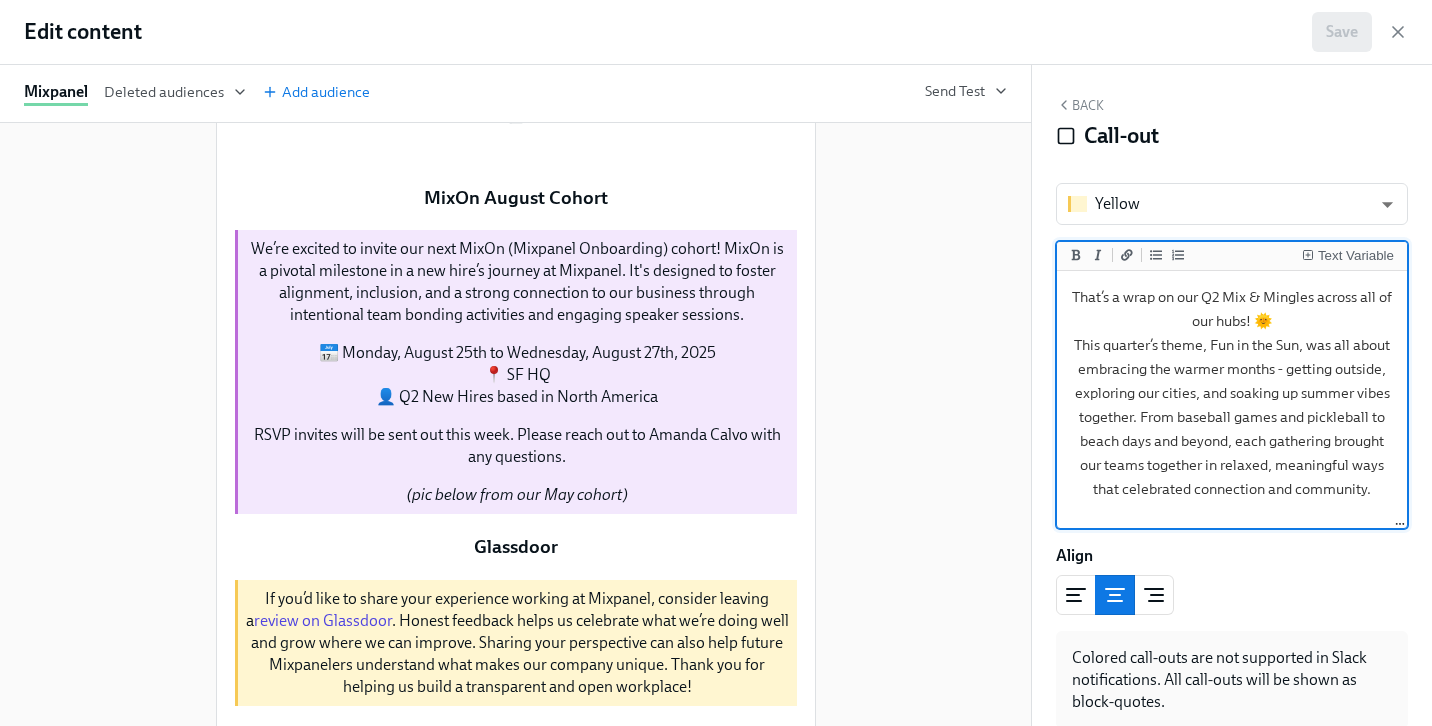 click on "That’s a wrap on our Q2 Mix & Mingles across all of our hubs! 🌞
This quarter’s theme, Fun in the Sun, was all about embracing the warmer months - getting outside, exploring our cities, and soaking up summer vibes together. From baseball games and pickleball to beach days and beyond, each gathering brought our teams together in relaxed, meaningful ways that celebrated connection and community.
Looking forward to more fun, meaningful connections, and memorable moments in Q3!" at bounding box center (1232, 429) 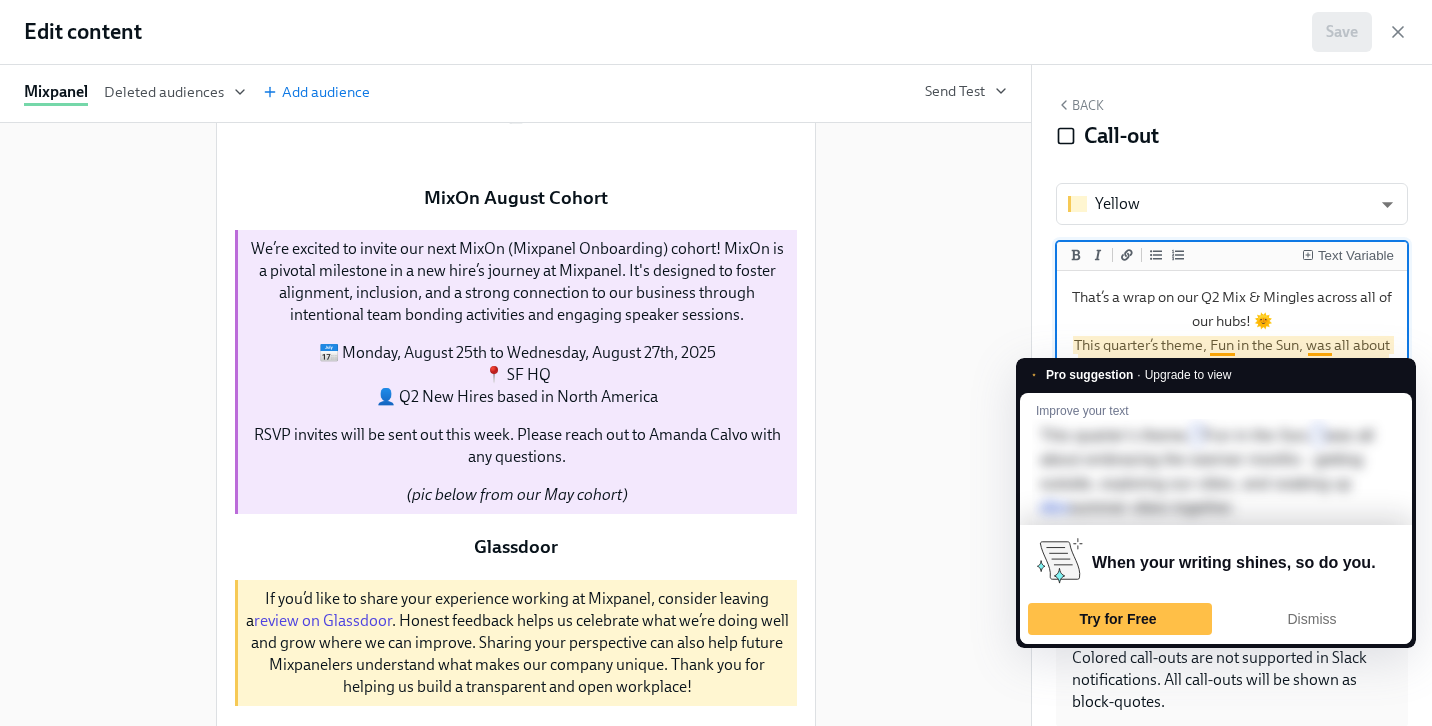 drag, startPoint x: 1300, startPoint y: 344, endPoint x: 1213, endPoint y: 342, distance: 87.02299 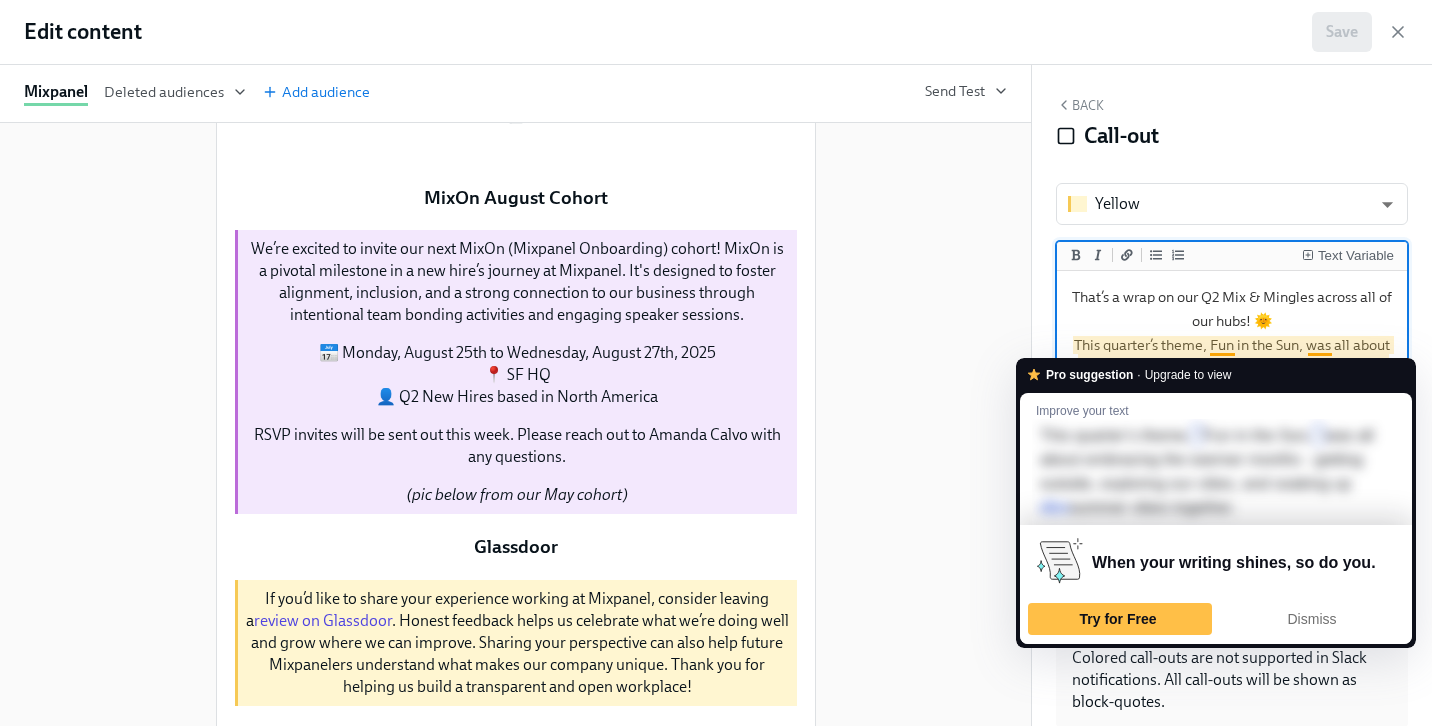 click on "That’s a wrap on our Q2 Mix & Mingles across all of our hubs! 🌞
This quarter’s theme, Fun in the Sun, was all about embracing the warmer months - getting outside, exploring our cities, and soaking up summer vibes together. From baseball games and pickleball to beach days and beyond, each gathering brought our teams together in relaxed, meaningful ways that celebrated connection and community.
Looking forward to more fun, meaningful connections, and memorable moments in Q3!" at bounding box center [1232, 429] 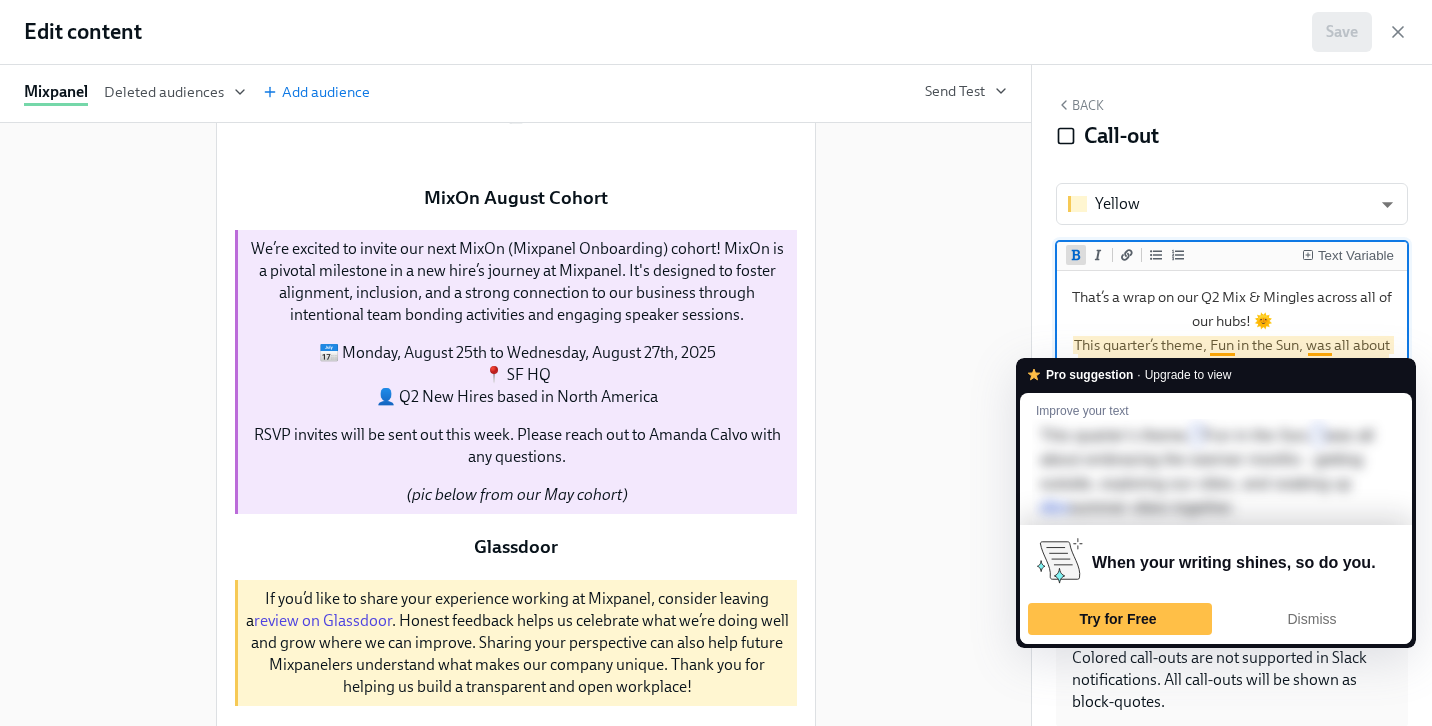 click 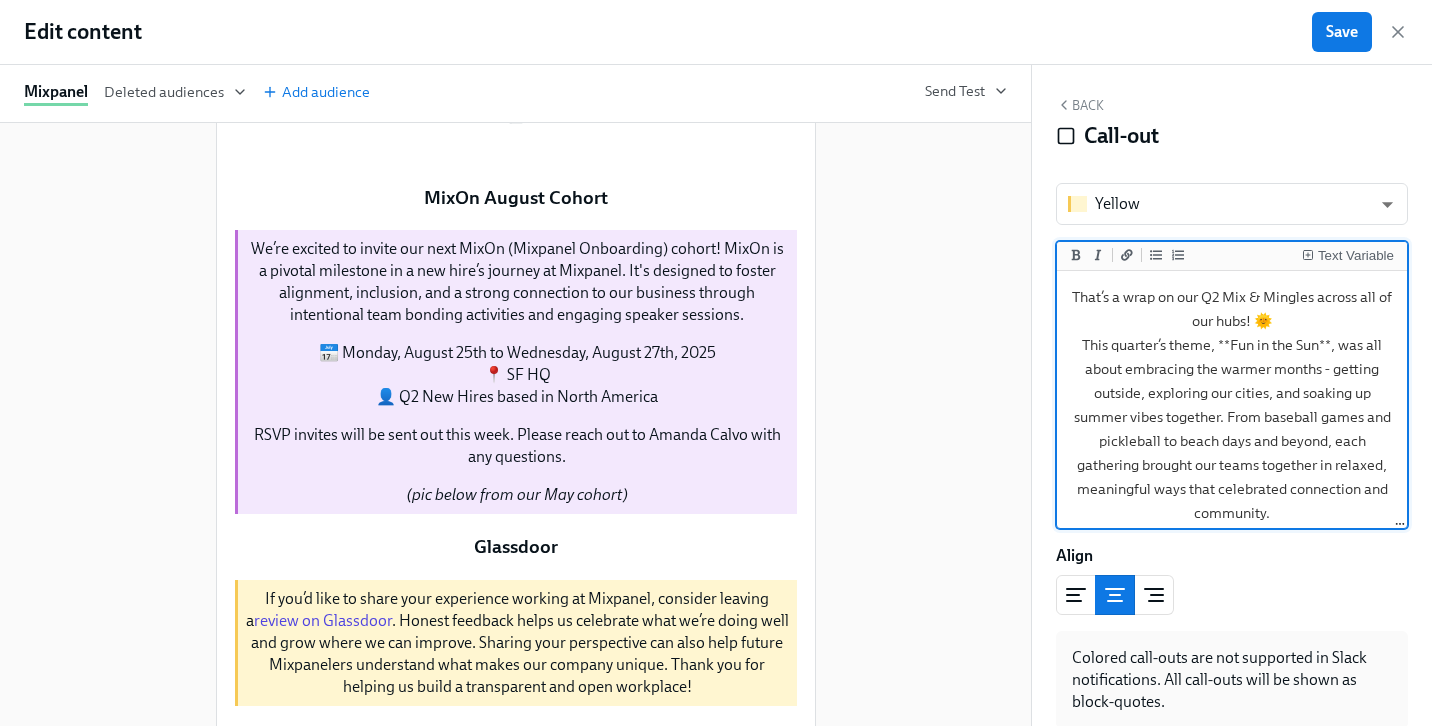 drag, startPoint x: 1272, startPoint y: 318, endPoint x: 1259, endPoint y: 318, distance: 13 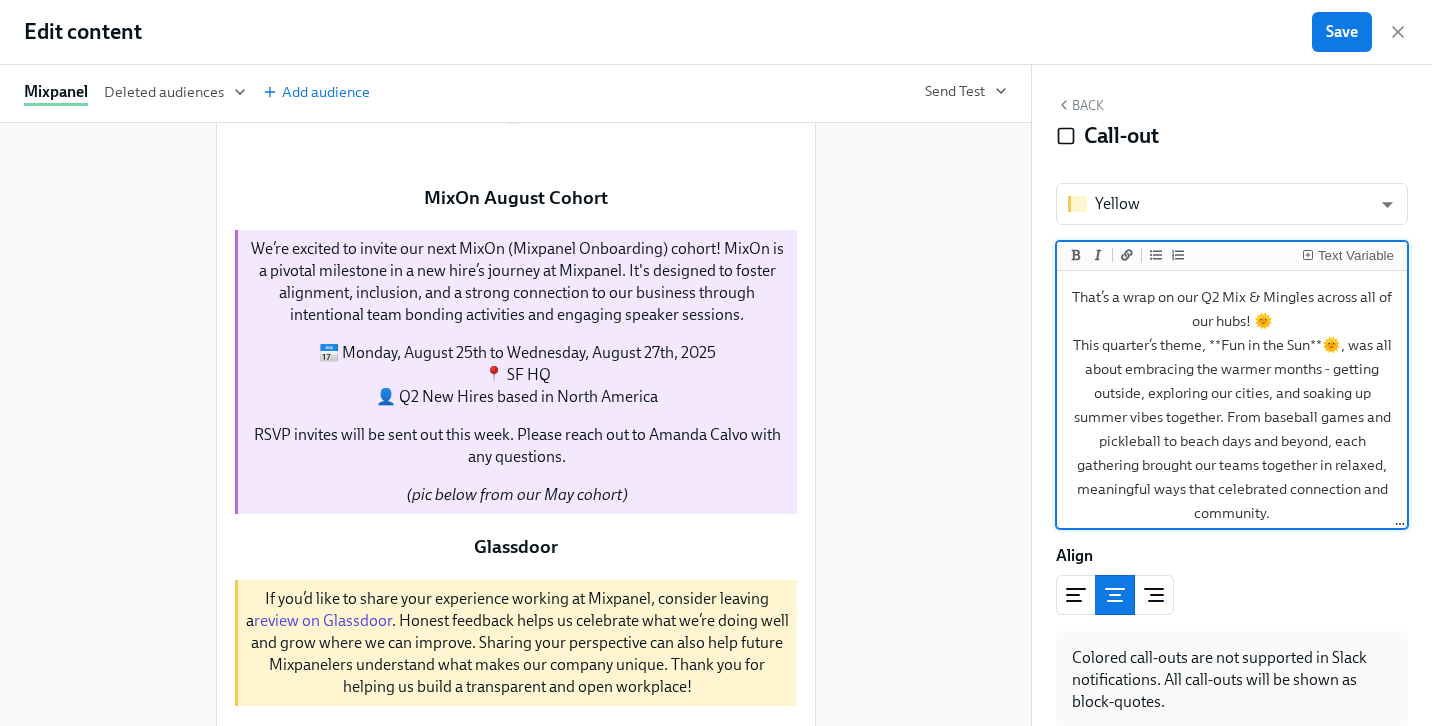 click on "That’s a wrap on our Q2 Mix & Mingles across all of our hubs! 🌞
This quarter’s theme, **Fun in the Sun**🌞, was all about embracing the warmer months - getting outside, exploring our cities, and soaking up summer vibes together. From baseball games and pickleball to beach days and beyond, each gathering brought our teams together in relaxed, meaningful ways that celebrated connection and community.
Looking forward to more fun, meaningful connections, and memorable moments in Q3!" at bounding box center (1232, 441) 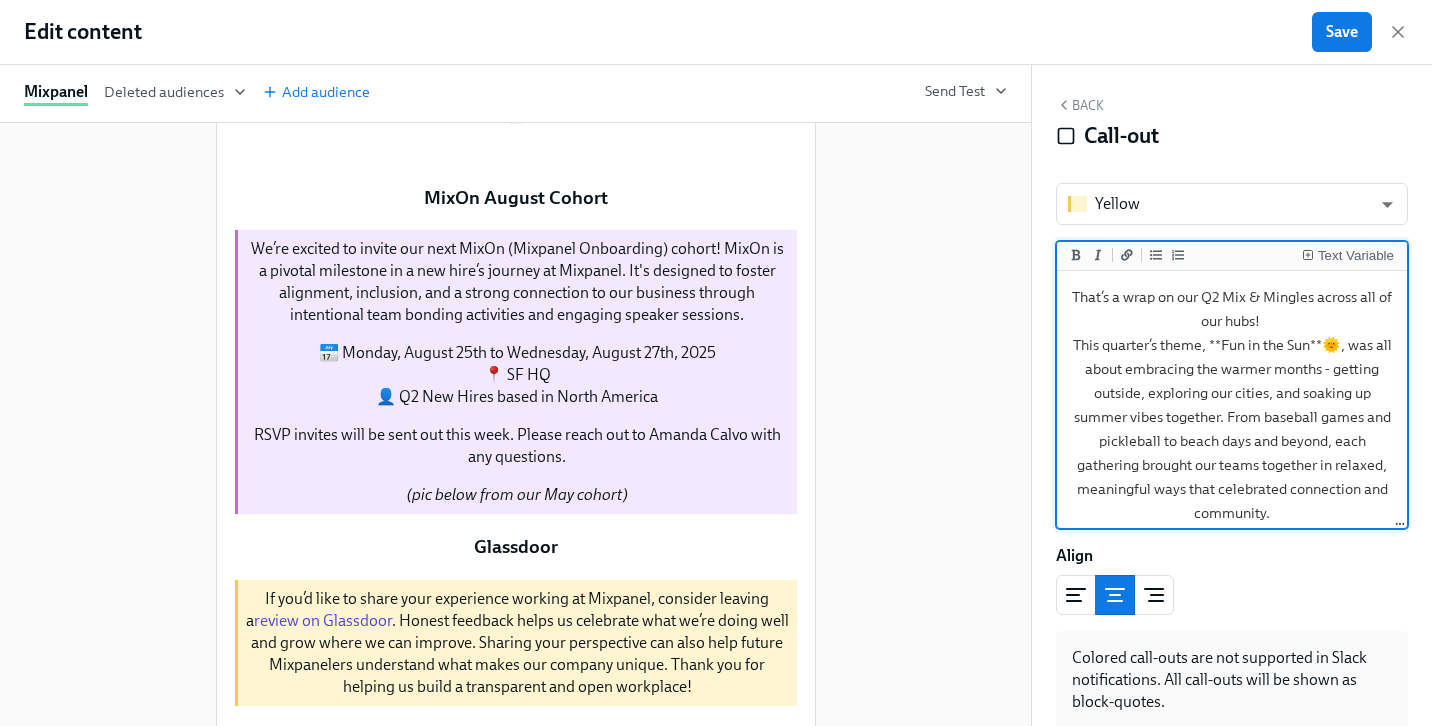 click on "That’s a wrap on our Q2 Mix & Mingles across all of our hubs!
This quarter’s theme, **Fun in the Sun**🌞, was all about embracing the warmer months - getting outside, exploring our cities, and soaking up summer vibes together. From baseball games and pickleball to beach days and beyond, each gathering brought our teams together in relaxed, meaningful ways that celebrated connection and community.
Looking forward to more fun, meaningful connections, and memorable moments in Q3!" at bounding box center (1232, 441) 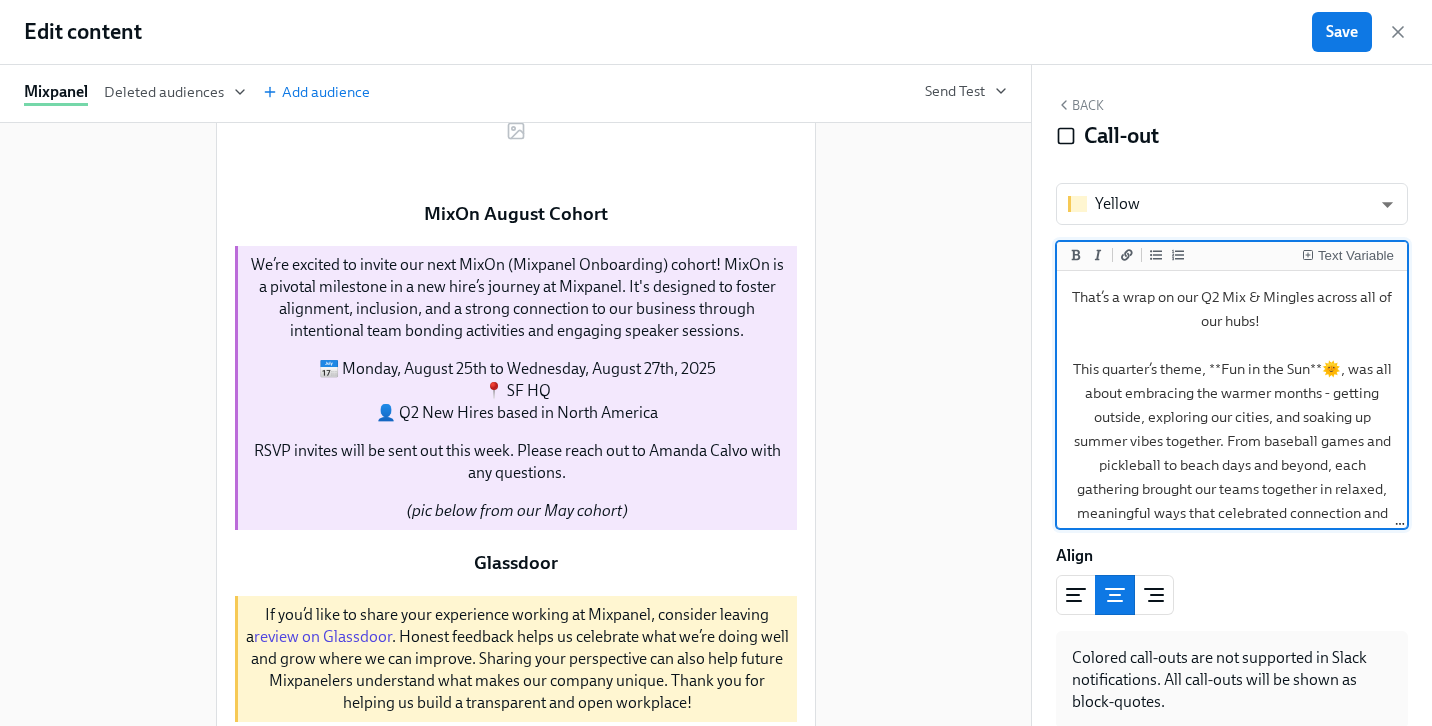 type on "That’s a wrap on our Q2 Mix & Mingles across all of our hubs!
This quarter’s theme, **Fun in the Sun**🌞, was all about embracing the warmer months - getting outside, exploring our cities, and soaking up summer vibes together. From baseball games and pickleball to beach days and beyond, each gathering brought our teams together in relaxed, meaningful ways that celebrated connection and community.
Looking forward to more fun, meaningful connections, and memorable moments in Q3!" 